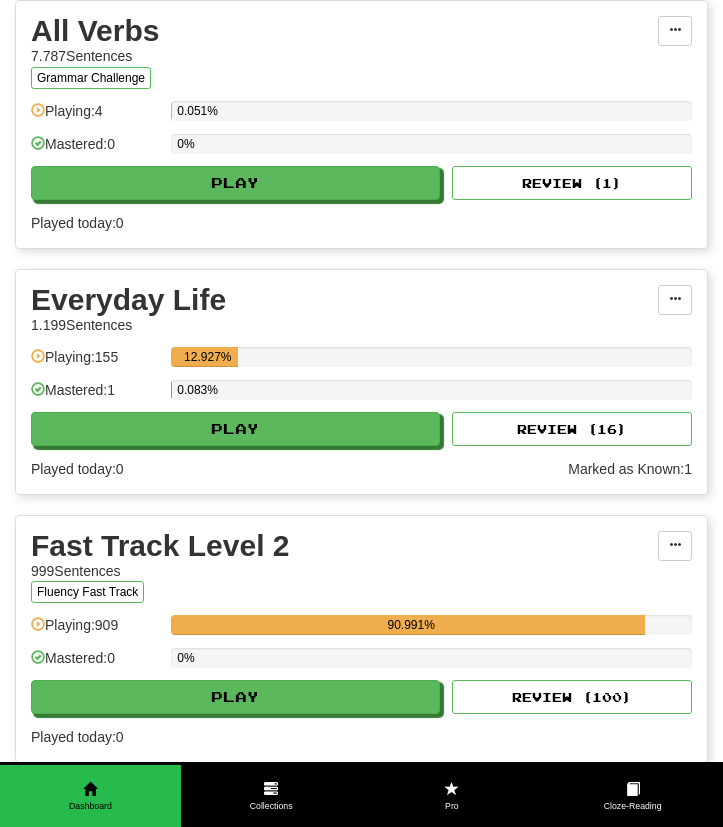 scroll, scrollTop: 652, scrollLeft: 0, axis: vertical 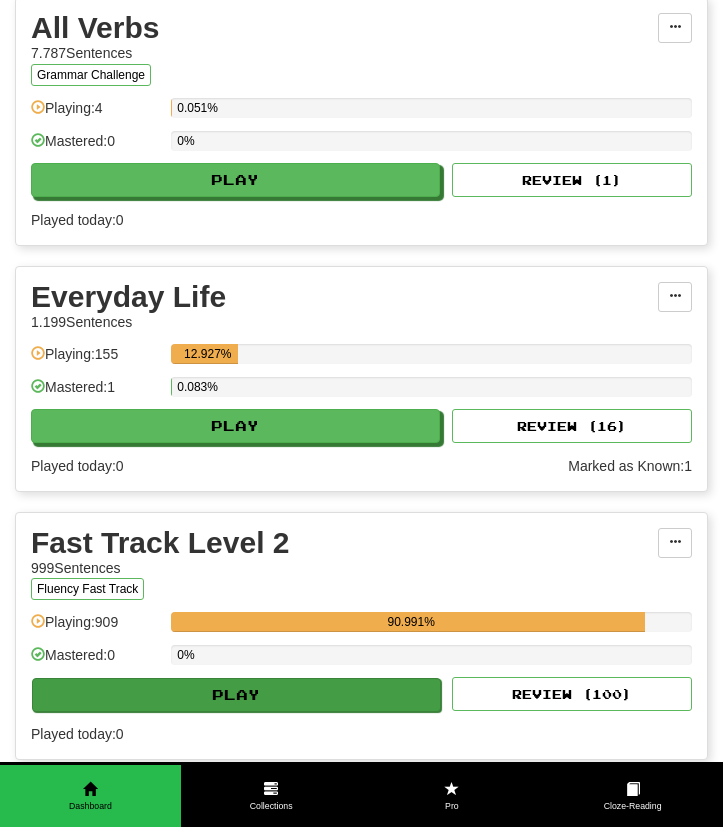 click on "Play" at bounding box center [236, 695] 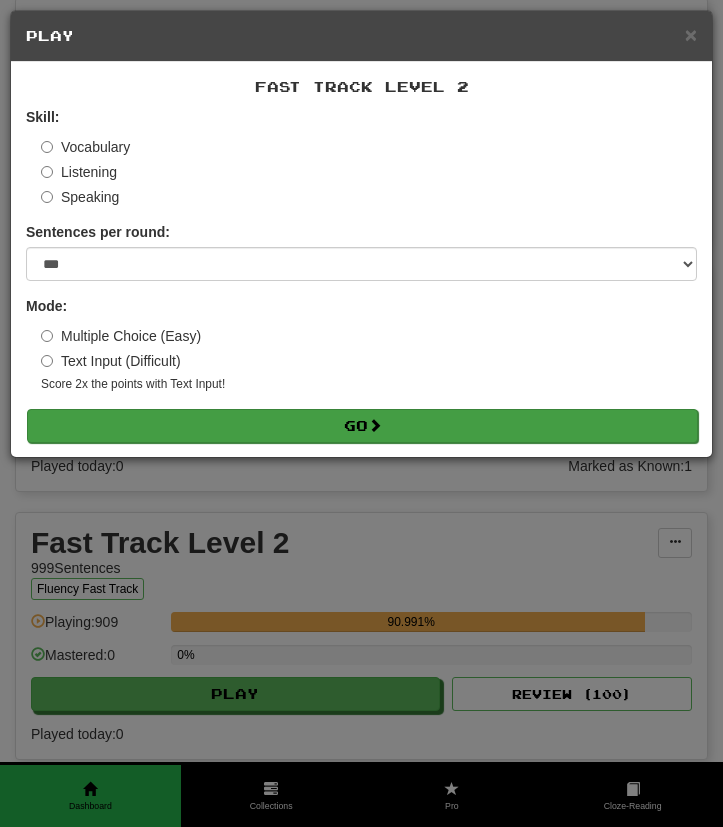 click on "Go" at bounding box center [362, 426] 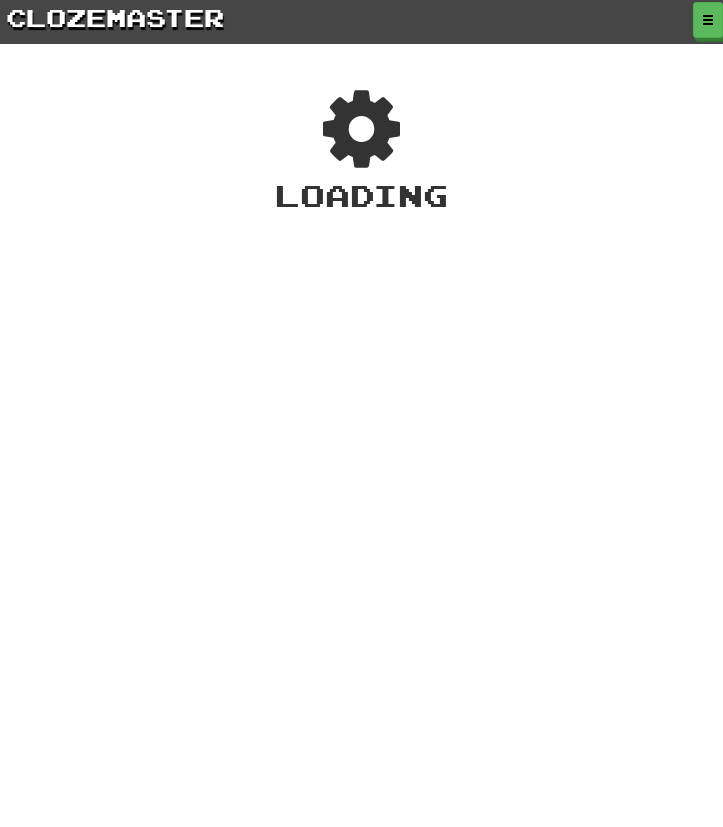 scroll, scrollTop: 0, scrollLeft: 0, axis: both 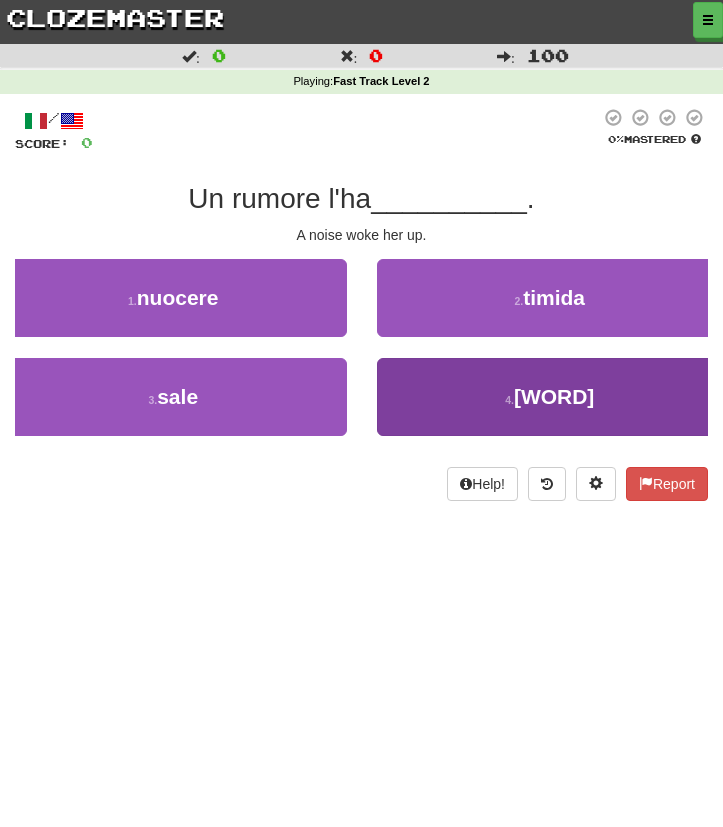 click on "4 .  [WORD]" at bounding box center (550, 397) 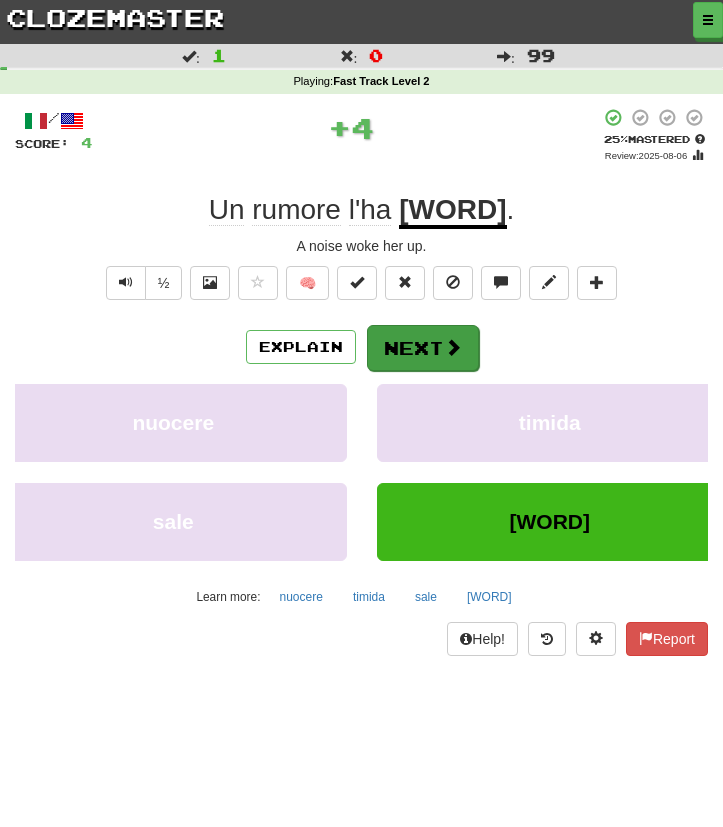 click on "Next" at bounding box center (423, 348) 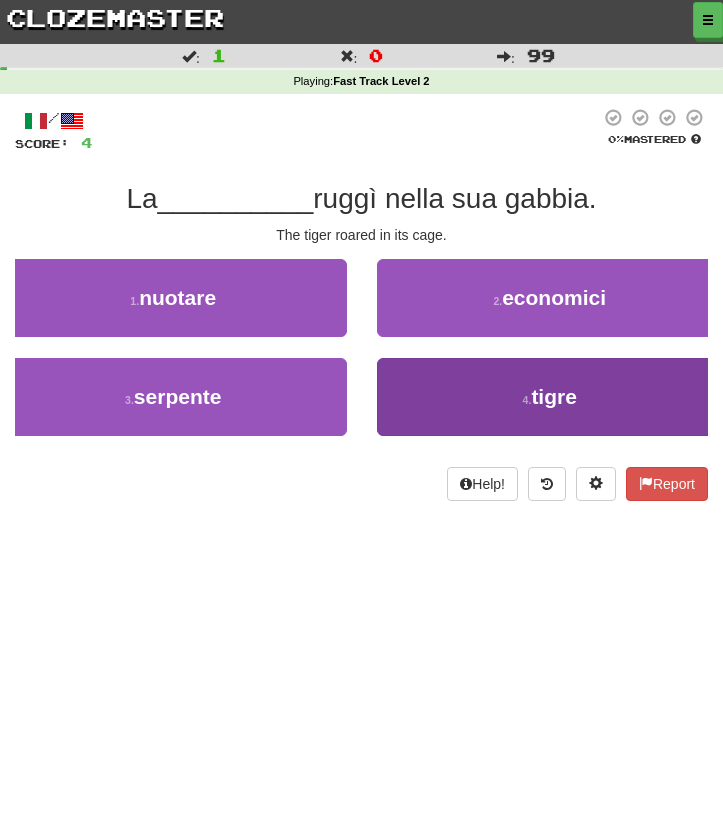 click on "4 .  tigre" at bounding box center [550, 397] 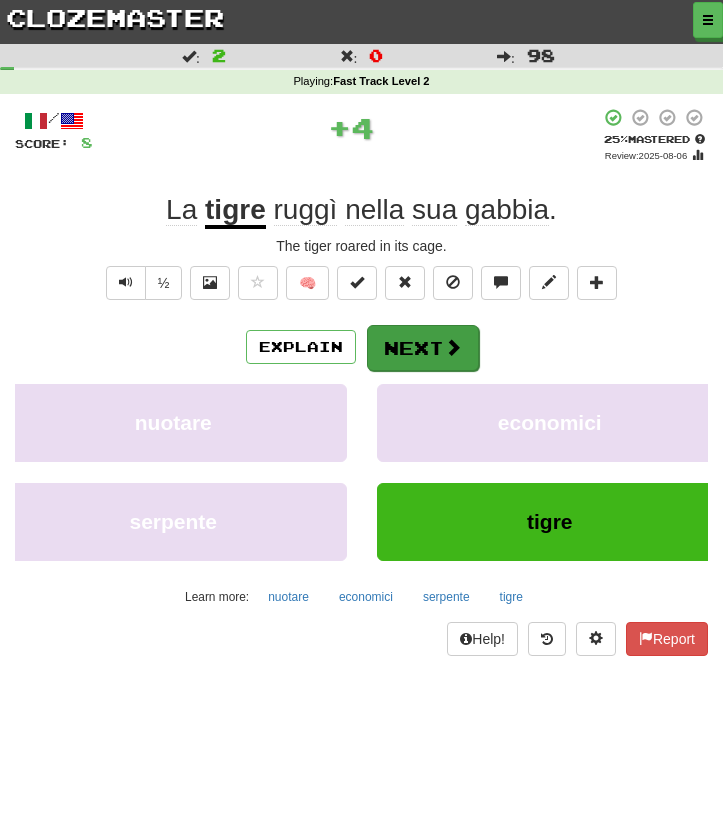 click on "Next" at bounding box center (423, 348) 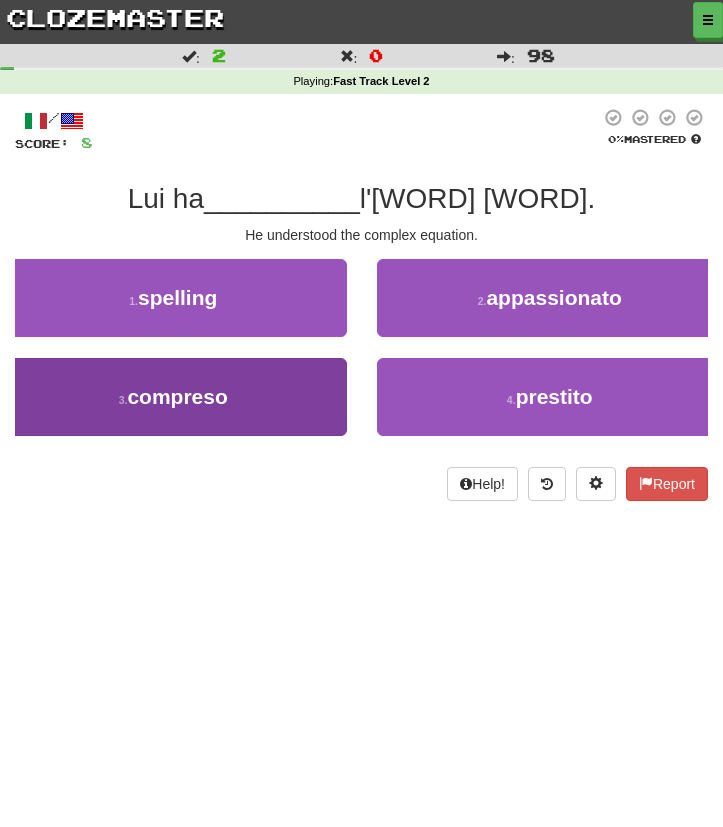 click on "3 .  compreso" at bounding box center (173, 397) 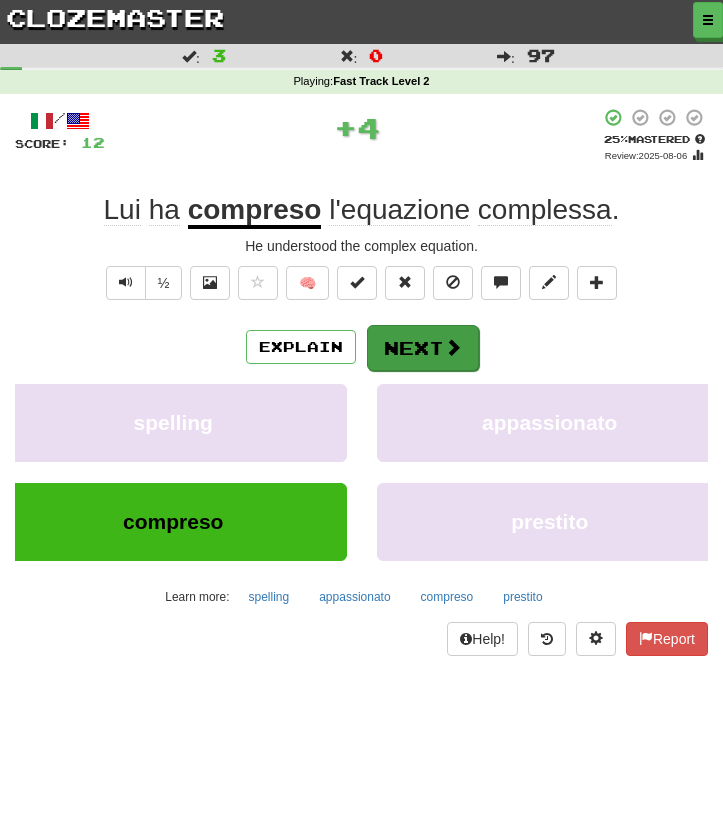 click on "Next" at bounding box center (423, 348) 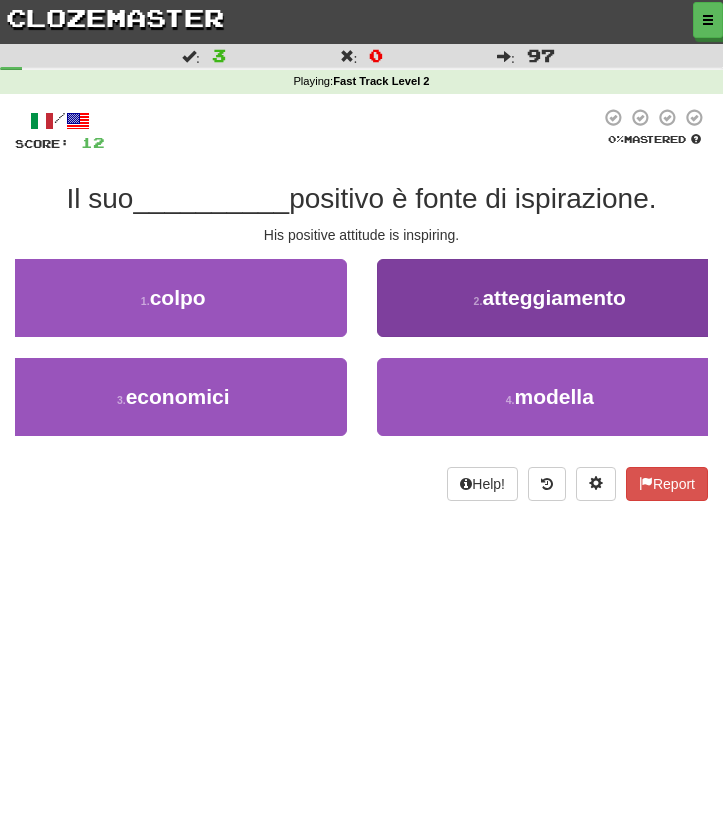 click on "2 .  atteggiamento" at bounding box center (550, 298) 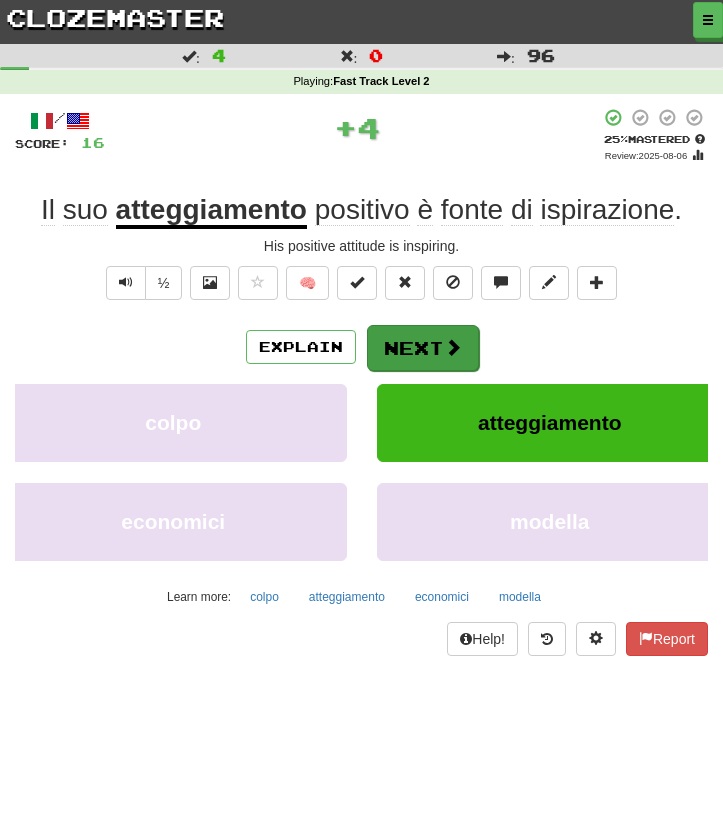 click on "Next" at bounding box center (423, 348) 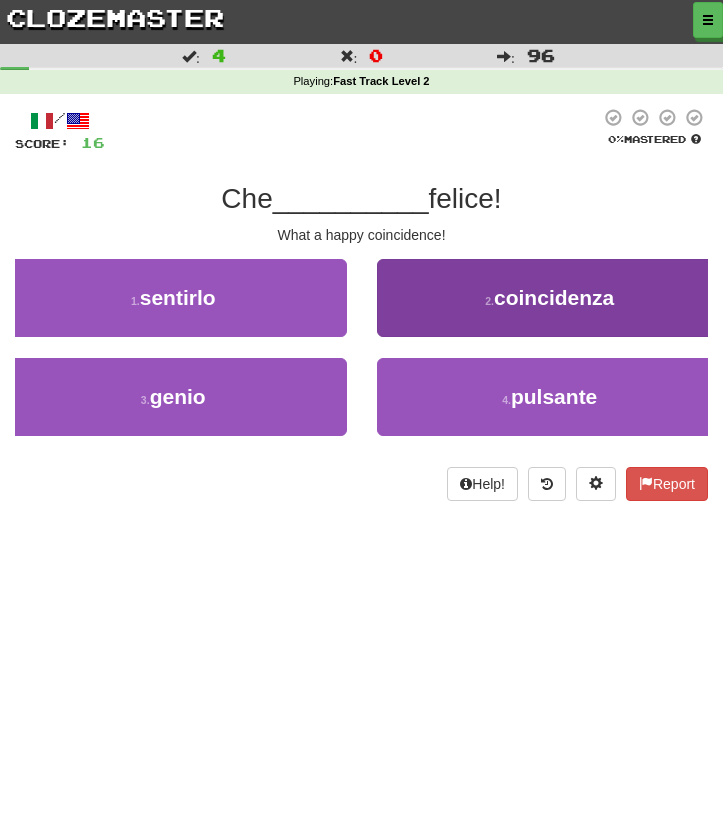 click on "2 .  coincidenza" at bounding box center [550, 298] 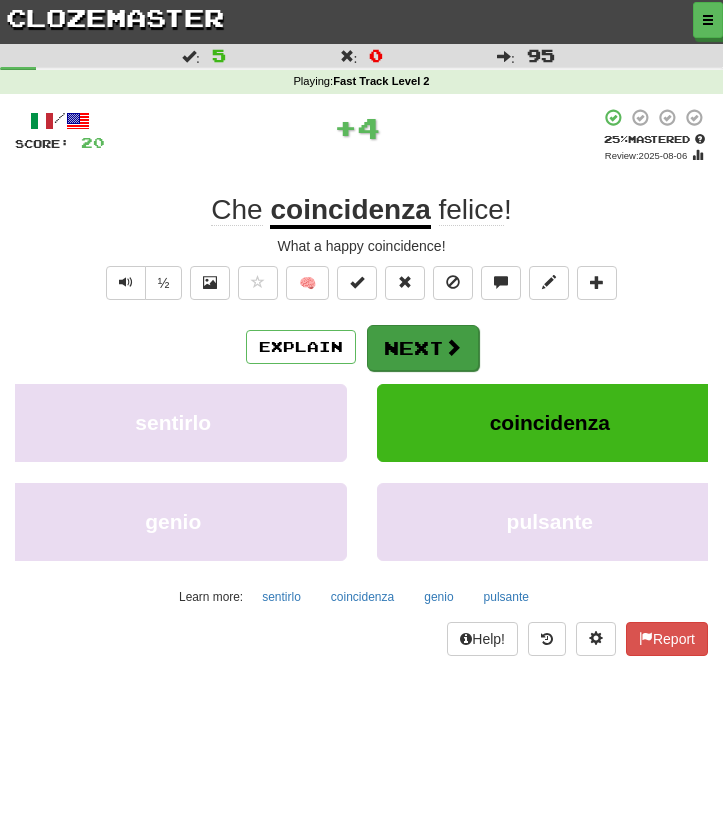 click on "Next" at bounding box center [423, 348] 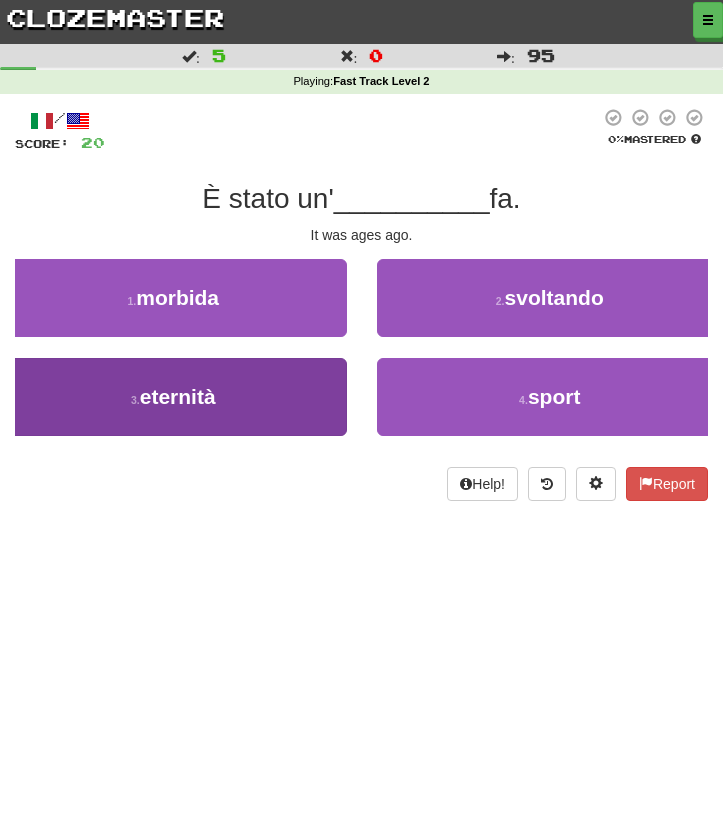 click on "3 .  eternità" at bounding box center [173, 397] 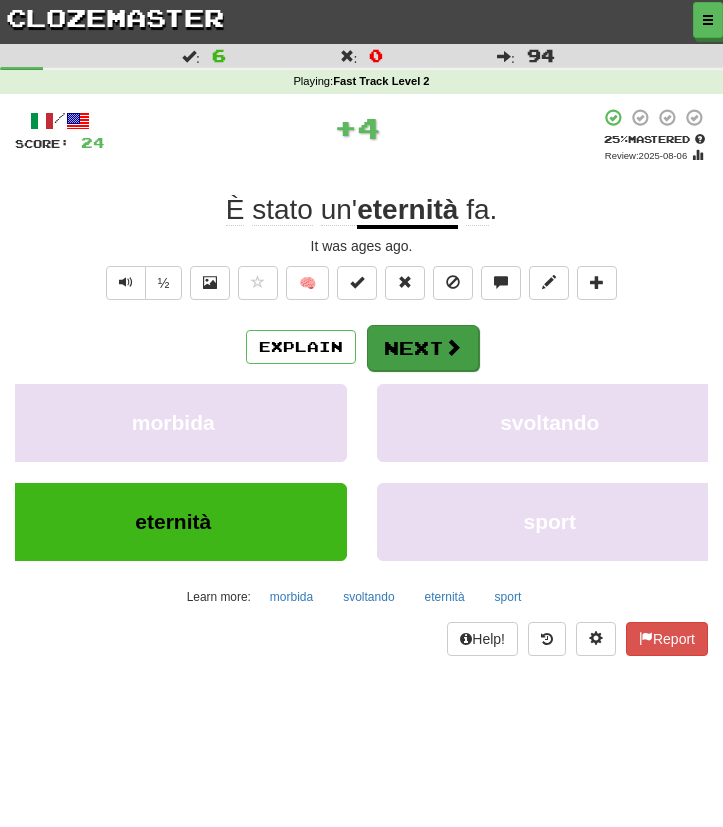 click on "Next" at bounding box center (423, 348) 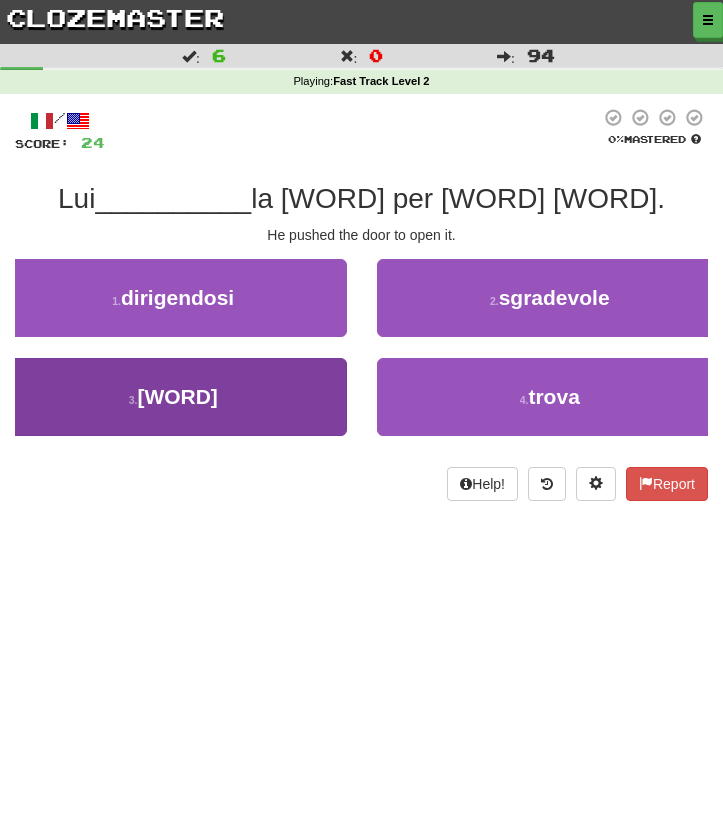 click on "3 .  spinse" at bounding box center [173, 397] 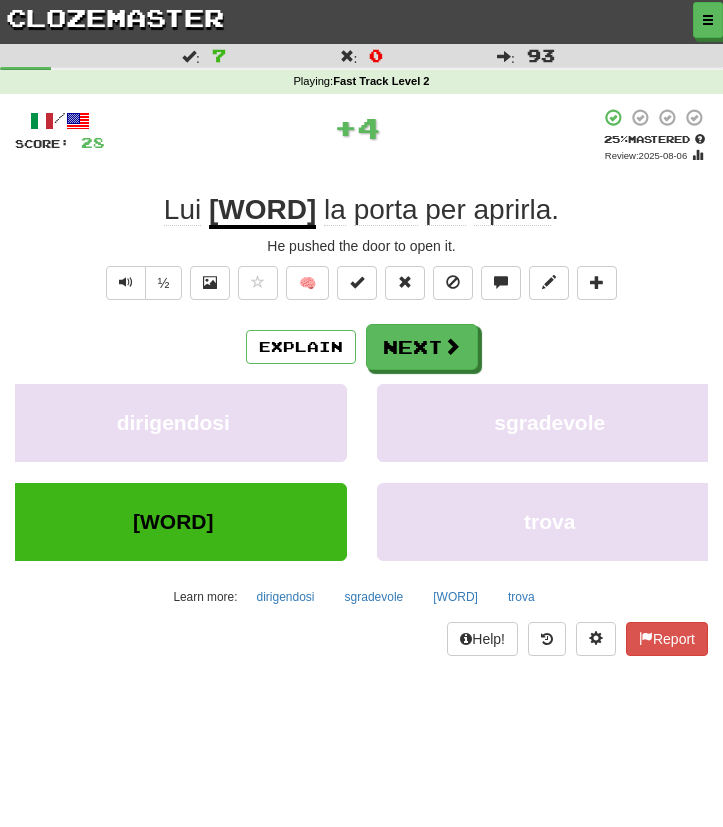 click on "Explain Next dirigendosi sgradevole spinse trova Learn more: dirigendosi sgradevole spinse trova" at bounding box center [361, 468] 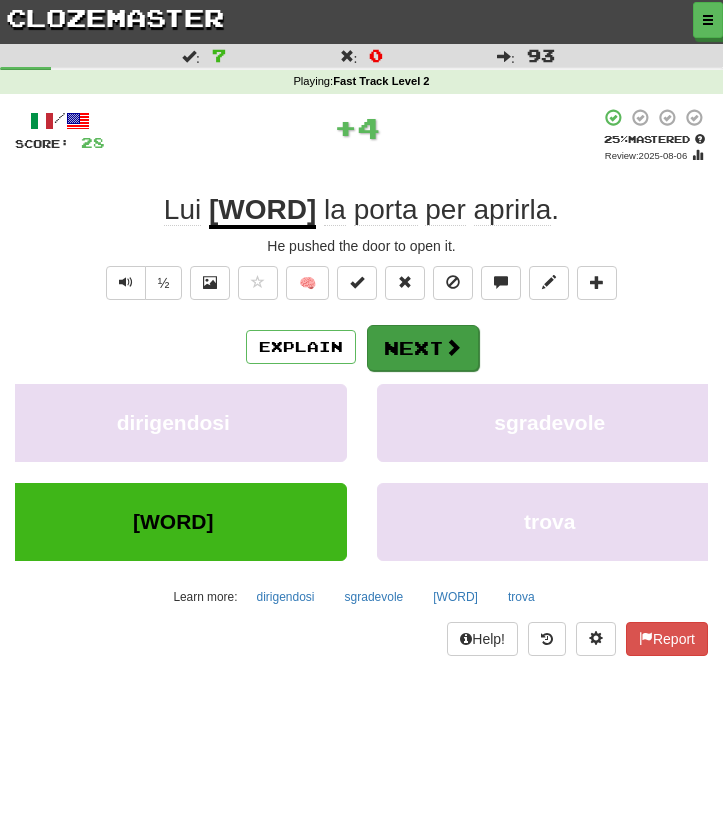 click on "Next" at bounding box center [423, 348] 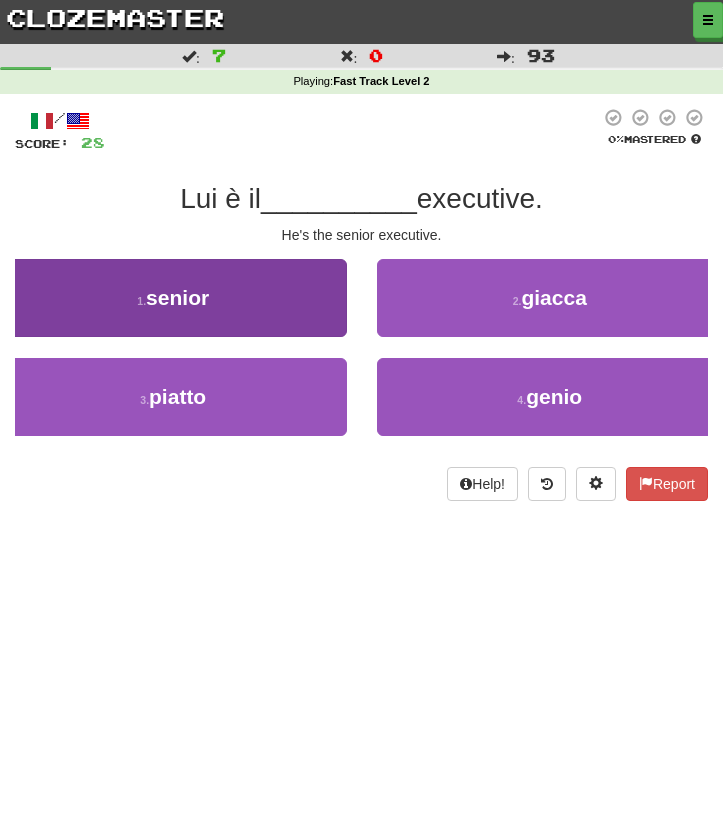 click on "1 .  senior" at bounding box center (173, 298) 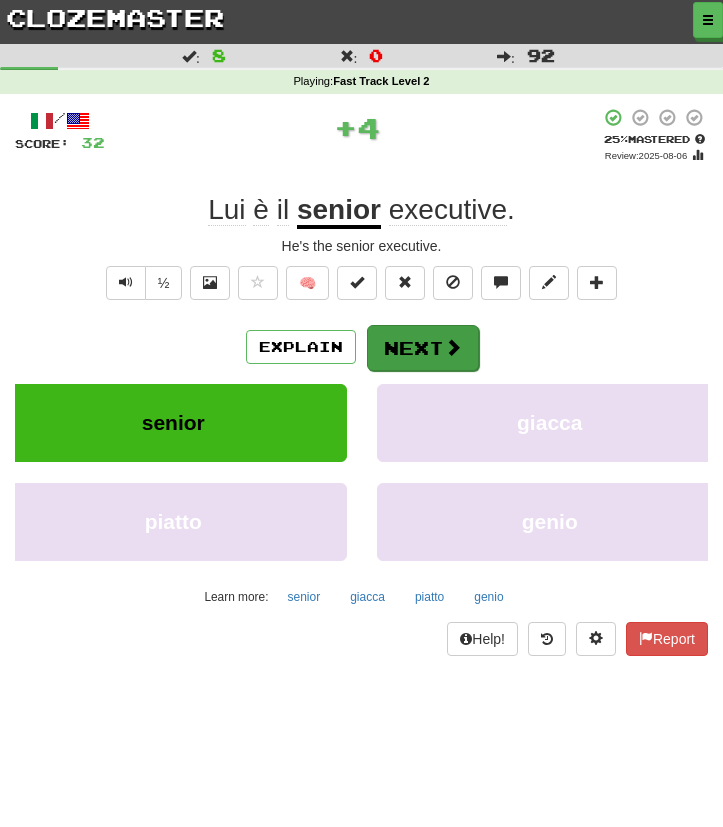 click on "Next" at bounding box center [423, 348] 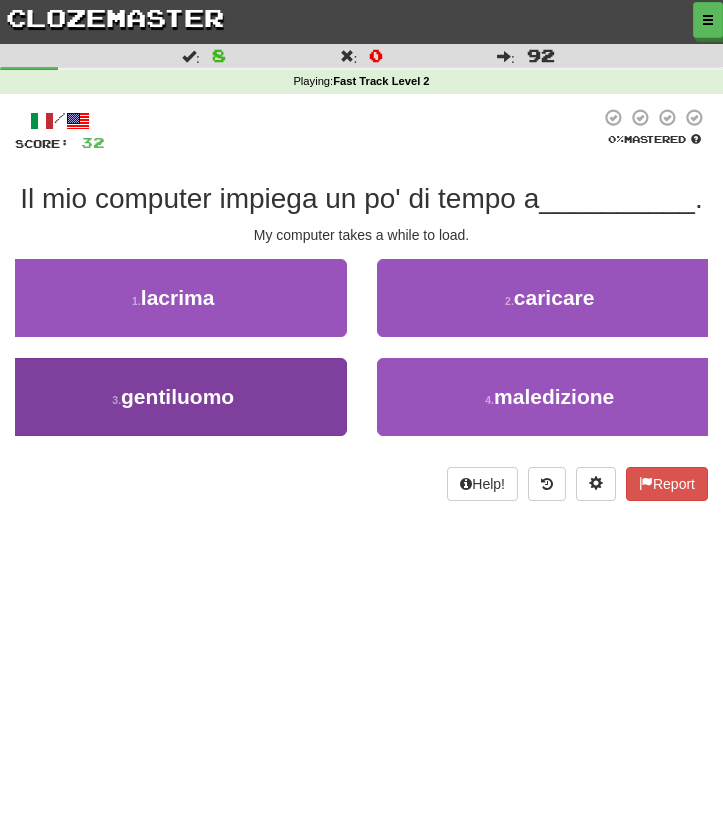 click on "3 .  gentiluomo" at bounding box center (173, 397) 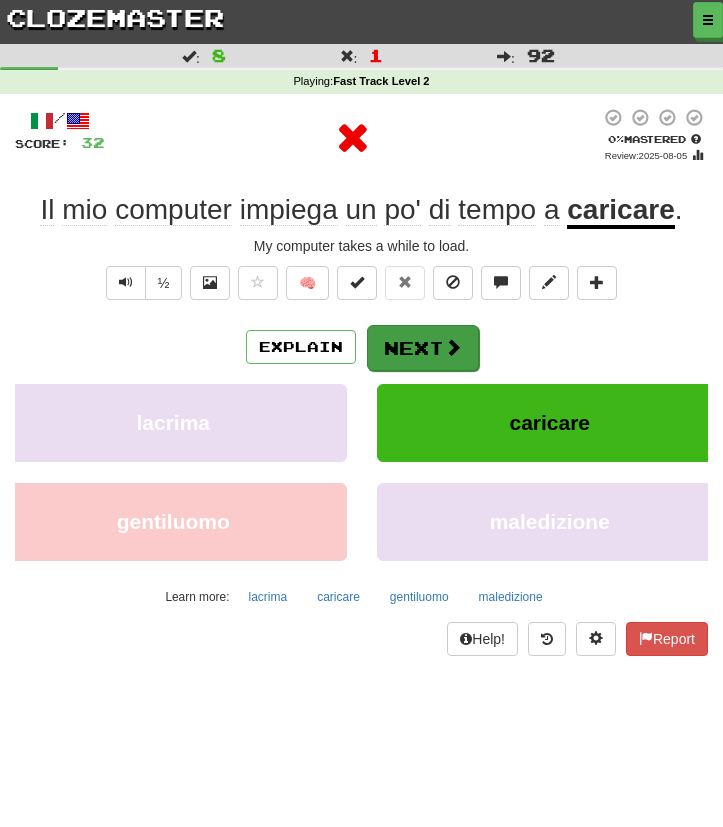 click on "Next" at bounding box center [423, 348] 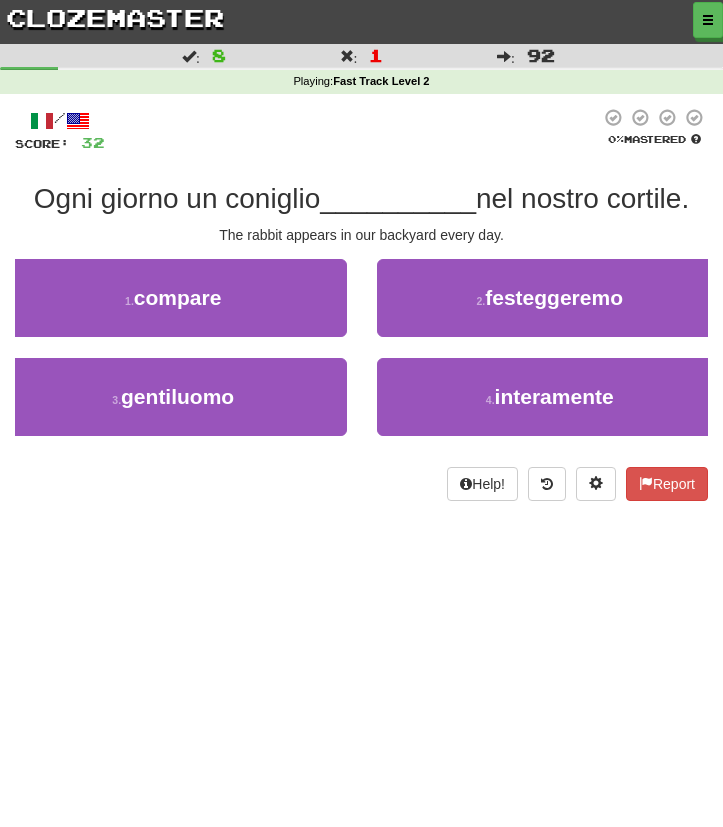 click on "clozemaster" at bounding box center (115, 17) 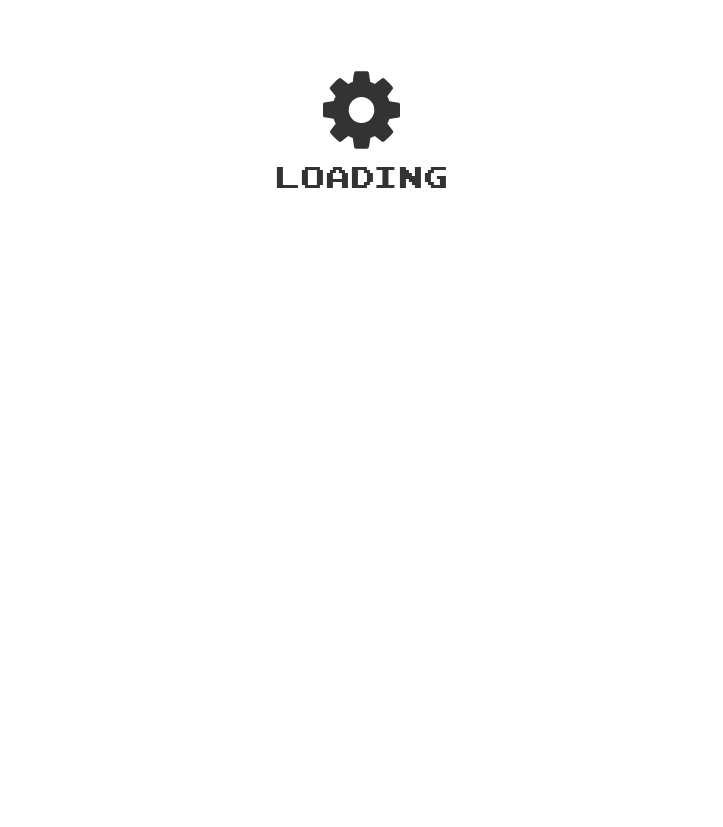 scroll, scrollTop: 0, scrollLeft: 0, axis: both 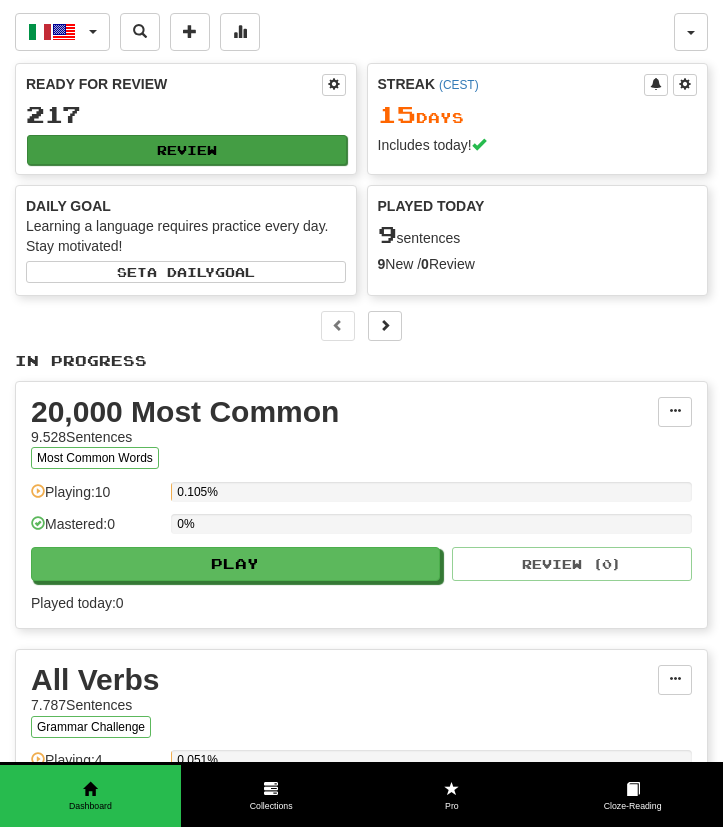 click on "Review" at bounding box center [187, 150] 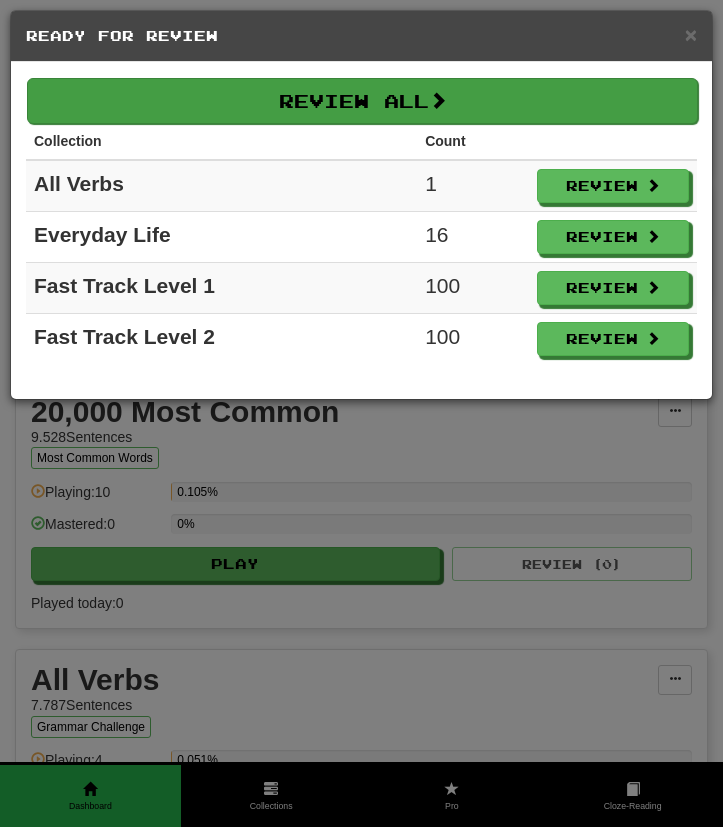 click on "Review All" at bounding box center (362, 101) 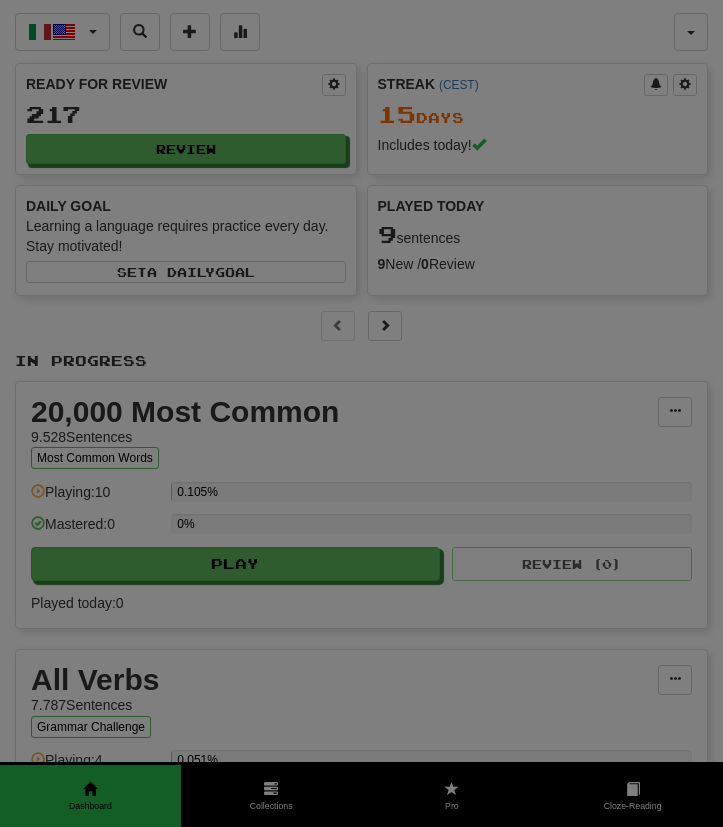 select on "***" 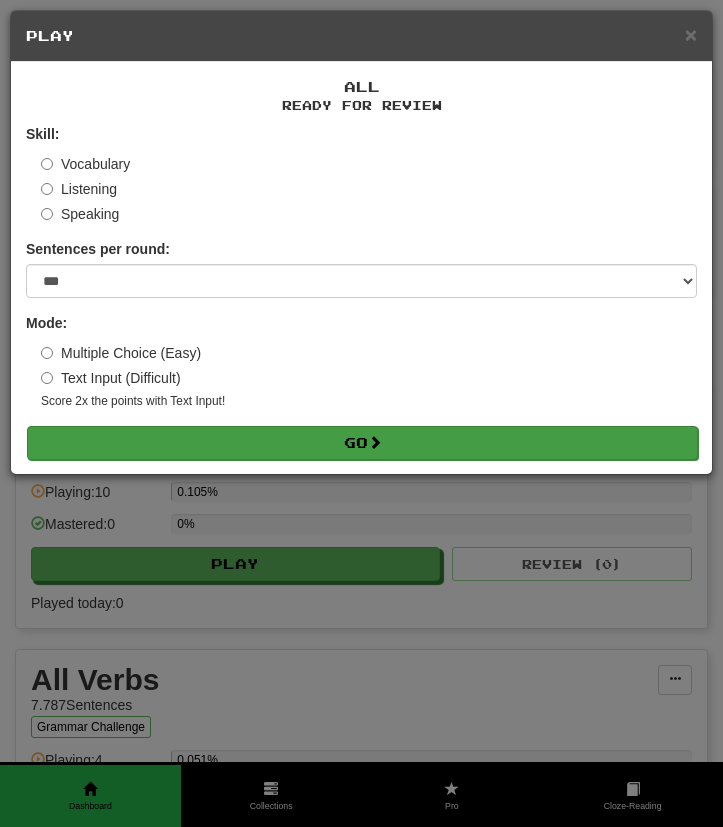 click on "Go" at bounding box center [362, 443] 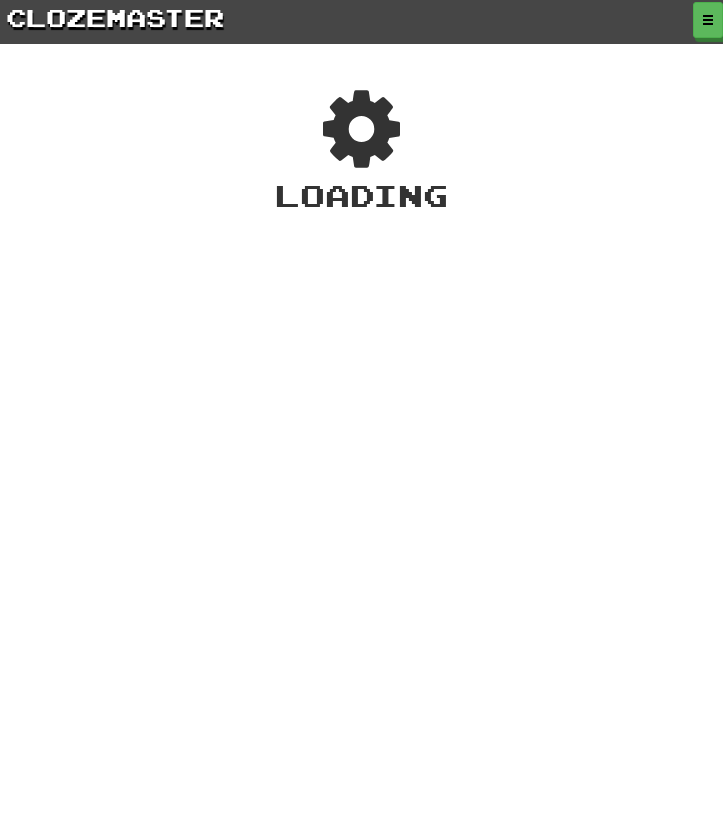 scroll, scrollTop: 0, scrollLeft: 0, axis: both 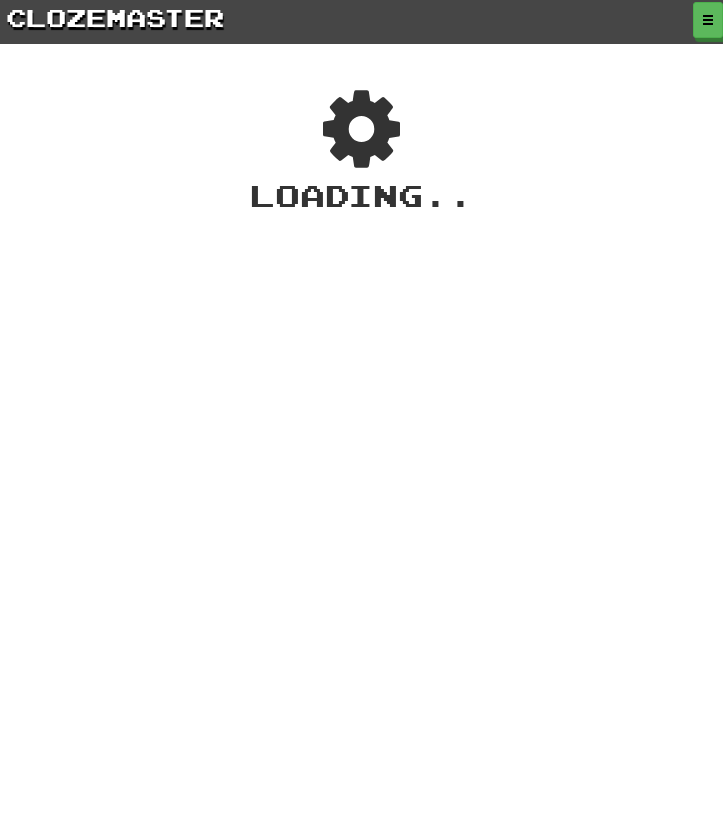 click on "clozemaster" at bounding box center [115, 17] 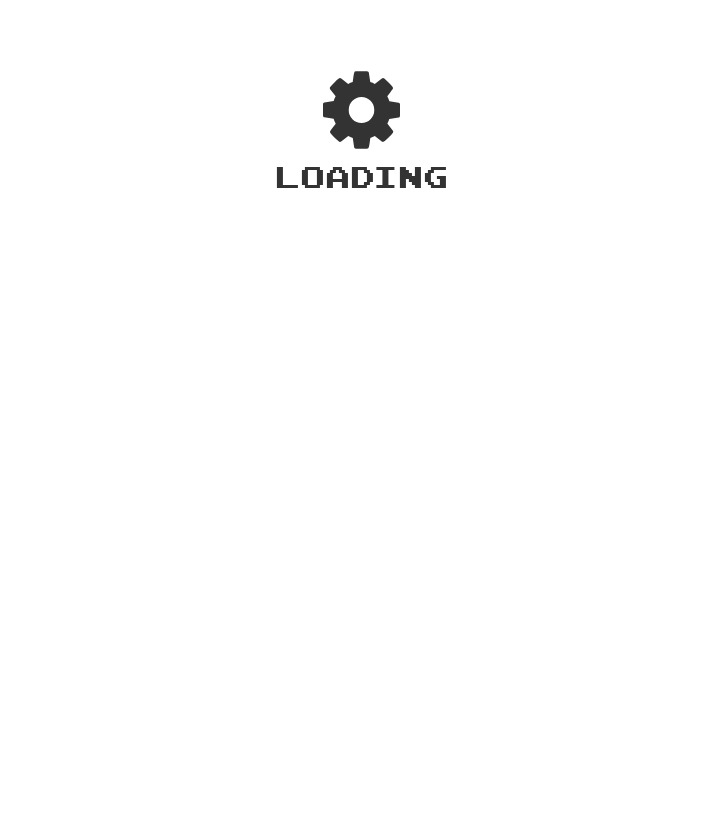 scroll, scrollTop: 0, scrollLeft: 0, axis: both 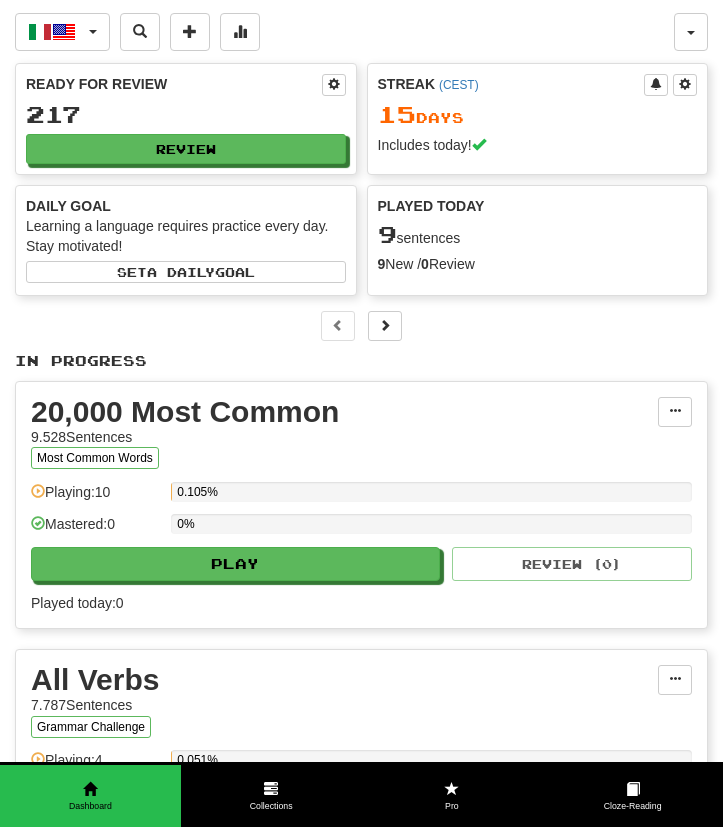 click on "Score 39.532  Playing:  2.605  Mastered:  136 Ready for Review 217   Review Streak   ( CEST ) 15  Day s Includes today!  Daily Goal Learning a language requires practice every day. Stay motivated! Set  a daily  goal Played Today 9  sentences 9  New /  0  Review Full History  Level 58 773  more points to level  59 Leaderboard 59 th View Favorites 2 View Play" at bounding box center (361, 179) 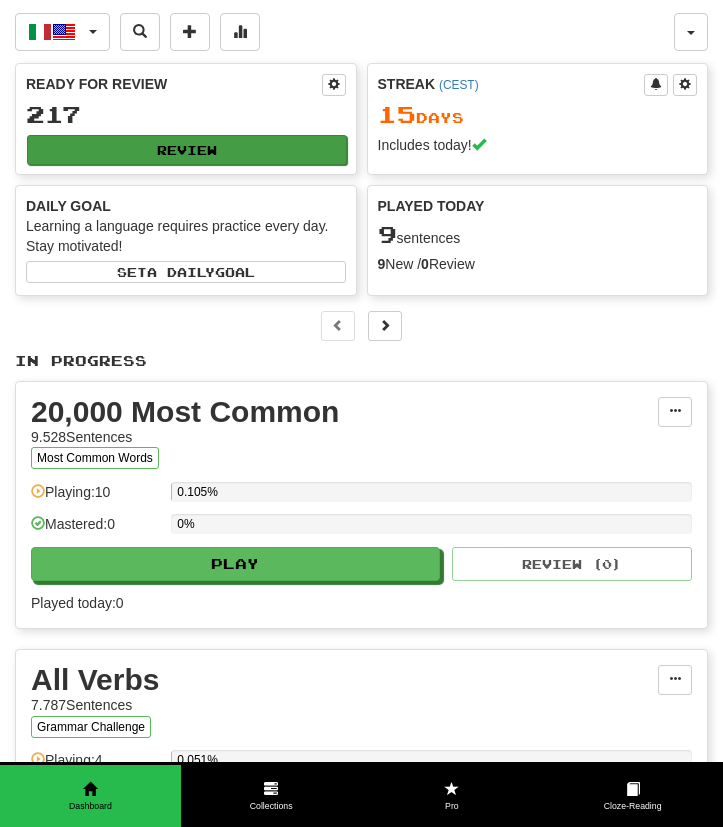 click on "Review" at bounding box center (187, 150) 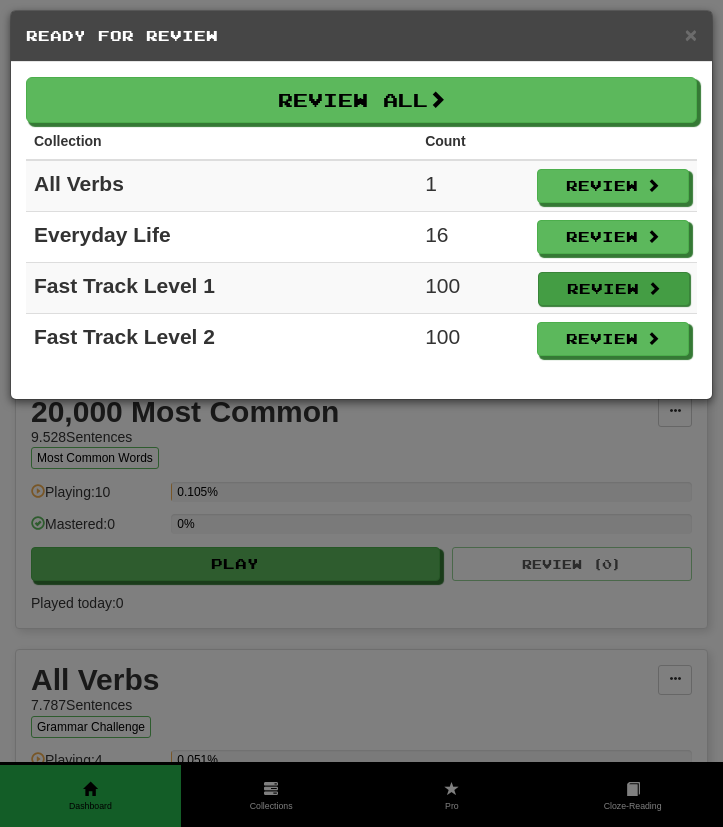 click on "Review" at bounding box center (614, 289) 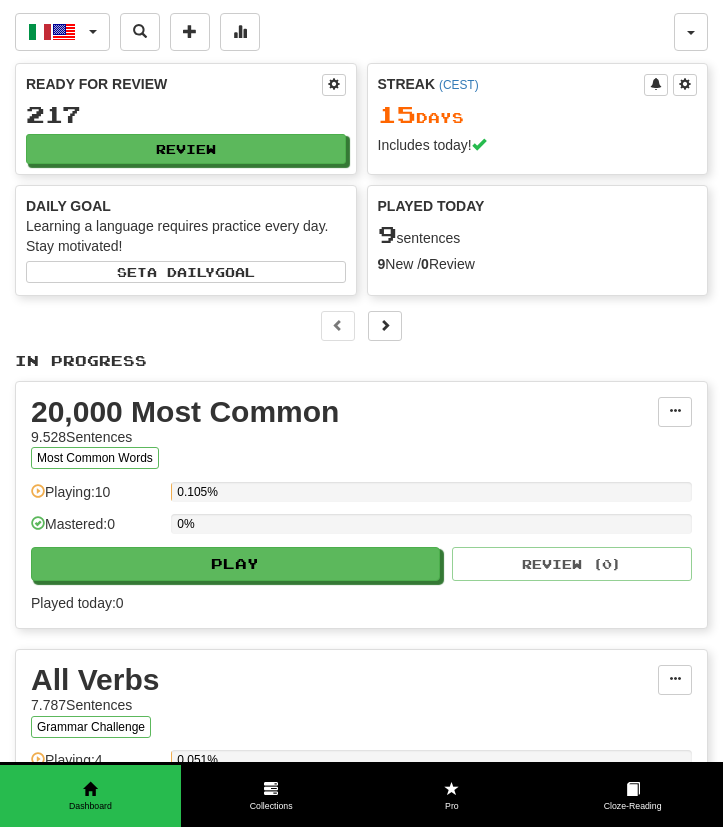 select on "***" 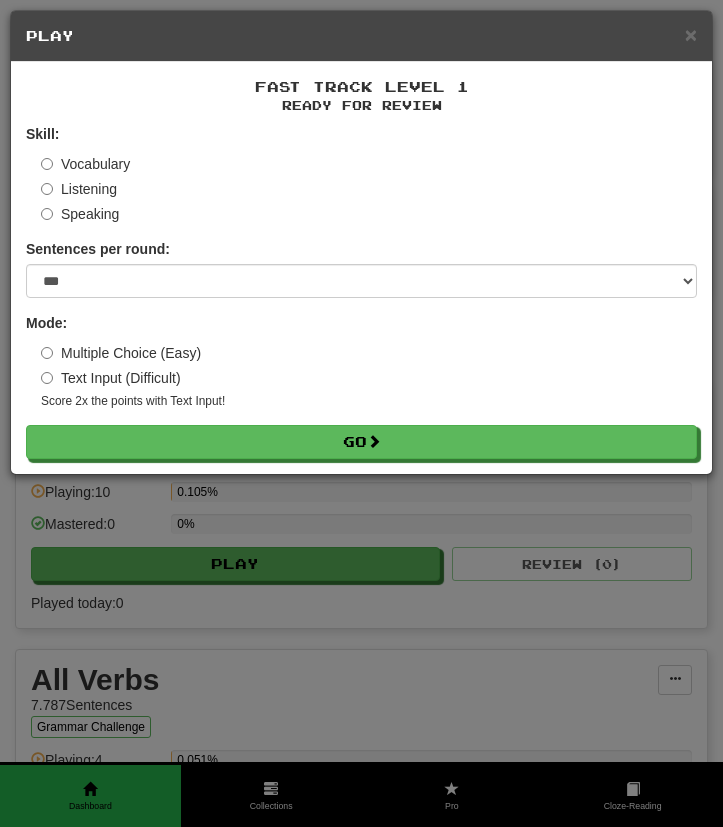 click on "Skill: Vocabulary Listening Speaking Sentences per round: * ** ** ** ** ** *** ******** Mode: Multiple Choice (Easy) Text Input (Difficult) Score 2x the points with Text Input ! Go" at bounding box center (361, 291) 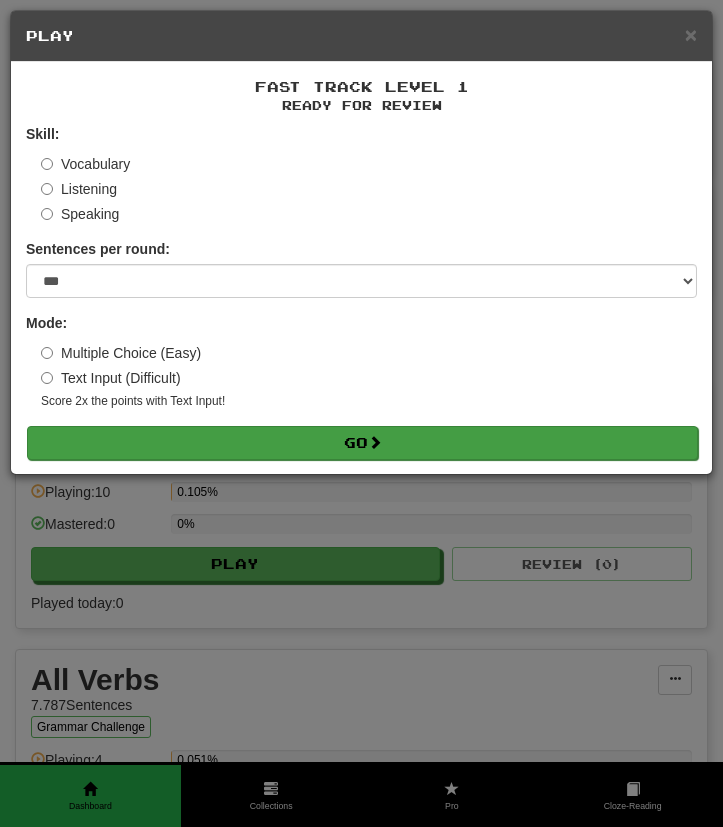 click on "Go" at bounding box center [362, 443] 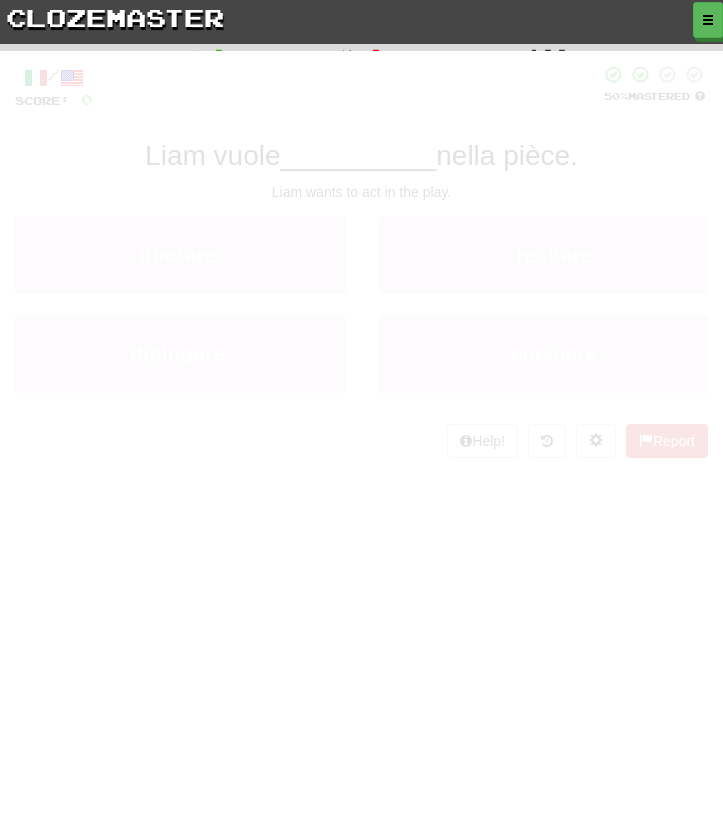 scroll, scrollTop: 0, scrollLeft: 0, axis: both 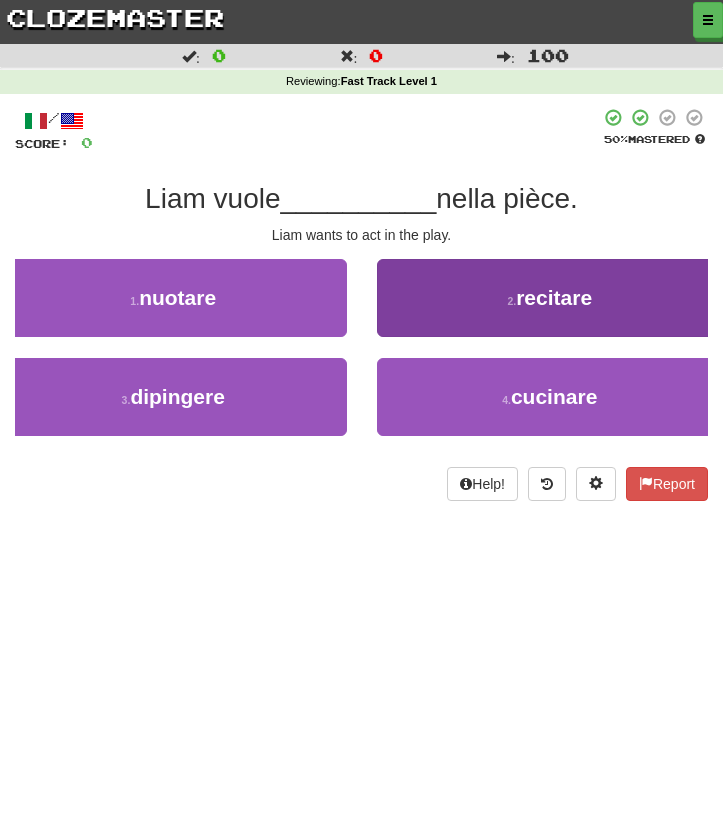 click on "2 .  recitare" at bounding box center (550, 298) 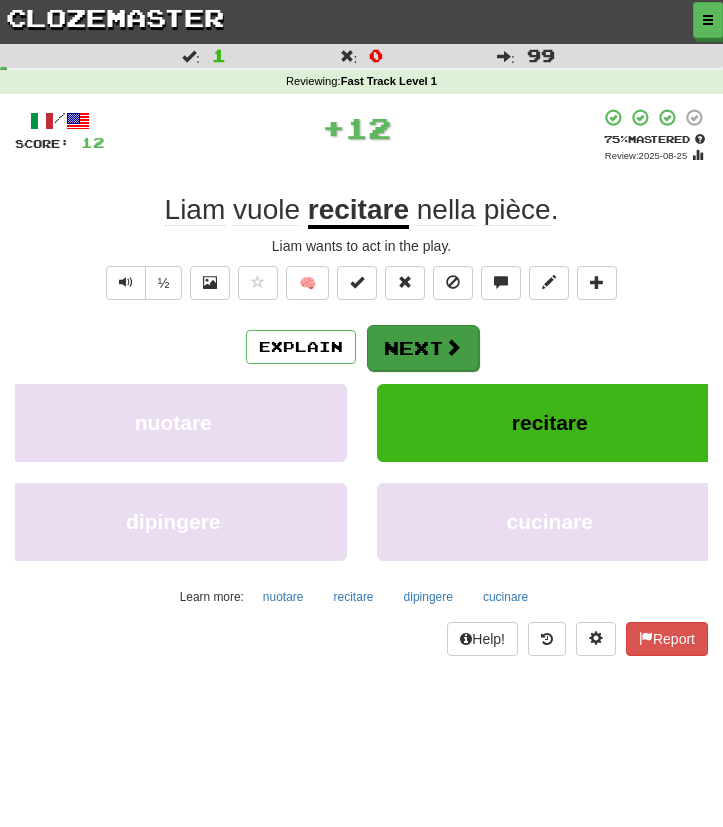 click on "Next" at bounding box center [423, 348] 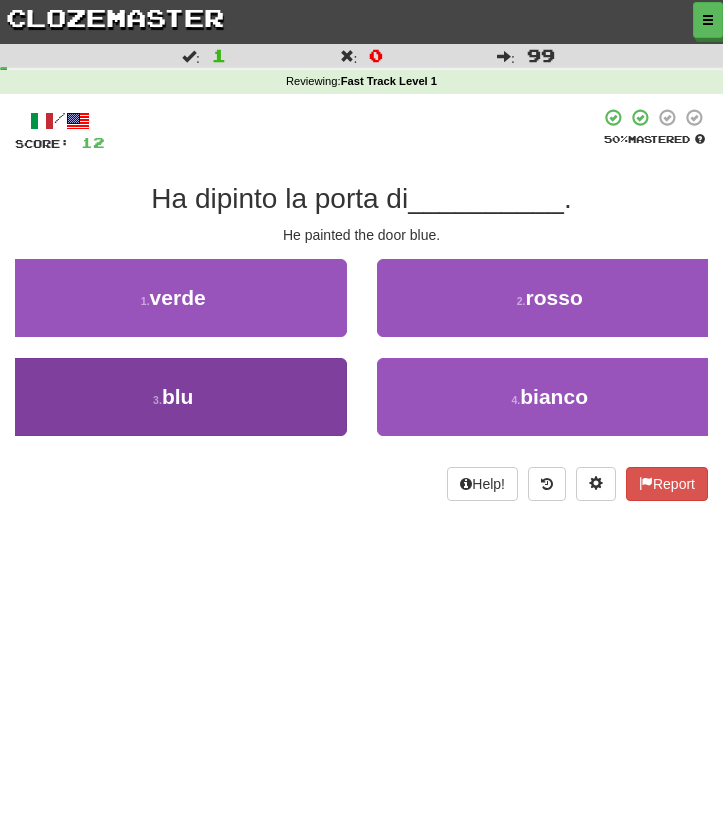 click on "3 .  blu" at bounding box center [173, 397] 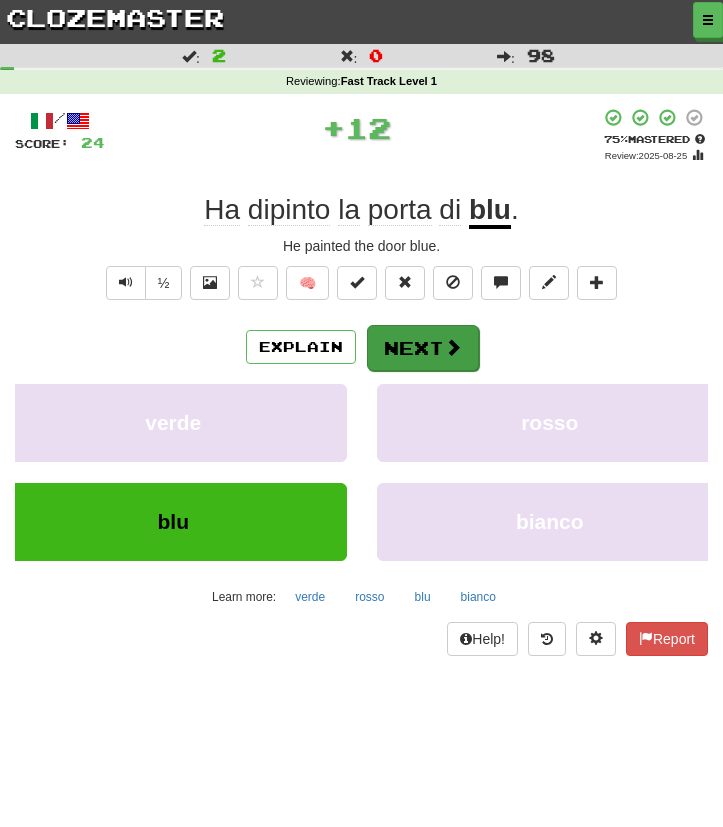 click on "Next" at bounding box center (423, 348) 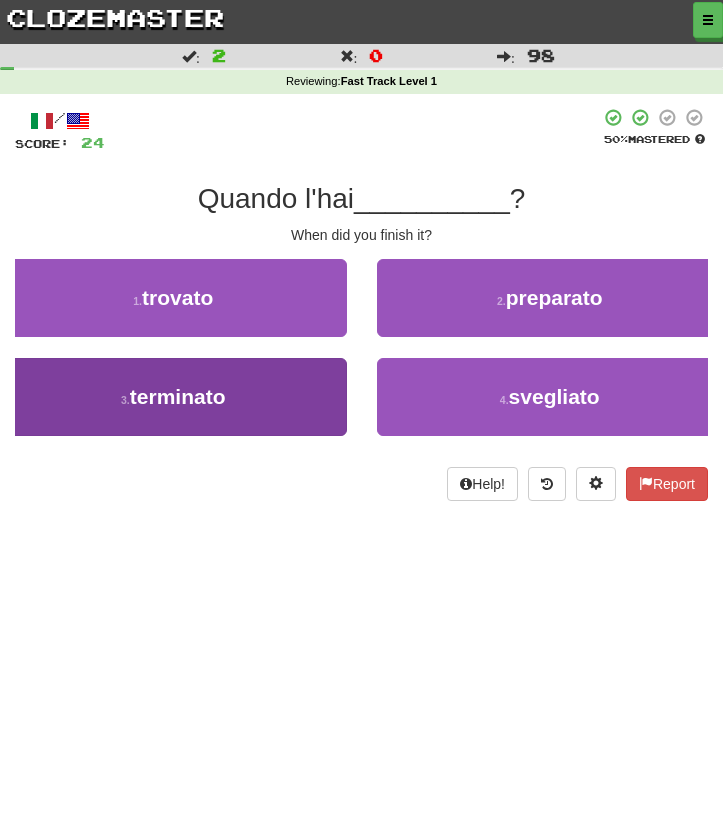 click on "3 .  terminato" at bounding box center [173, 397] 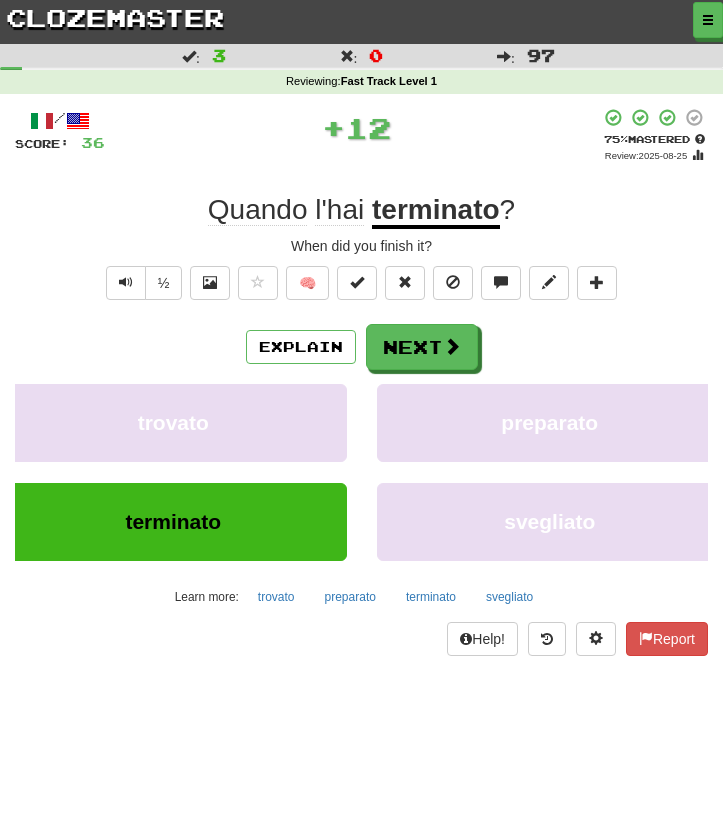 click on "Explain Next trovato preparato terminato svegliato Learn more: trovato preparato terminato svegliato" at bounding box center (361, 468) 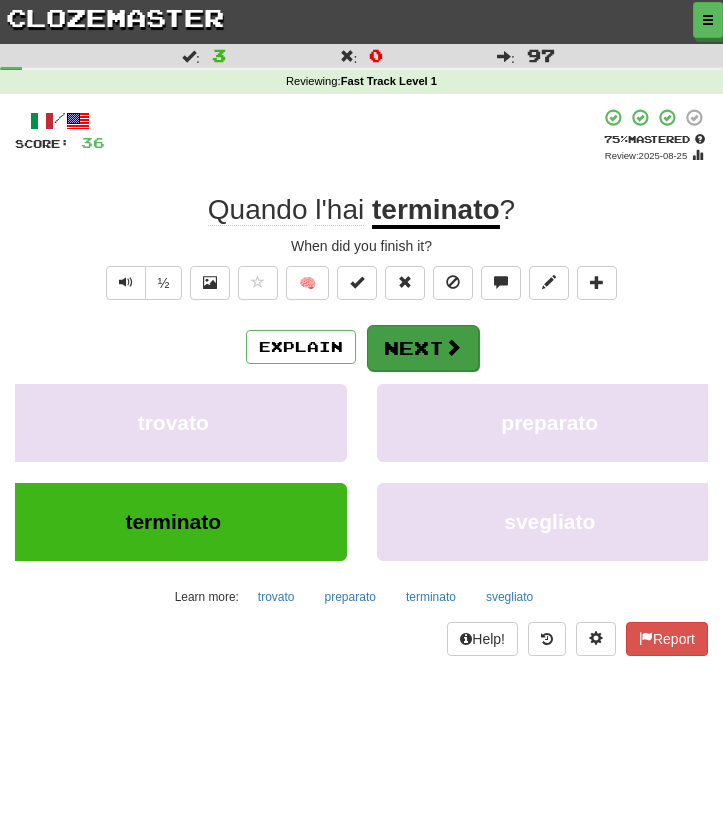 click on "Next" at bounding box center [423, 348] 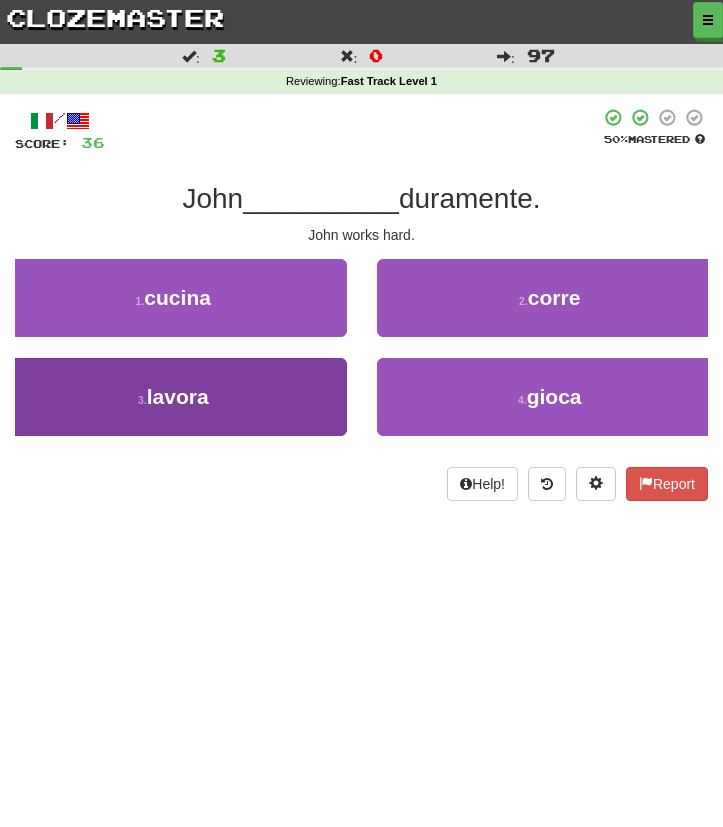 click on "3 .  lavora" at bounding box center (173, 397) 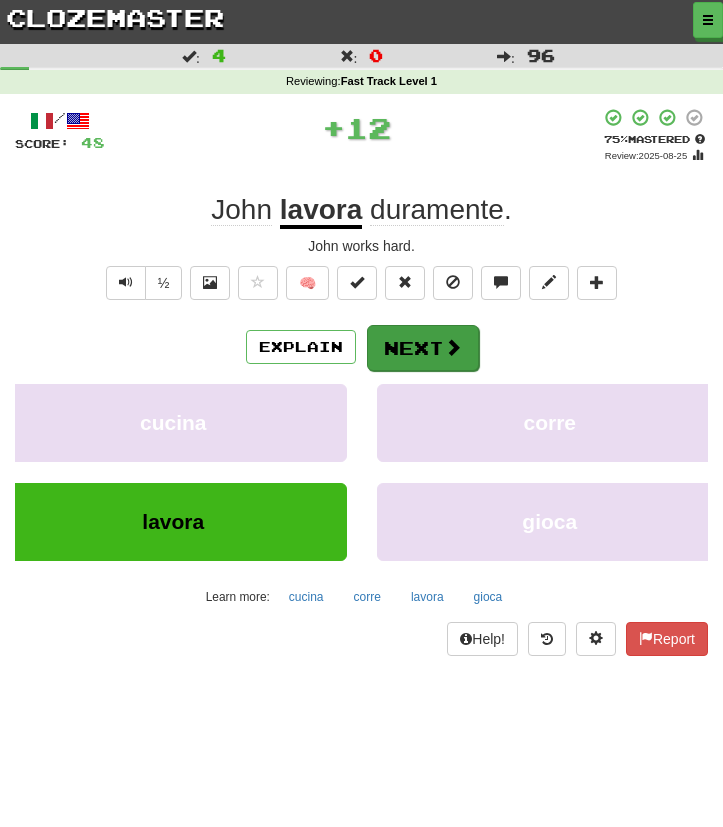 click on "Next" at bounding box center [423, 348] 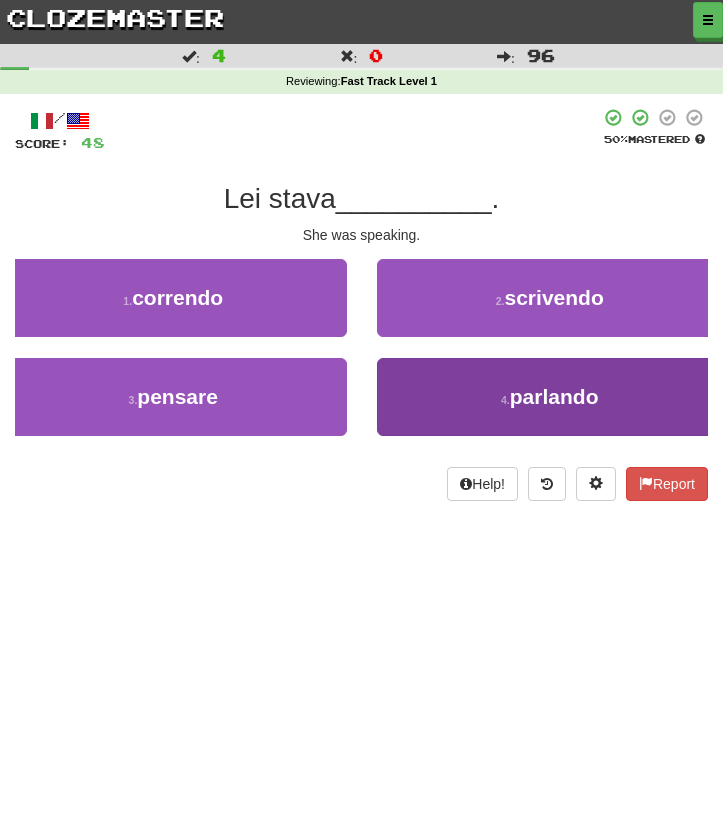 click on "4 .  parlando" at bounding box center [550, 397] 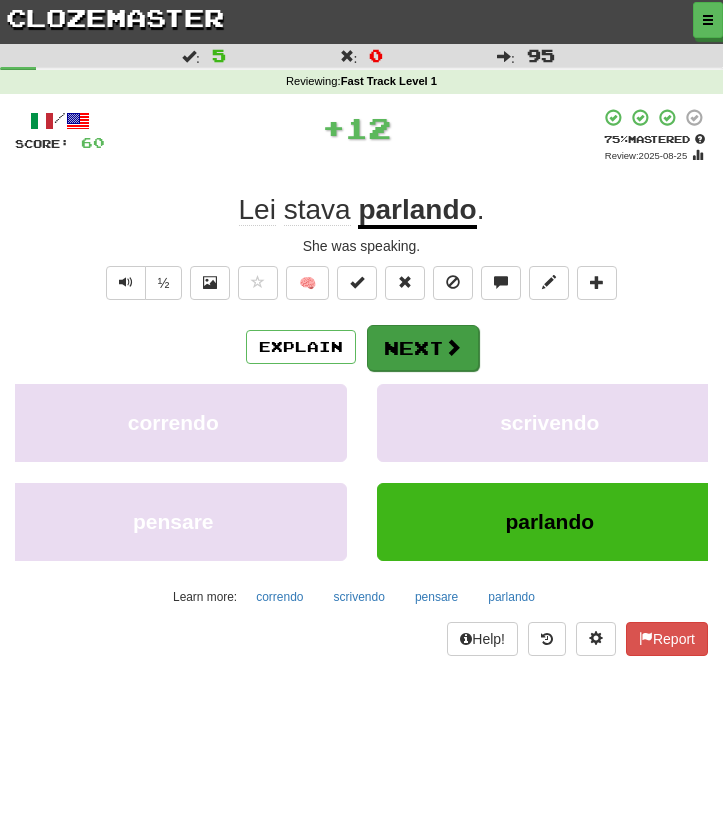 click on "Next" at bounding box center (423, 348) 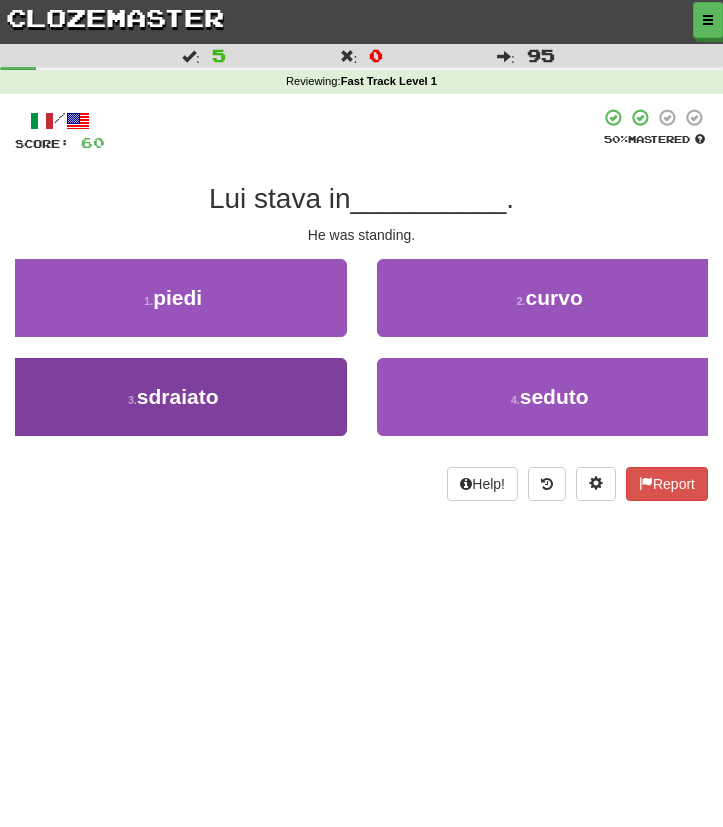 click on "3 .  sdraiato" at bounding box center [173, 397] 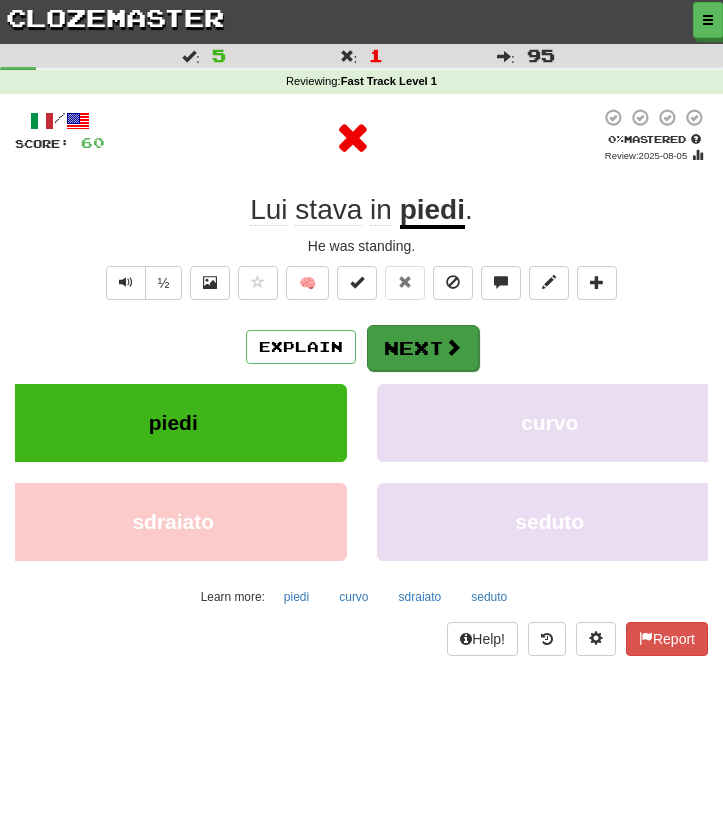 click on "Next" at bounding box center [423, 348] 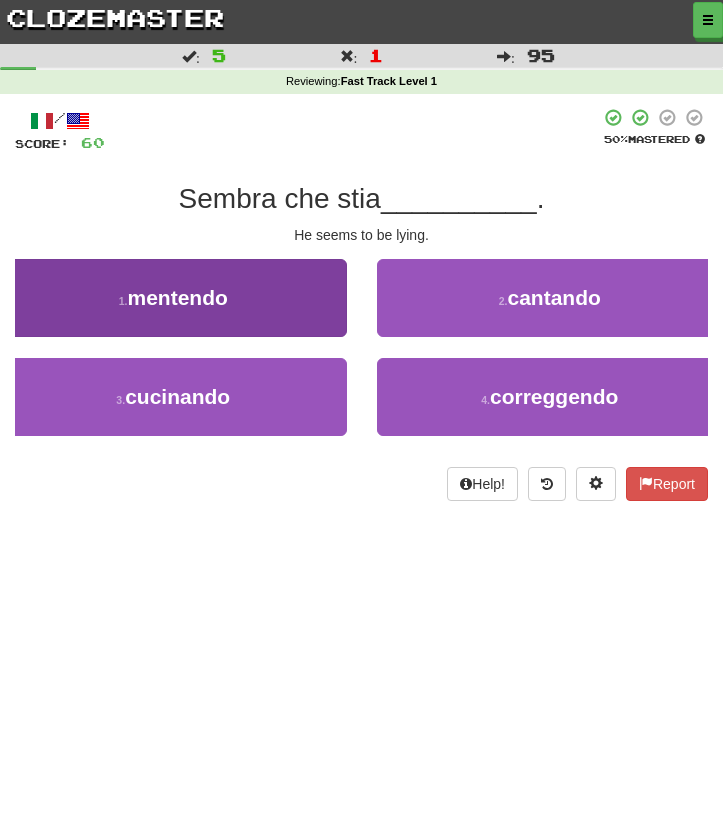 click on "1 .  mentendo" at bounding box center (173, 298) 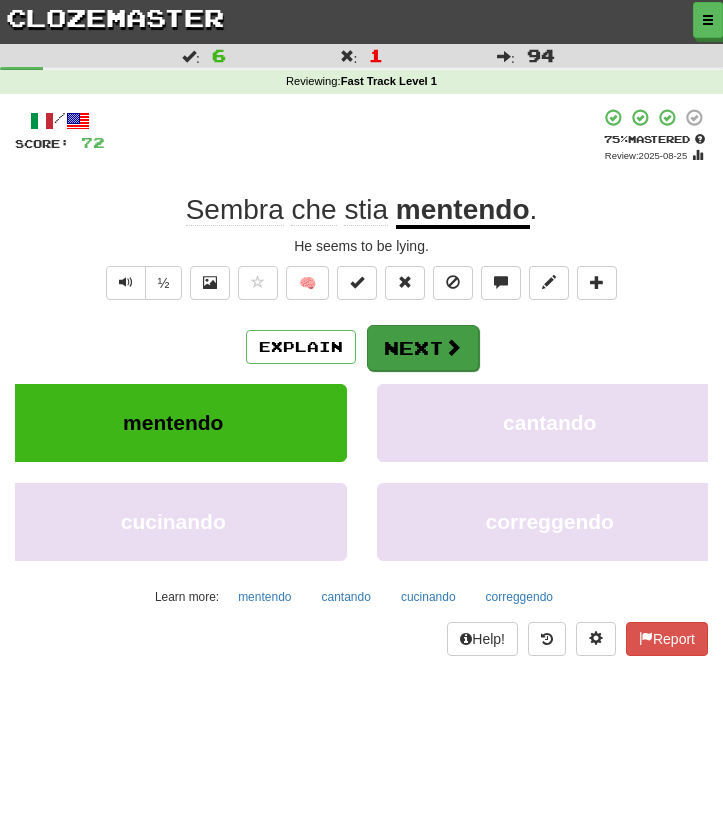 click on "Next" at bounding box center [423, 348] 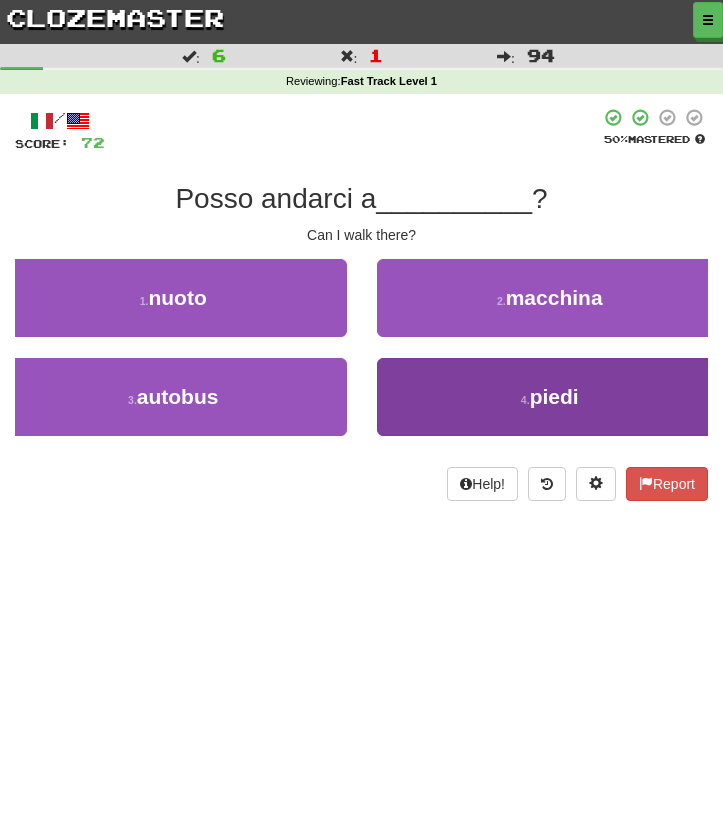 click on "4 .  piedi" at bounding box center [550, 397] 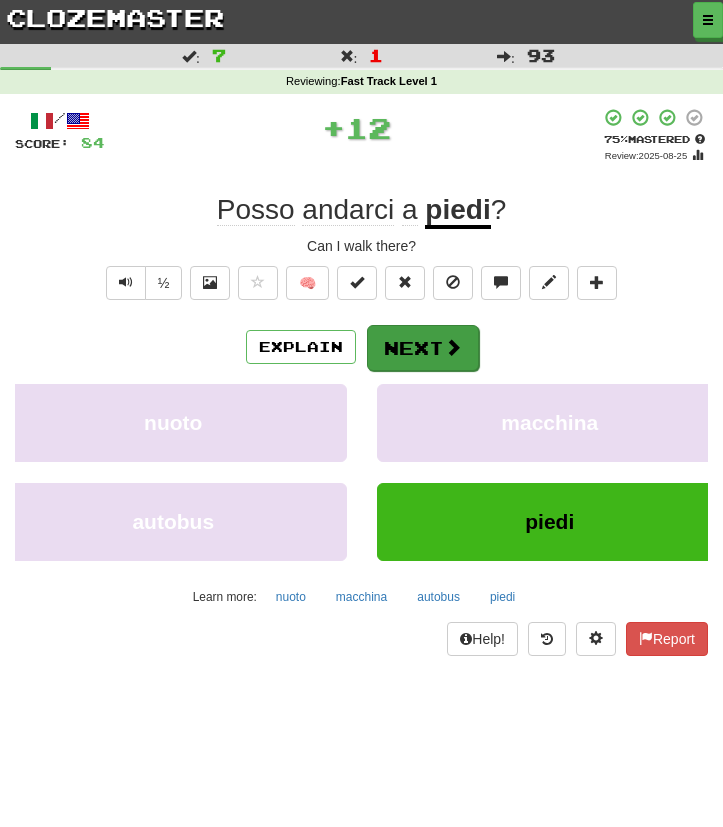 click on "Next" at bounding box center (423, 348) 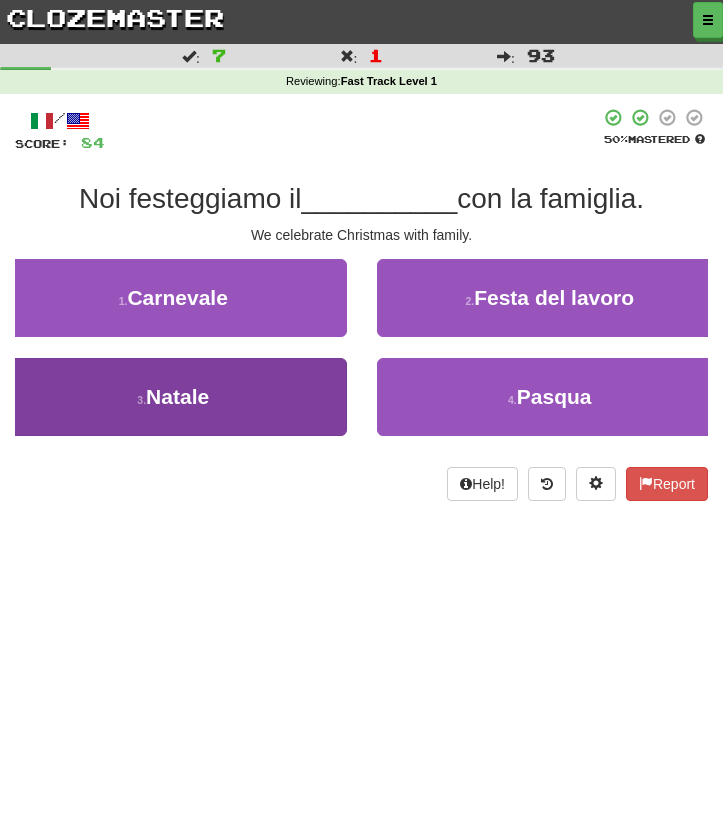 click on "3 .  Natale" at bounding box center [173, 397] 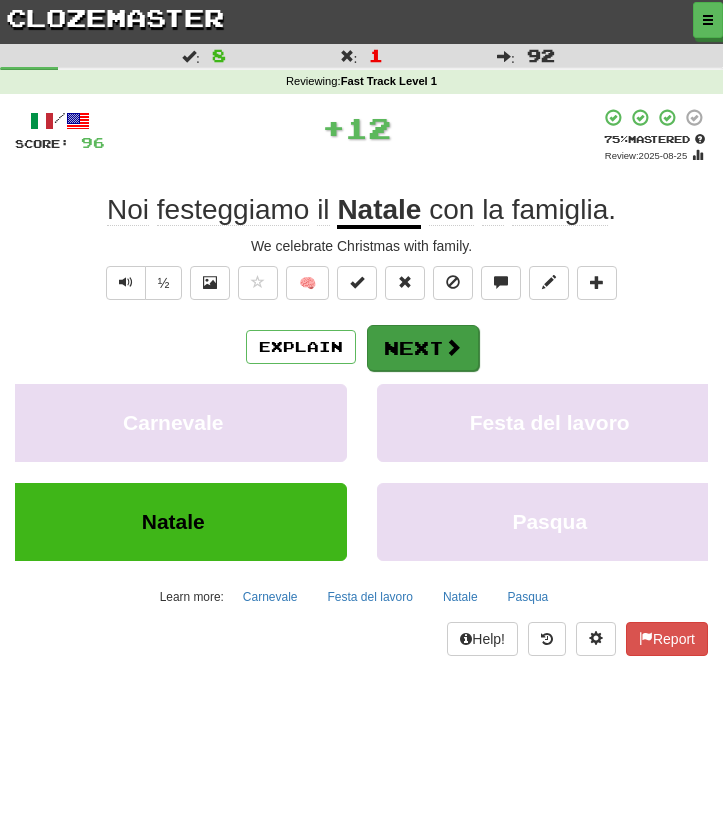 click on "Next" at bounding box center (423, 348) 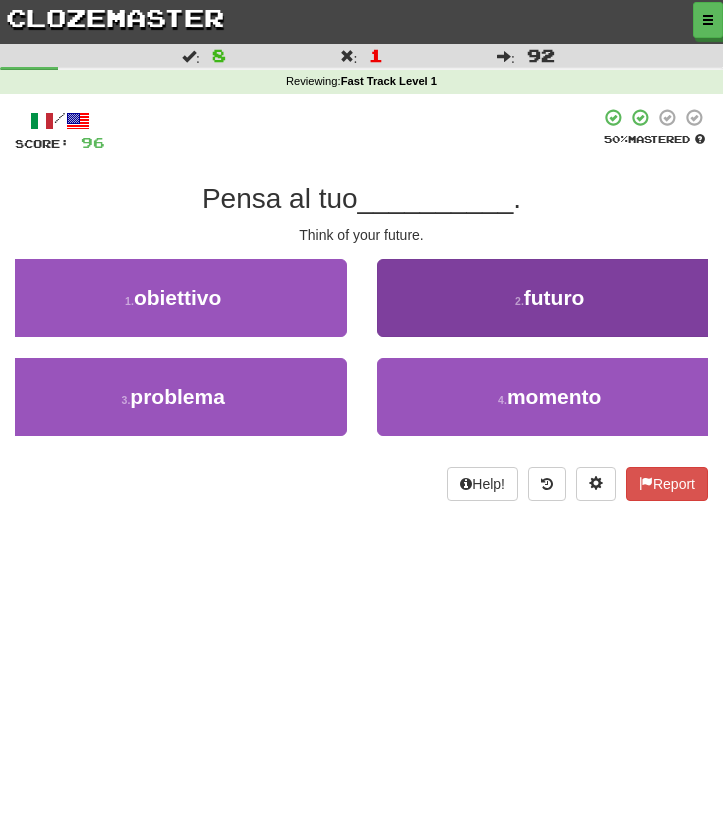 click on "2 .  futuro" at bounding box center [550, 298] 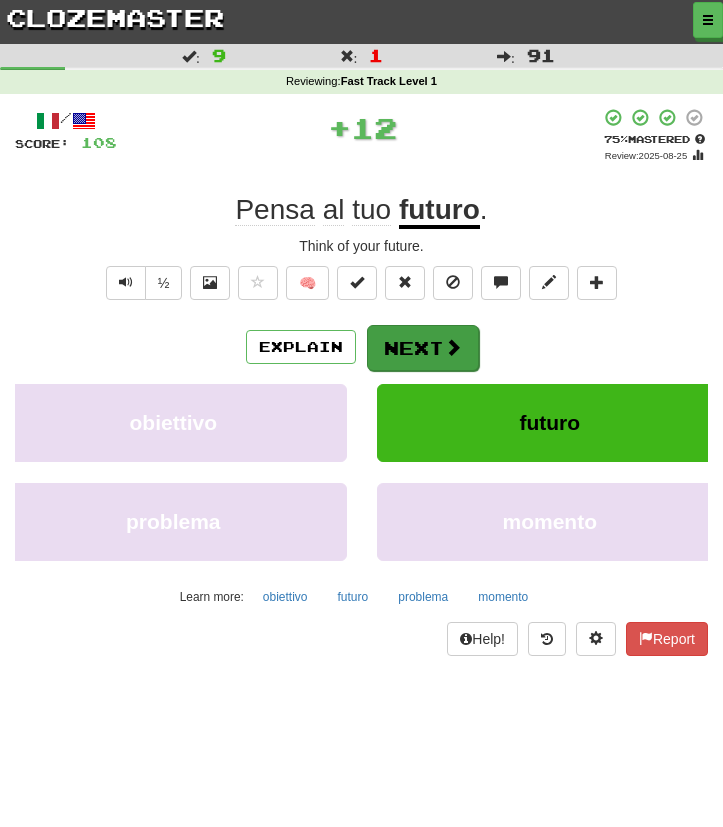 click on "Next" at bounding box center (423, 348) 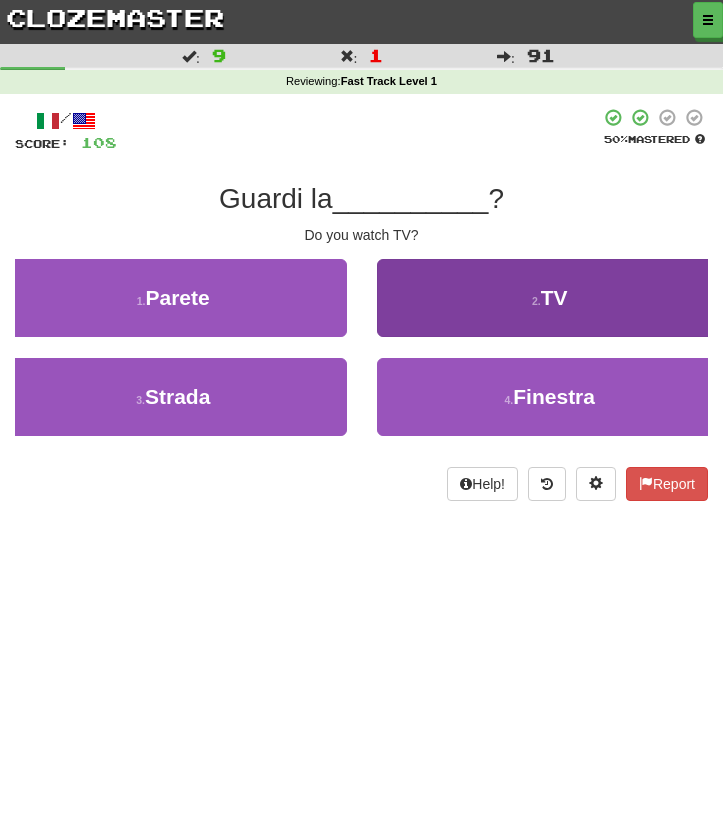 click on "2 .  TV" at bounding box center (550, 298) 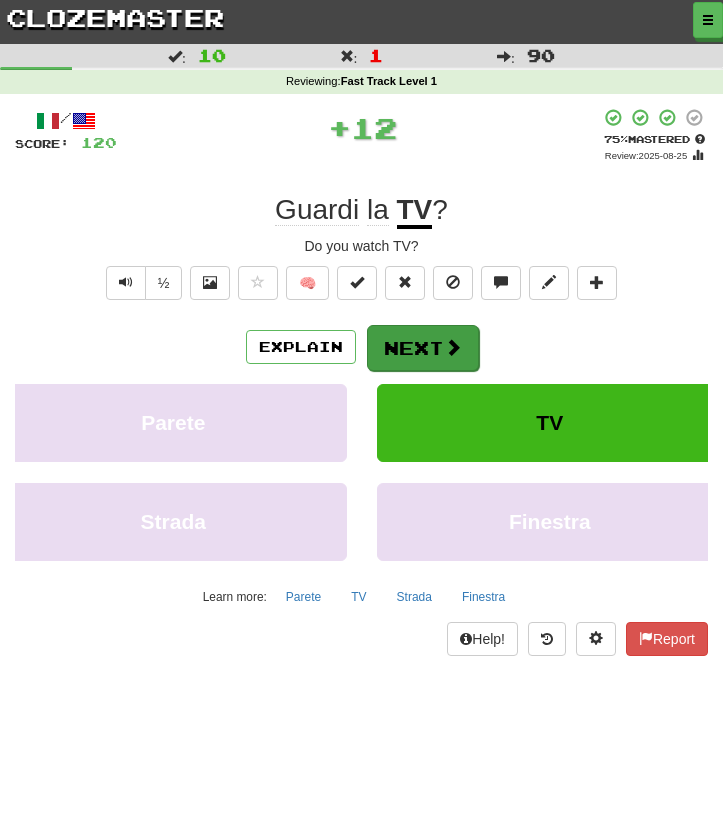 click on "Next" at bounding box center [423, 348] 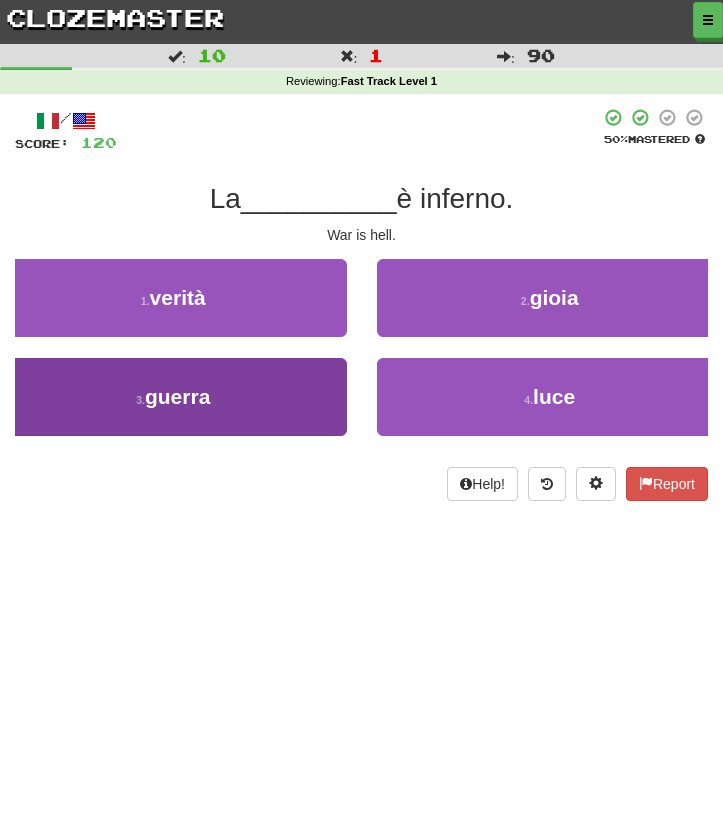 click on "3 .  guerra" at bounding box center (173, 397) 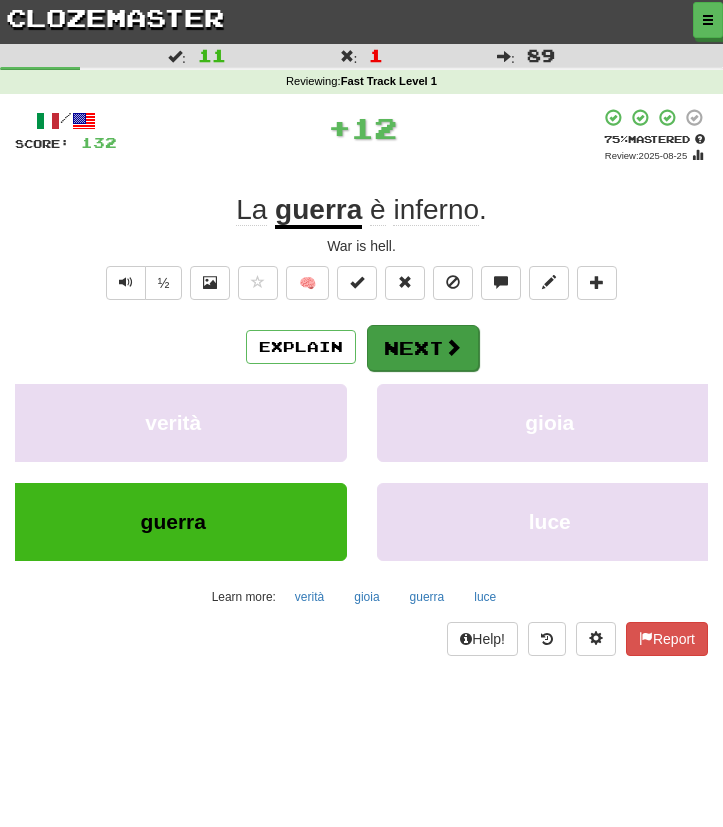 click on "Next" at bounding box center [423, 348] 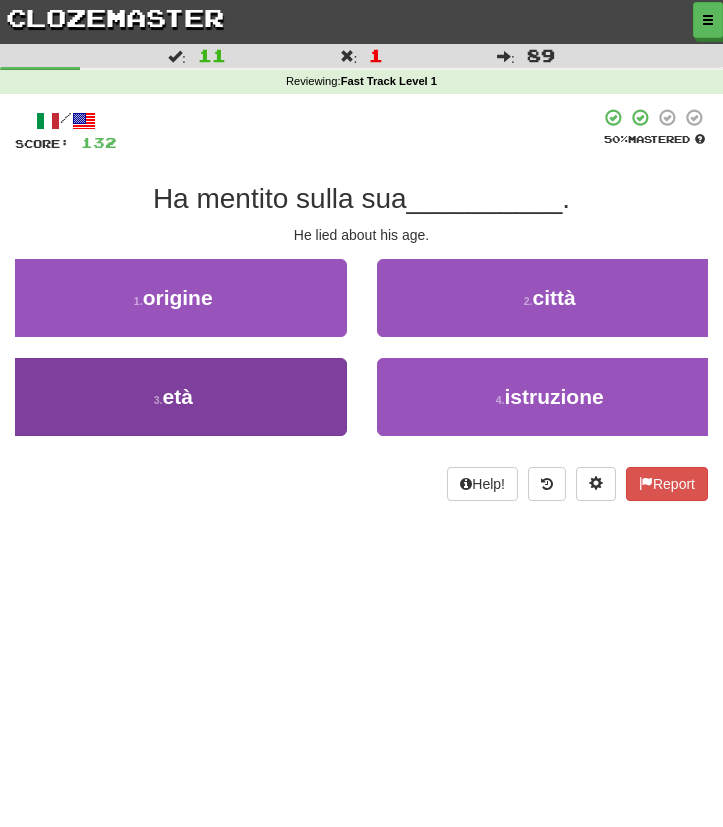 click on "3 .  età" at bounding box center [173, 397] 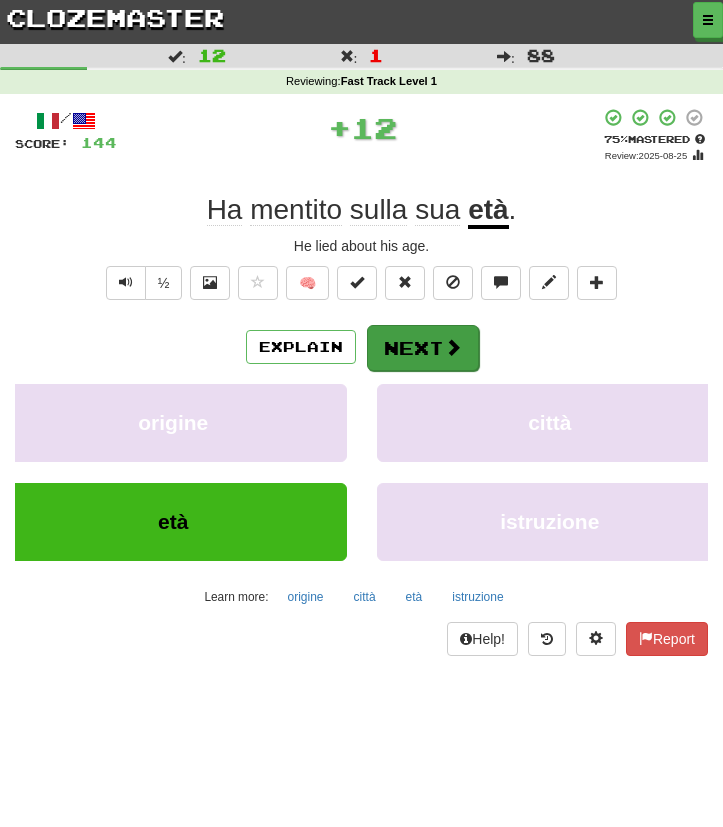 click on "Next" at bounding box center [423, 348] 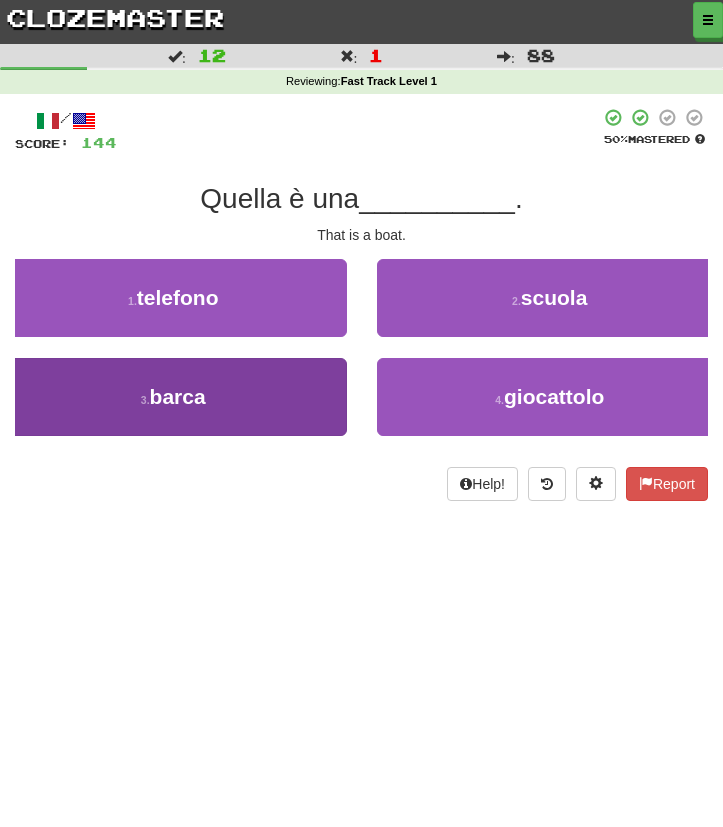 click on "3 .  barca" at bounding box center [173, 397] 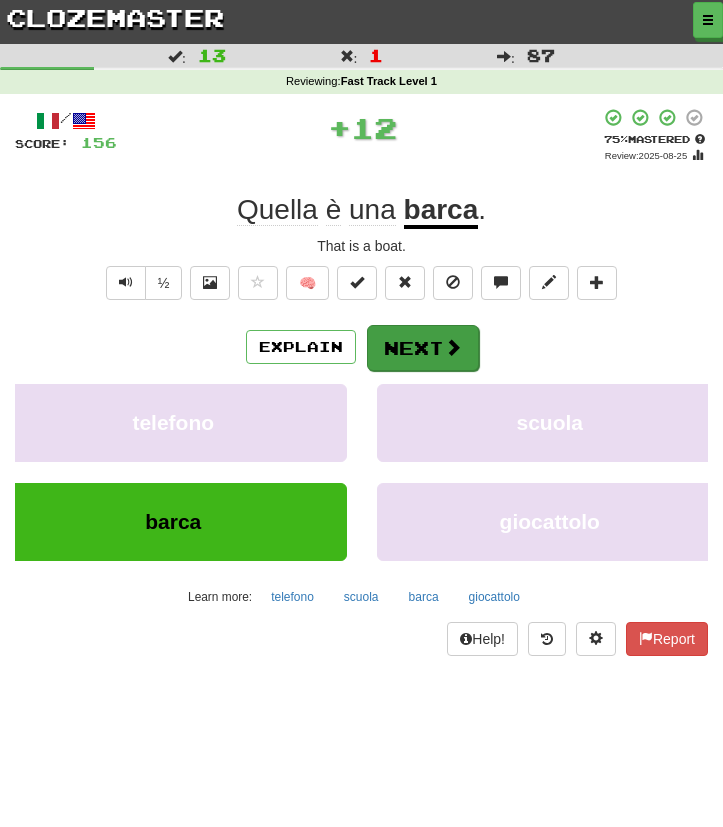 click on "Next" at bounding box center (423, 348) 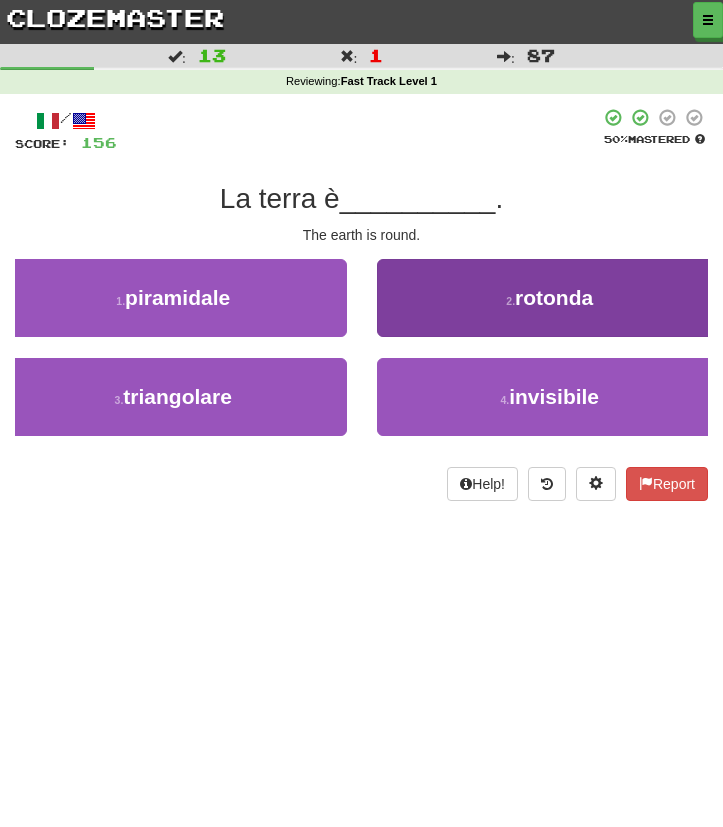 click on "2 .  rotonda" at bounding box center (550, 298) 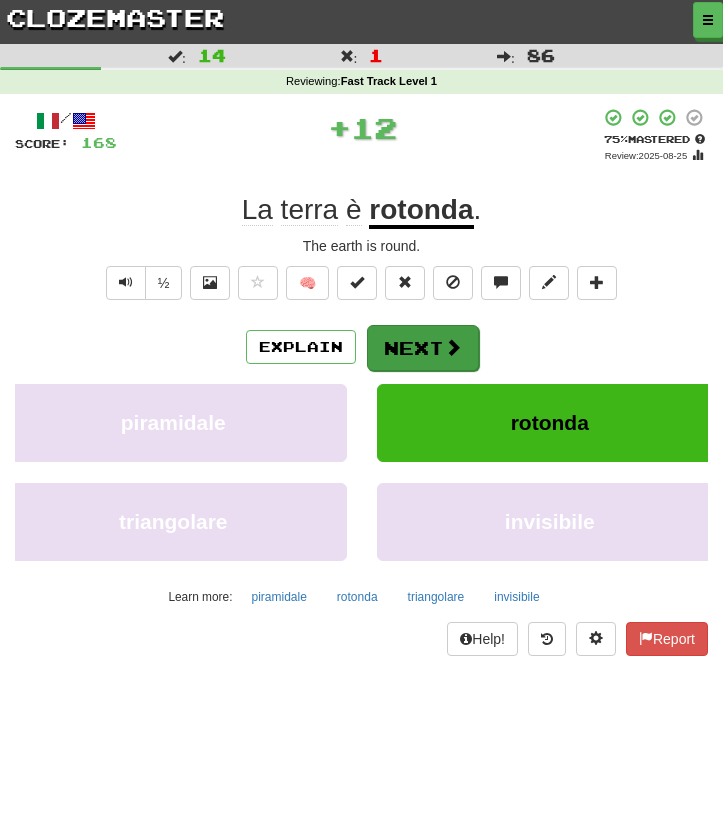 click on "Next" at bounding box center (423, 348) 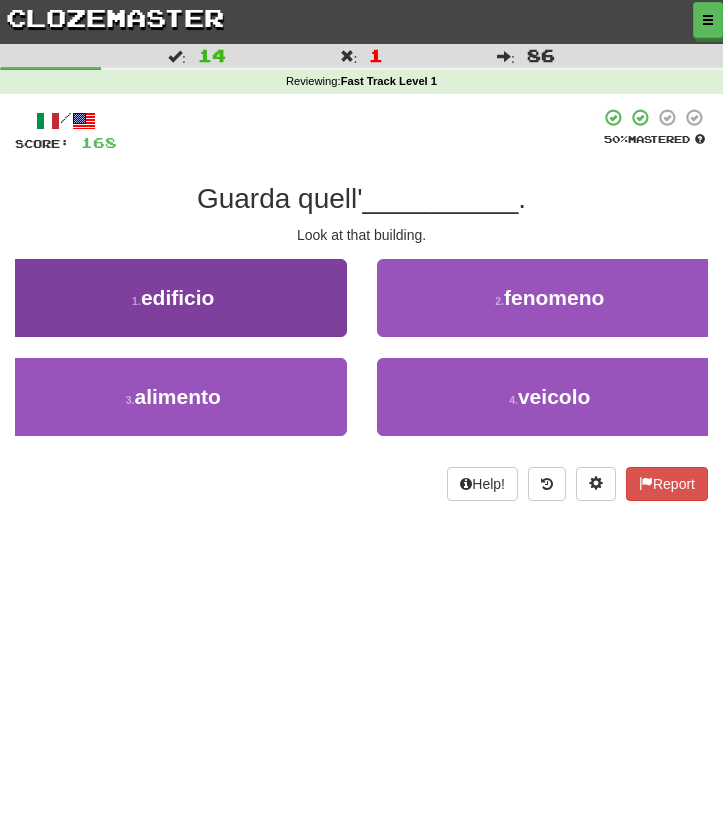 click on "1 .  edificio" at bounding box center [173, 298] 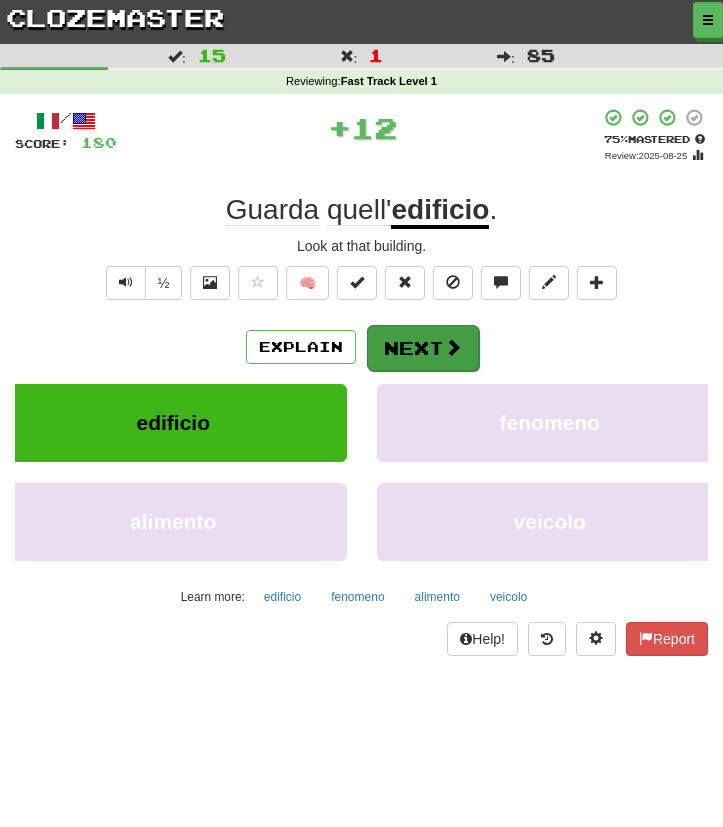 click on "Next" at bounding box center [423, 348] 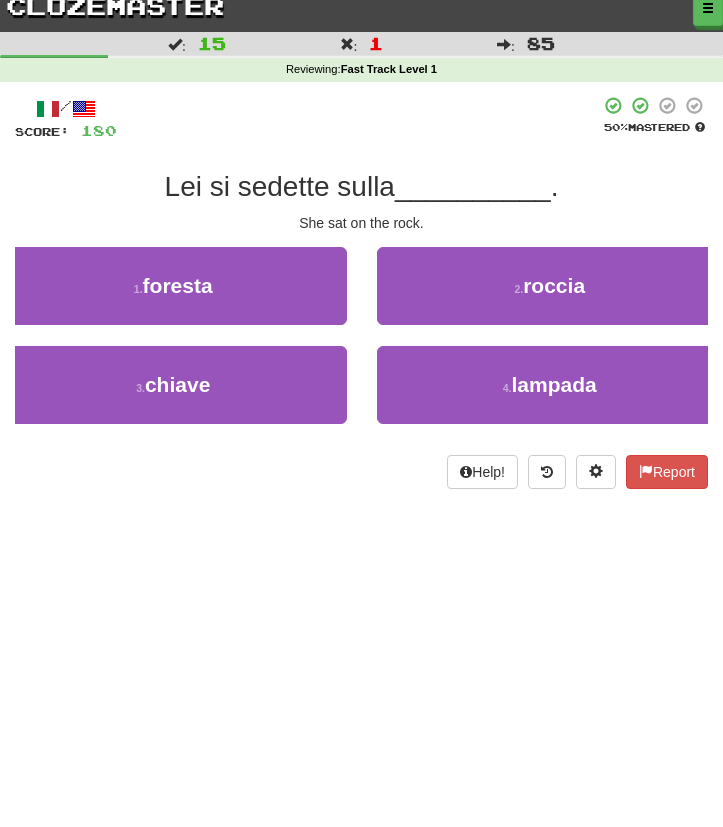 scroll, scrollTop: 14, scrollLeft: 0, axis: vertical 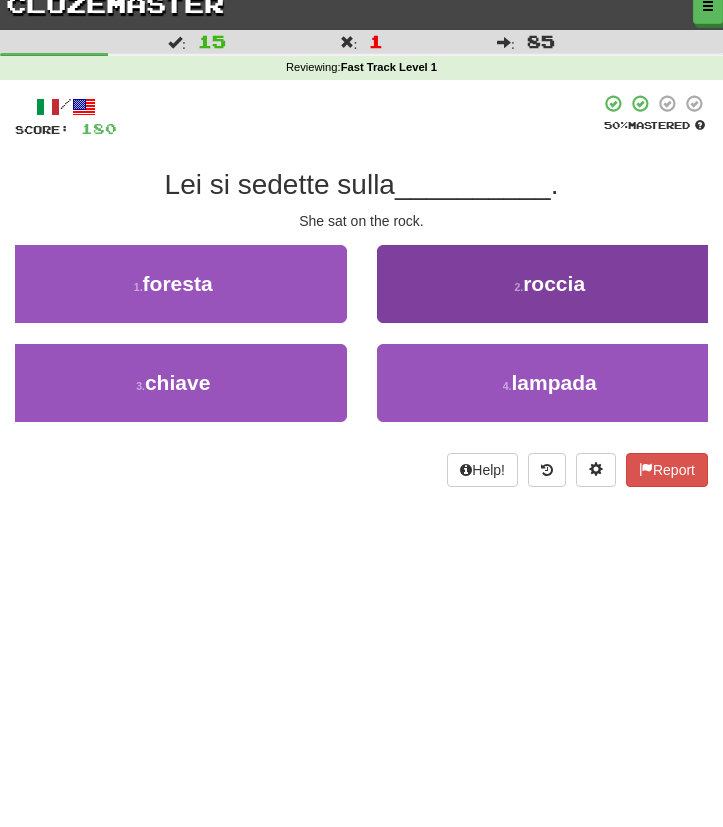 click on "2 .  roccia" at bounding box center (550, 284) 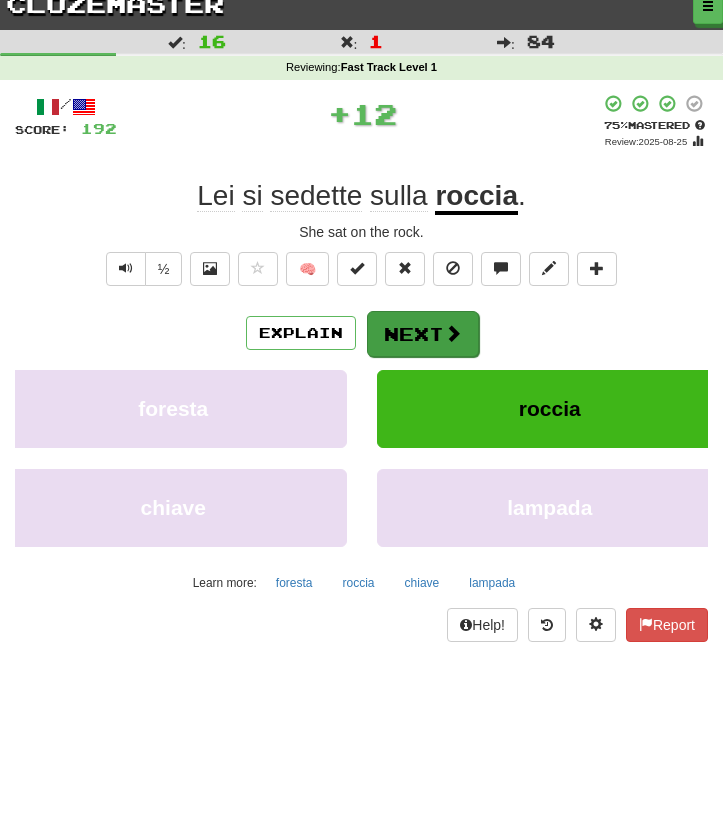 click on "Next" at bounding box center [423, 334] 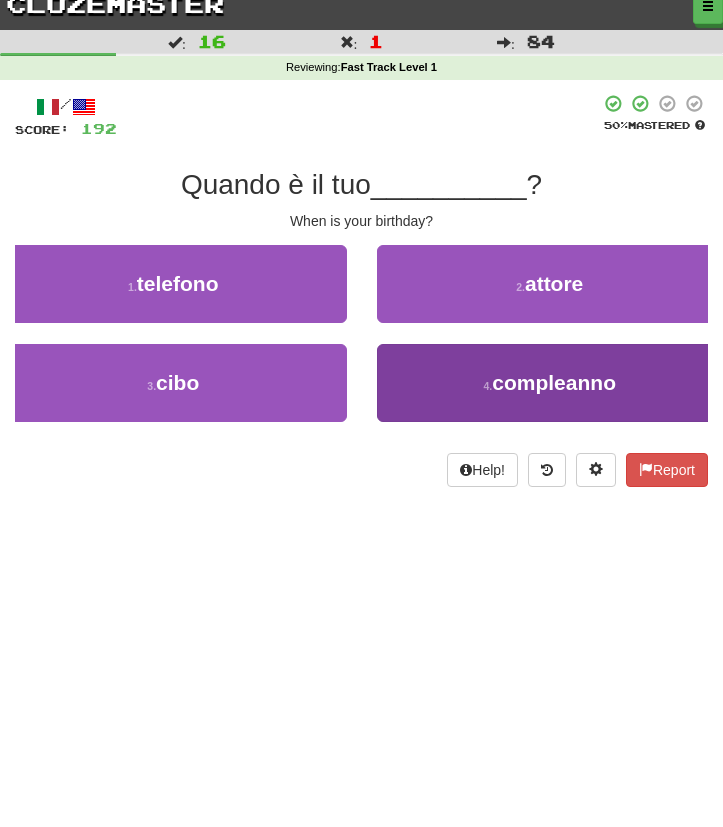 click on "4 .  compleanno" at bounding box center (550, 383) 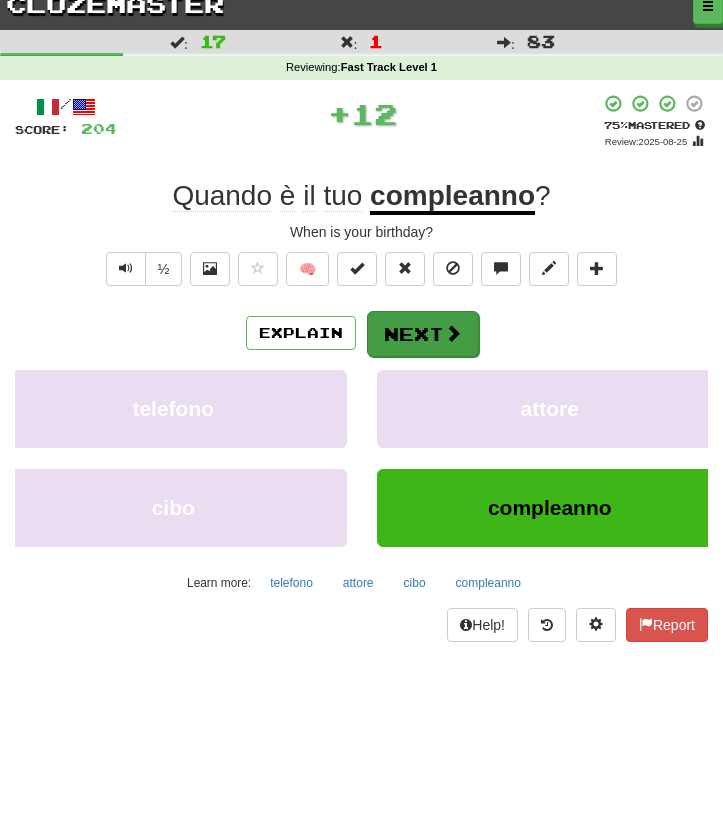click on "Next" at bounding box center (423, 334) 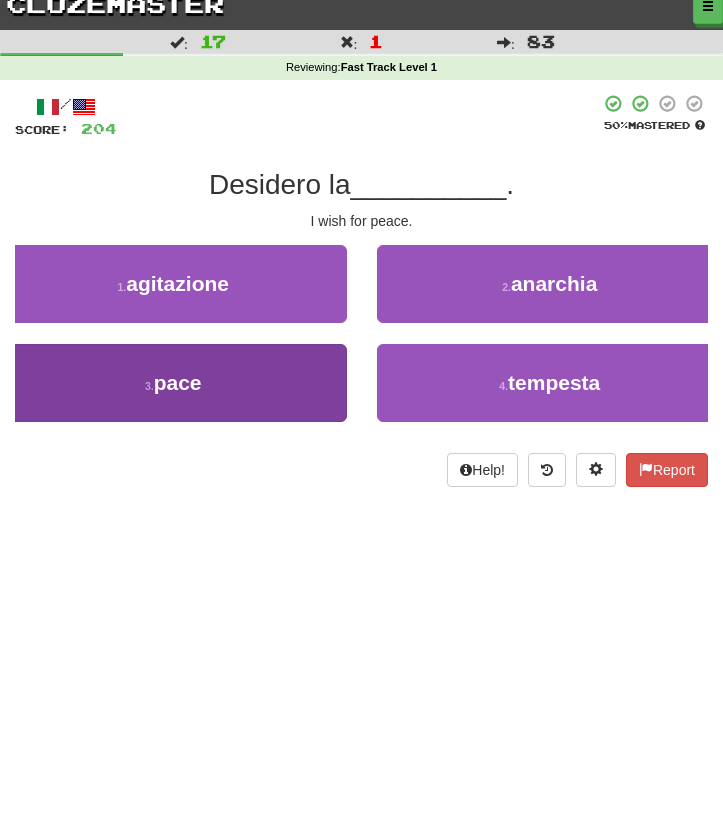 click on "3 .  pace" at bounding box center [173, 383] 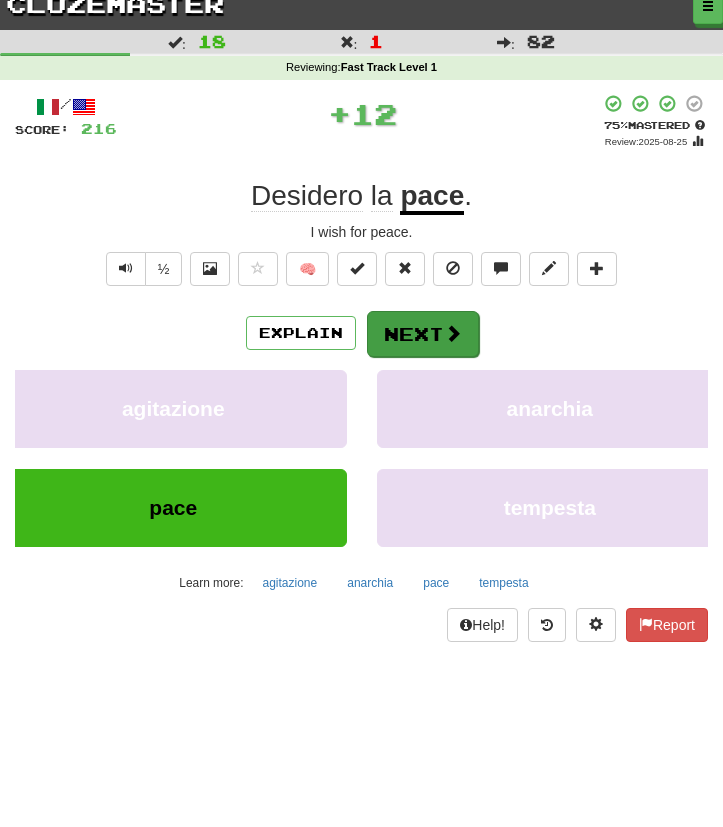 click on "Next" at bounding box center [423, 334] 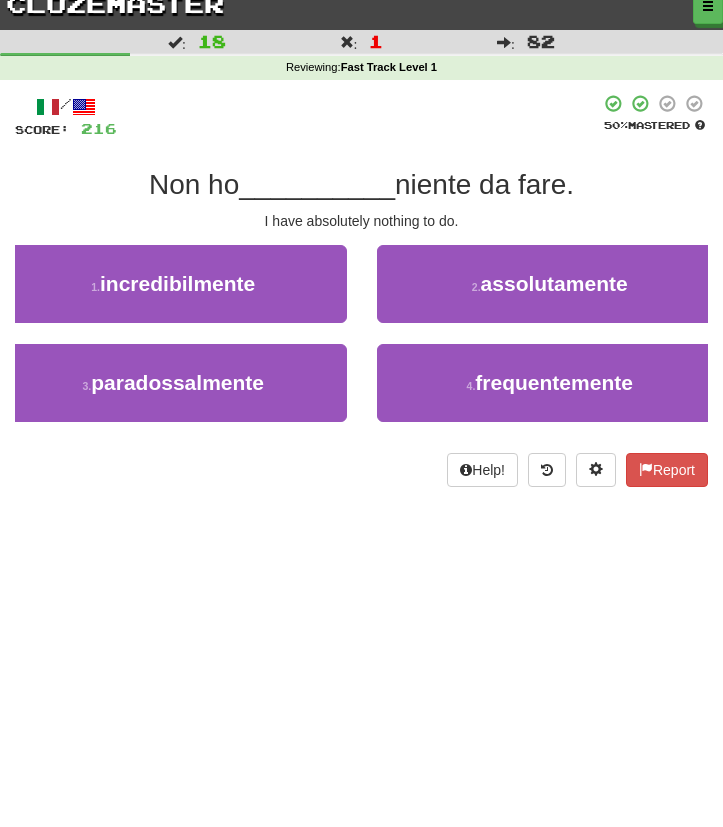 click on "/  Score:   216 50 %  Mastered Non ho  __________  niente da fare. I have absolutely nothing to do. 1 .  incredibilmente 2 .  assolutamente 3 .  paradossalmente 4 .  frequentemente  Help!  Report" at bounding box center [361, 290] 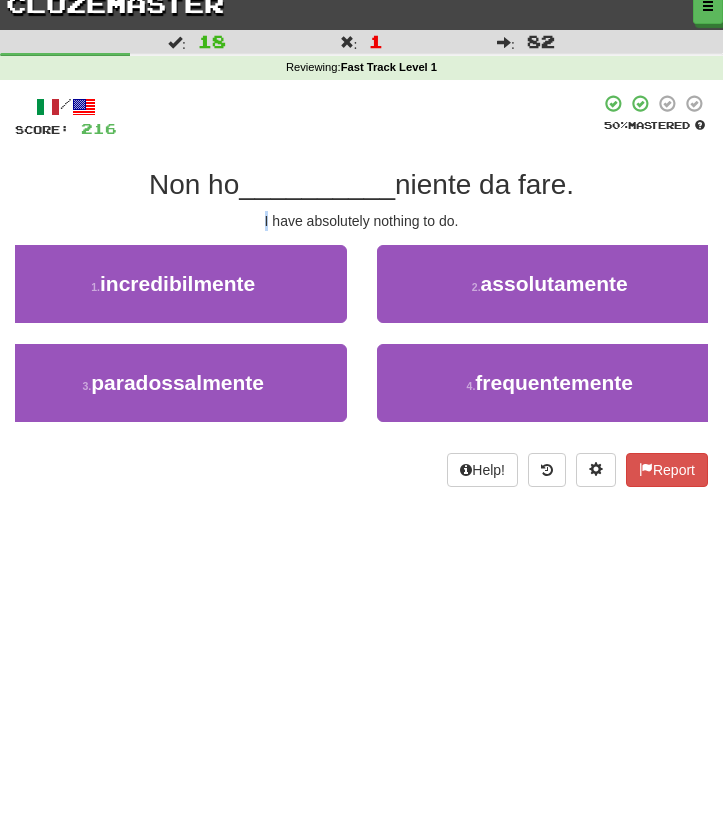 click on "2 .  assolutamente" at bounding box center (550, 284) 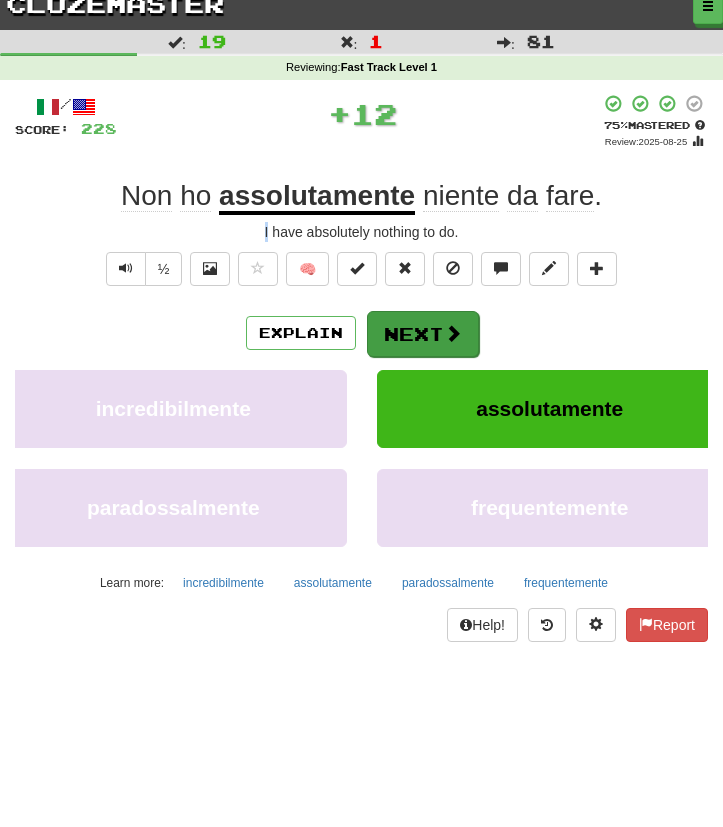 click on "Next" at bounding box center (423, 334) 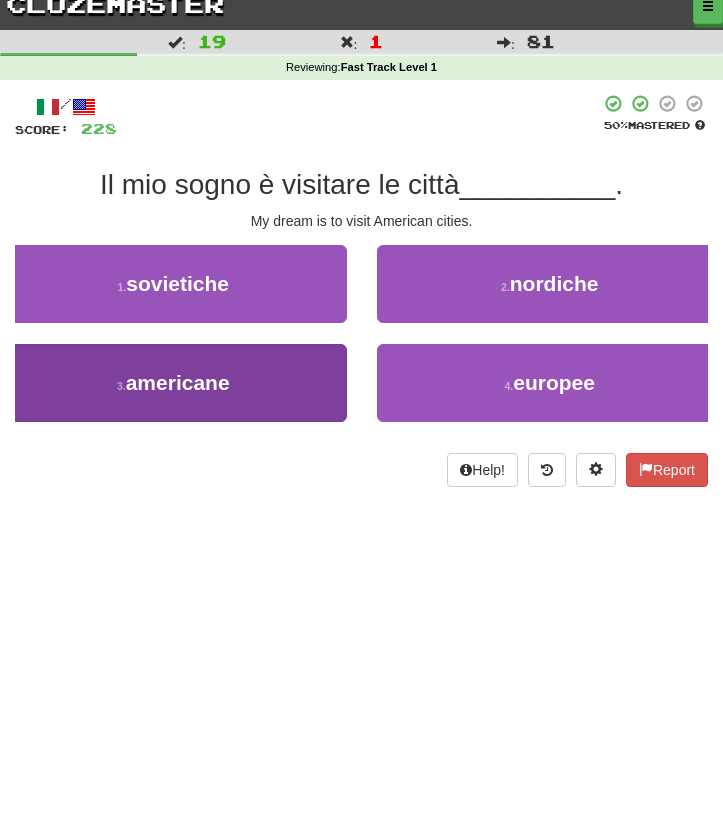 click on "3 .  americane" at bounding box center [173, 383] 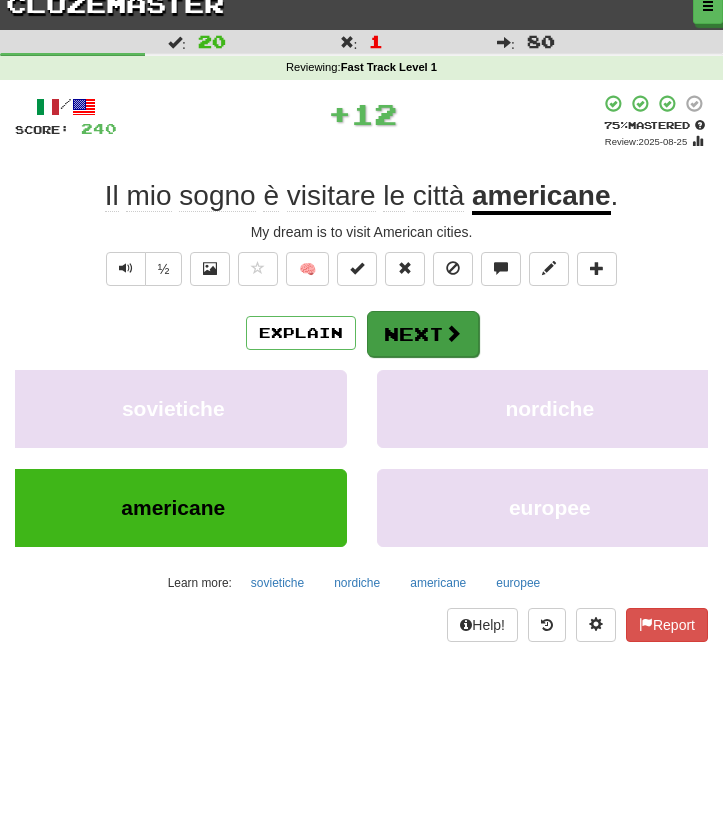 click on "Next" at bounding box center [423, 334] 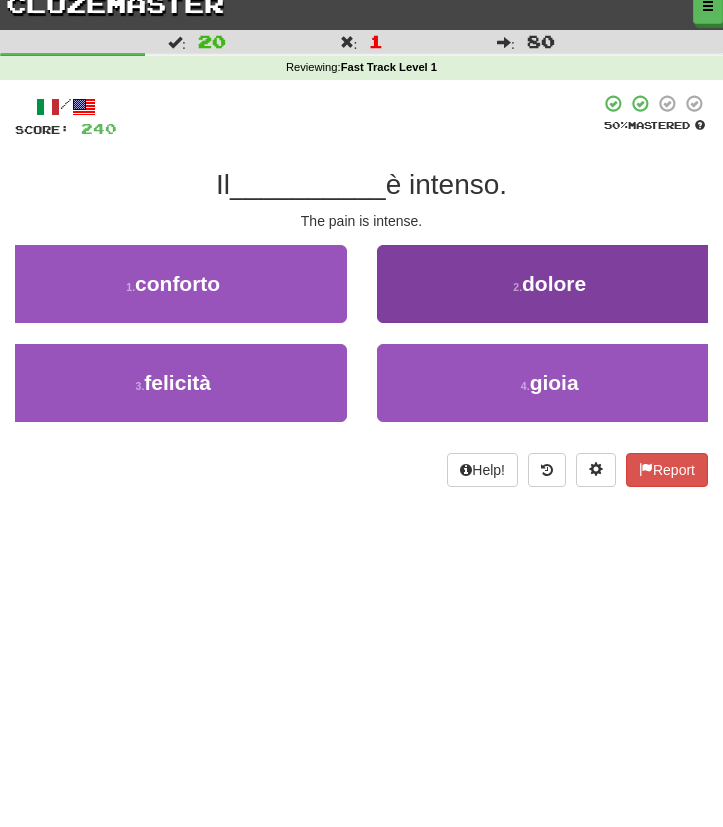 click on "2 .  dolore" at bounding box center [550, 284] 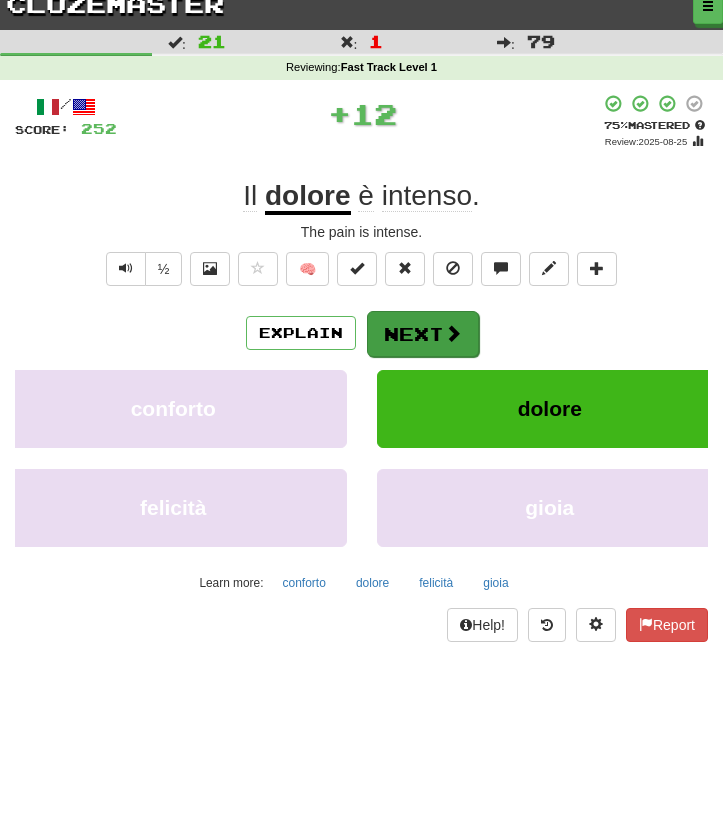click on "Next" at bounding box center (423, 334) 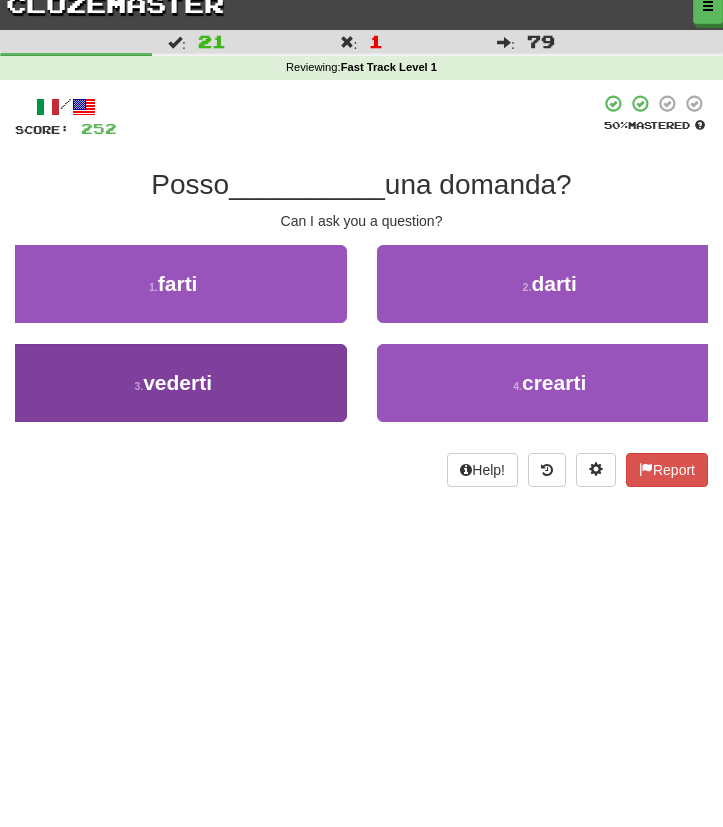 click on "3 .  vederti" at bounding box center (173, 383) 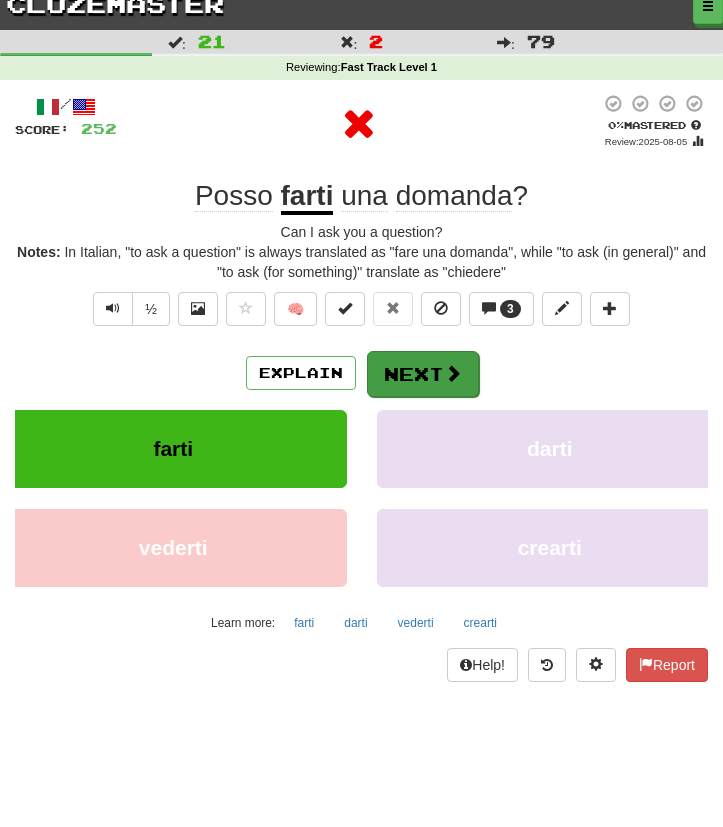 click on "Next" at bounding box center [423, 374] 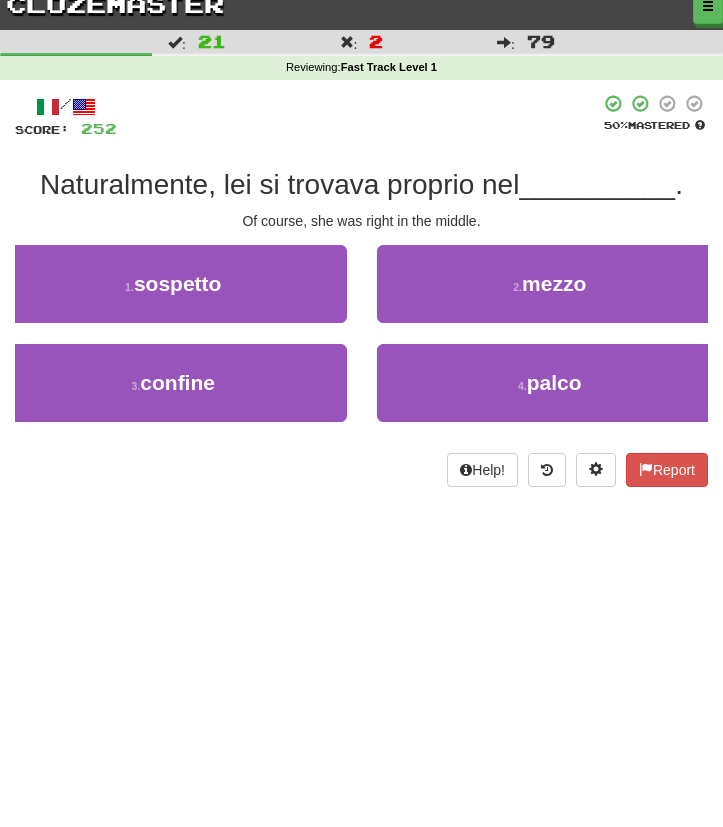 click on "clozemaster" at bounding box center [115, 3] 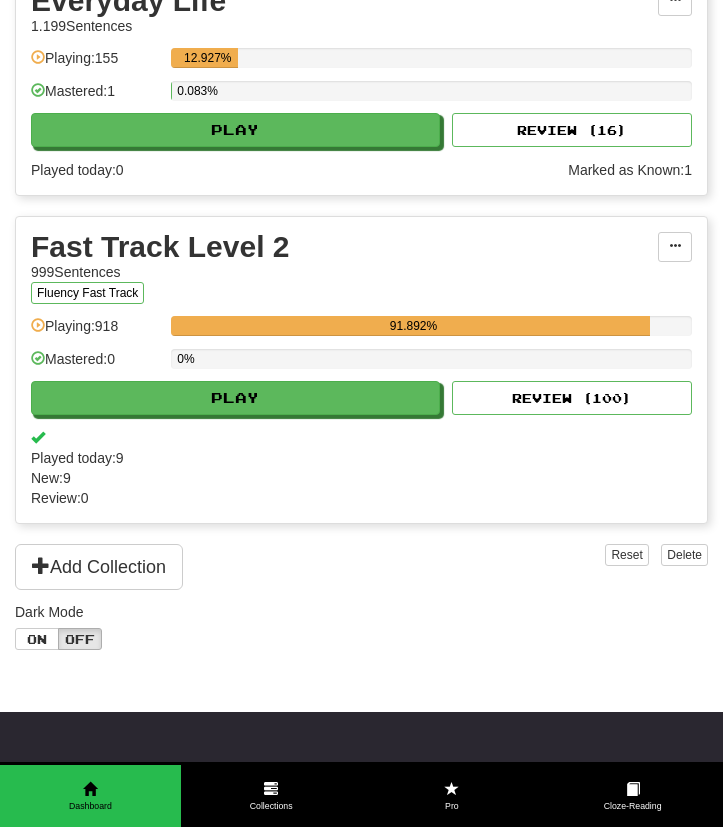 scroll, scrollTop: 925, scrollLeft: 0, axis: vertical 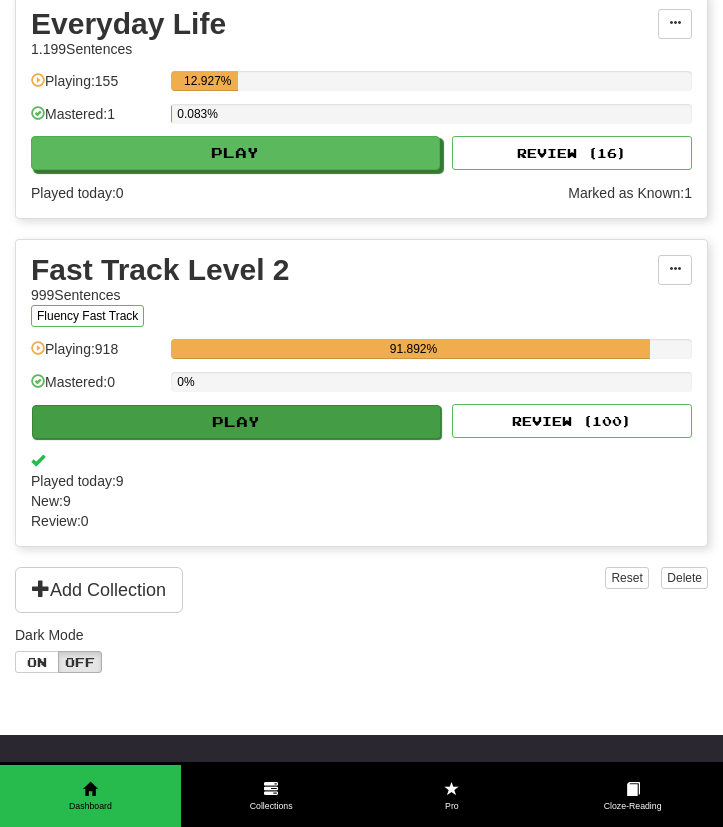 click on "Play" at bounding box center [236, 422] 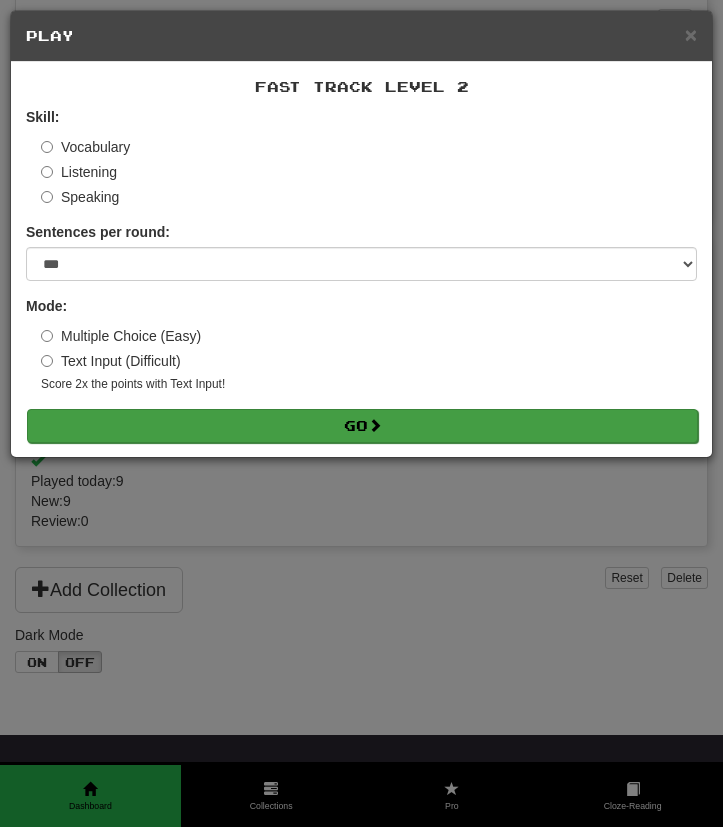 click on "Go" at bounding box center (362, 426) 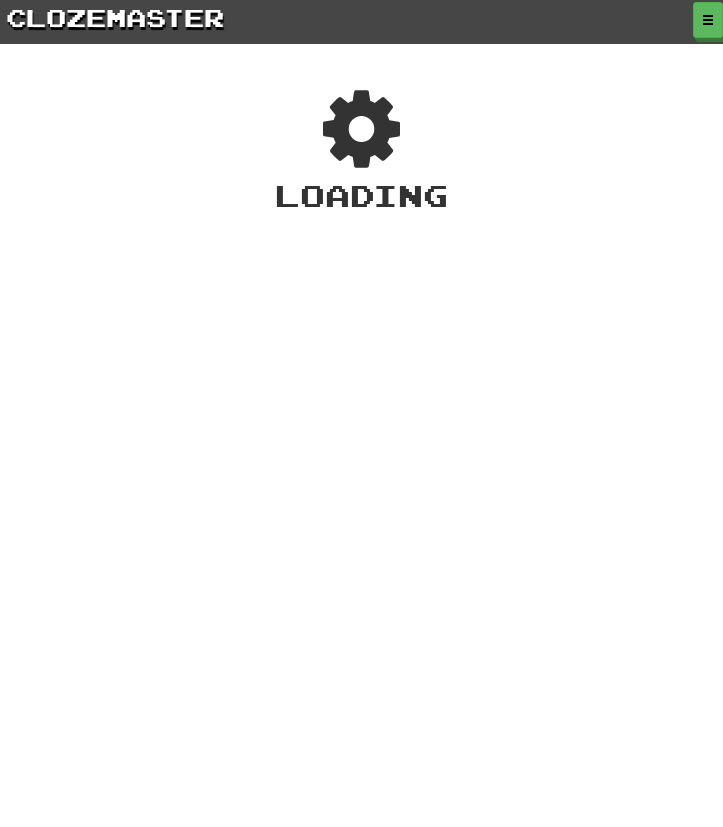 scroll, scrollTop: 0, scrollLeft: 0, axis: both 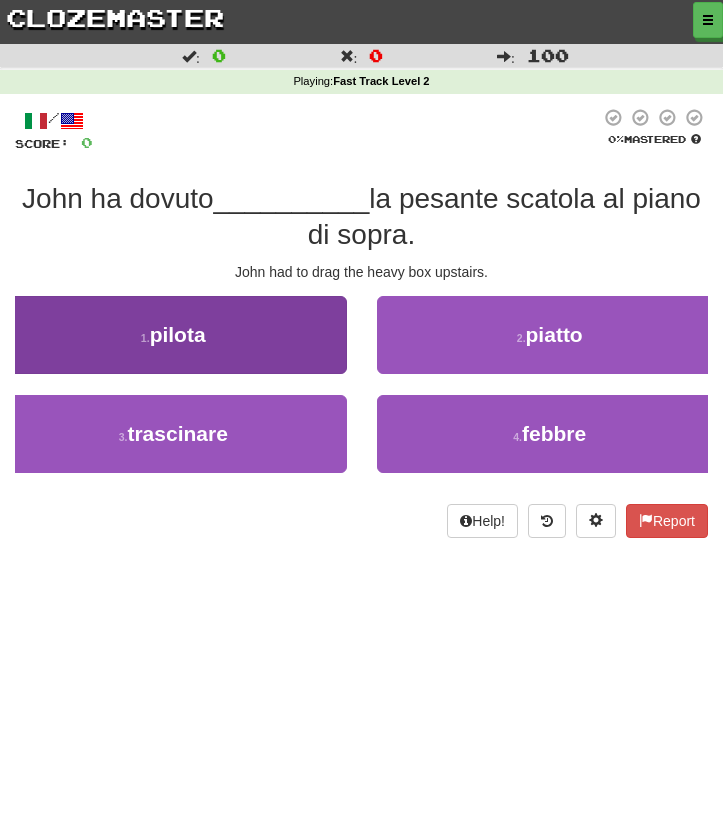 click on "1 .  pilota" at bounding box center [173, 335] 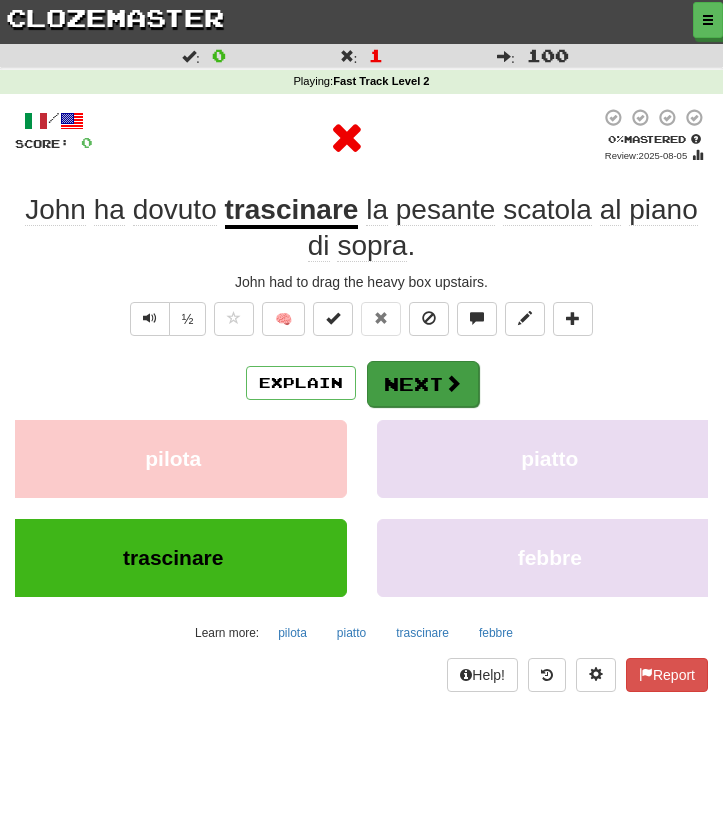 click on "Next" at bounding box center [423, 384] 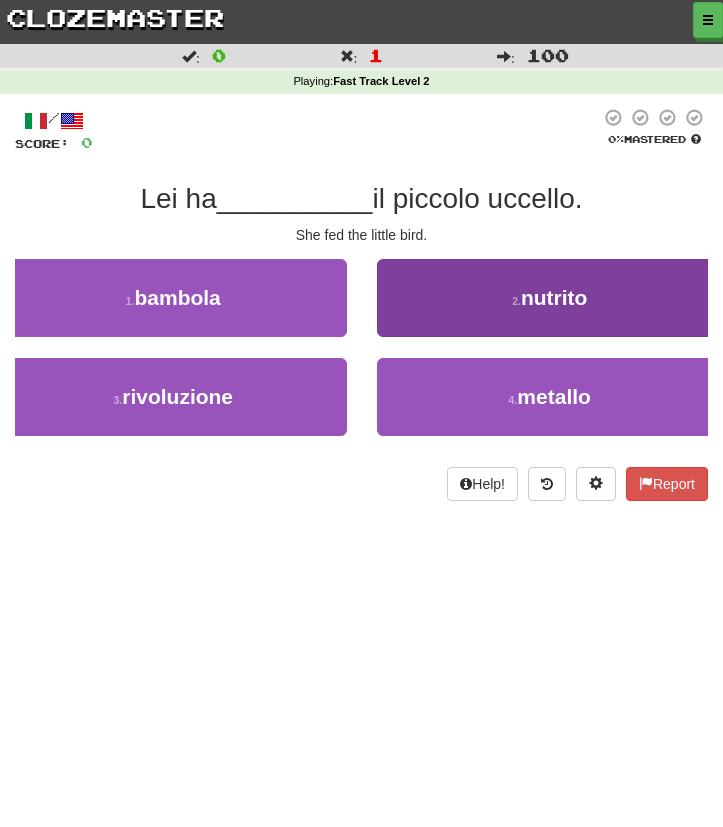 click on "2 .  nutrito" at bounding box center (550, 298) 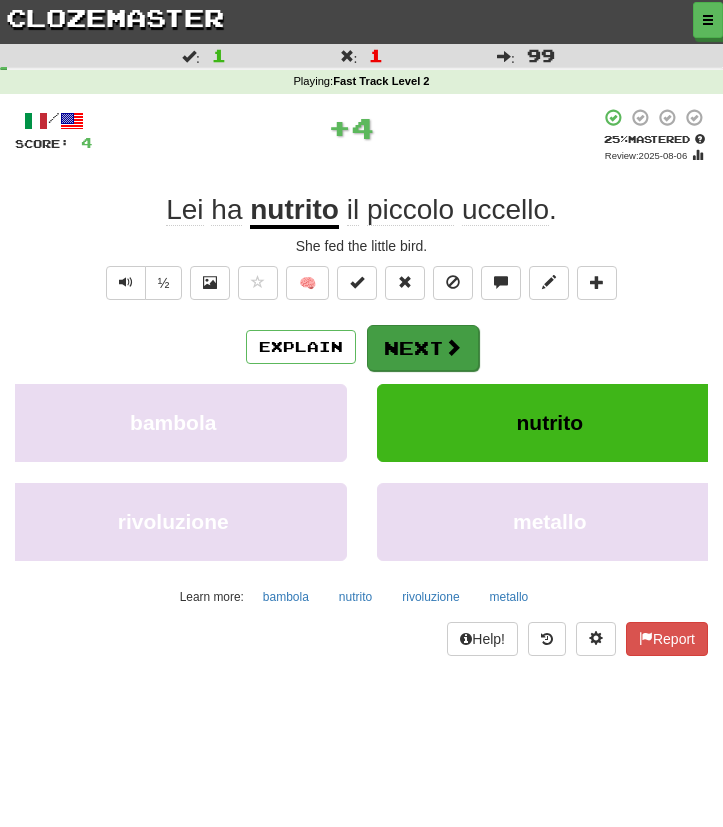 click on "Next" at bounding box center [423, 348] 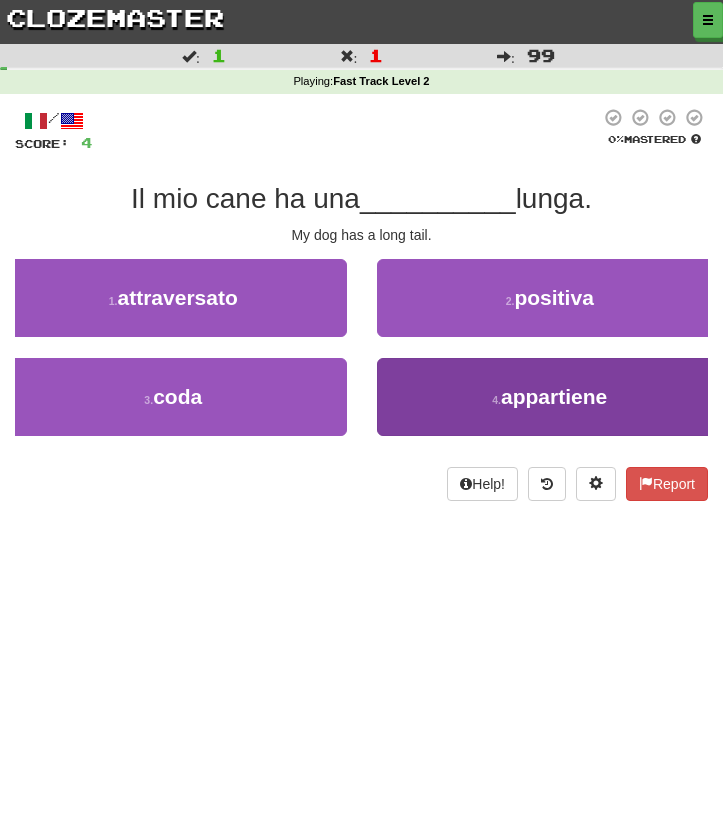 click on "4 .  appartiene" at bounding box center (550, 397) 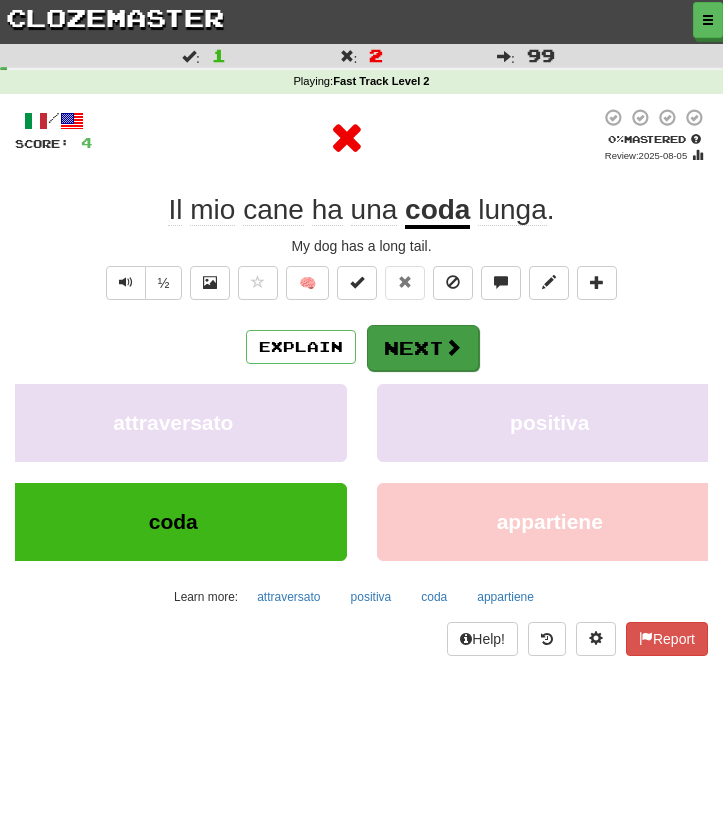 click on "Next" at bounding box center [423, 348] 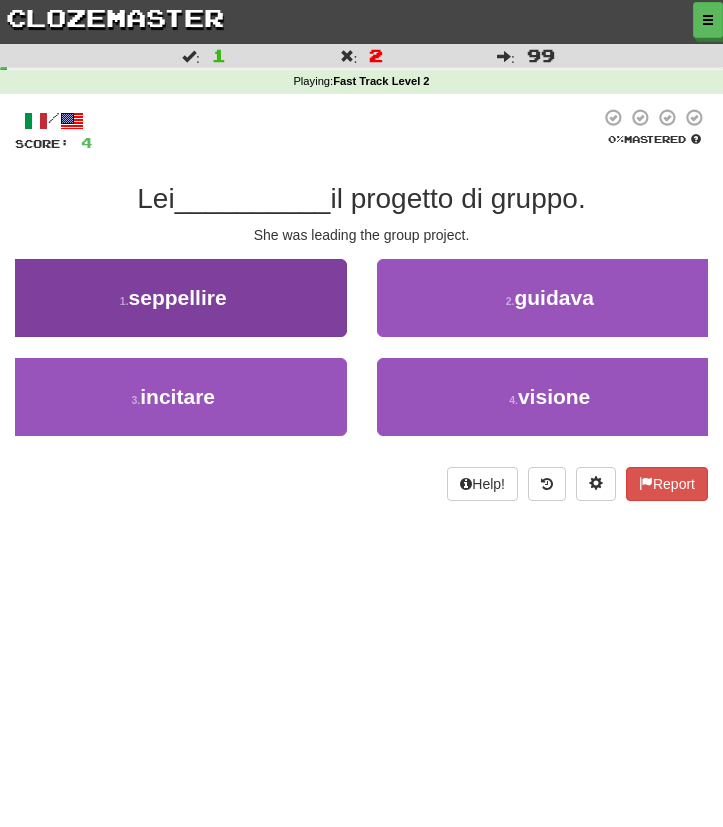 click on "1 .  seppellire" at bounding box center (173, 298) 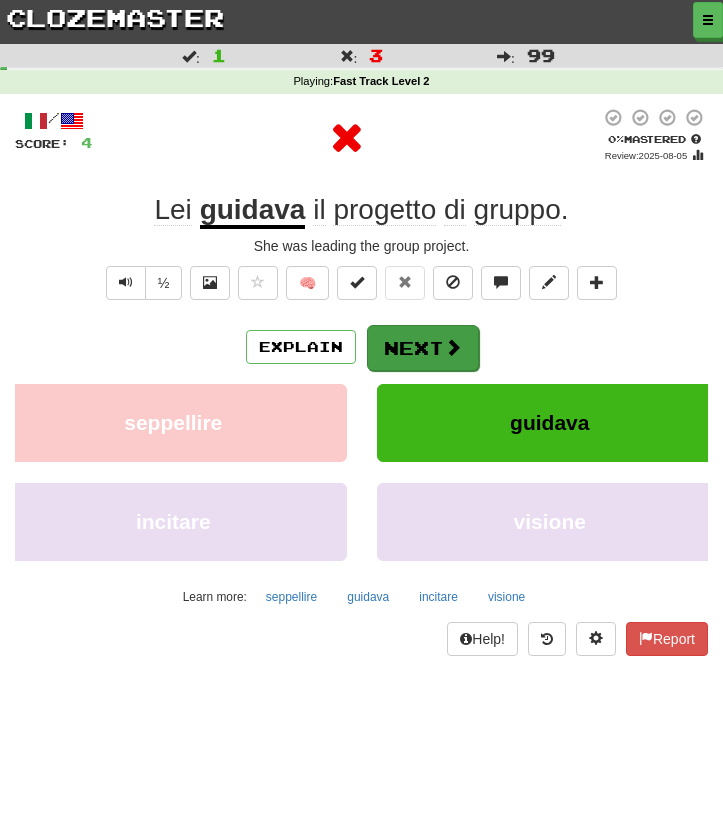 click on "Next" at bounding box center [423, 348] 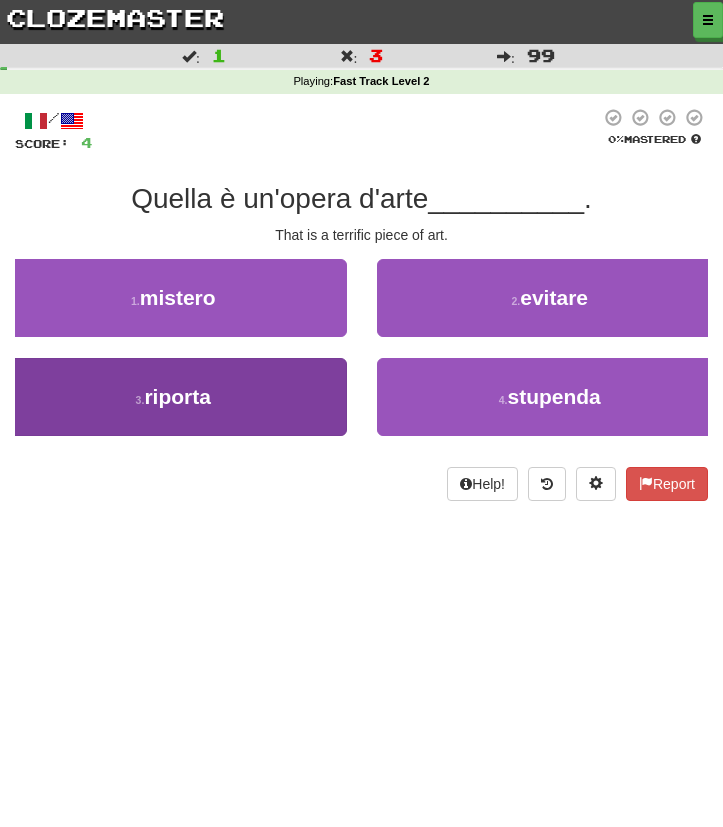 click on "3 .  riporta" at bounding box center (173, 397) 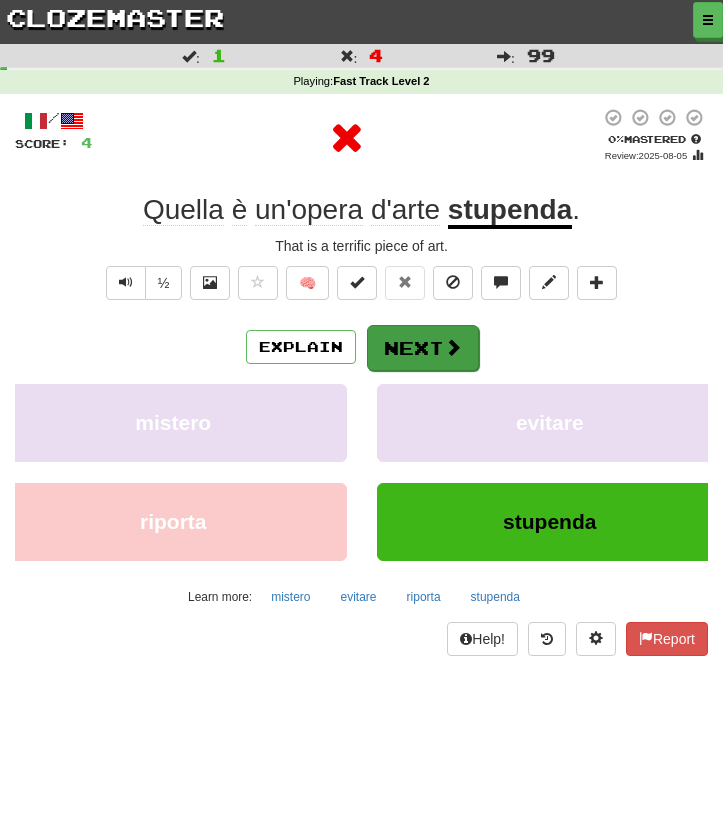 click on "Explain Next" at bounding box center [361, 347] 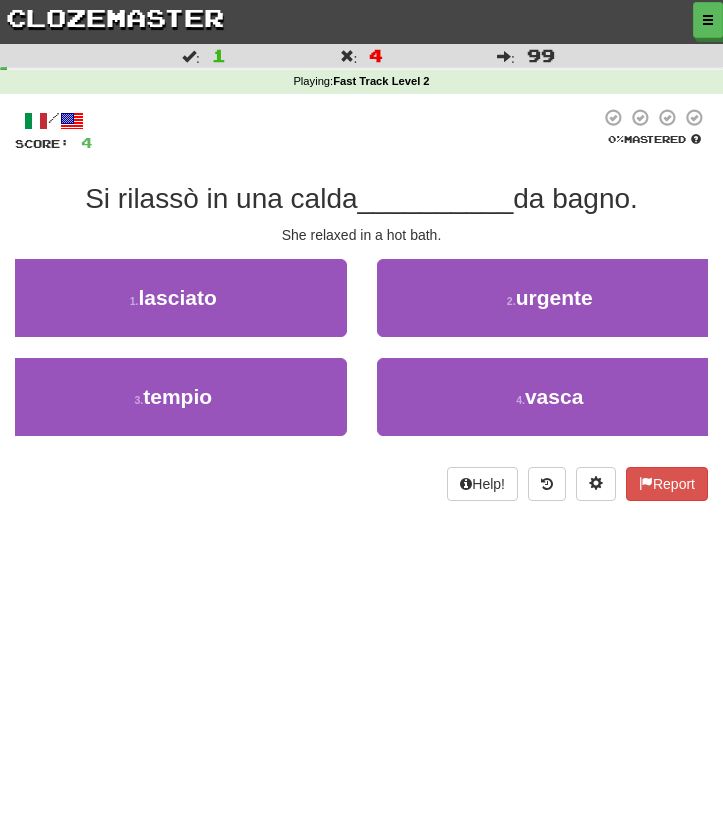 click on "2 .  urgente" at bounding box center [550, 298] 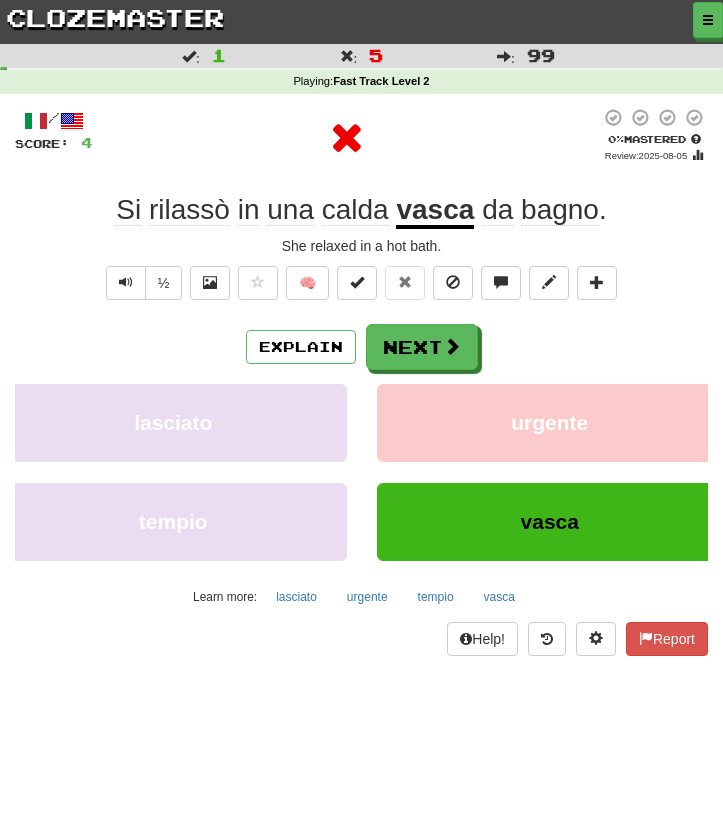 click on "Next" at bounding box center [422, 347] 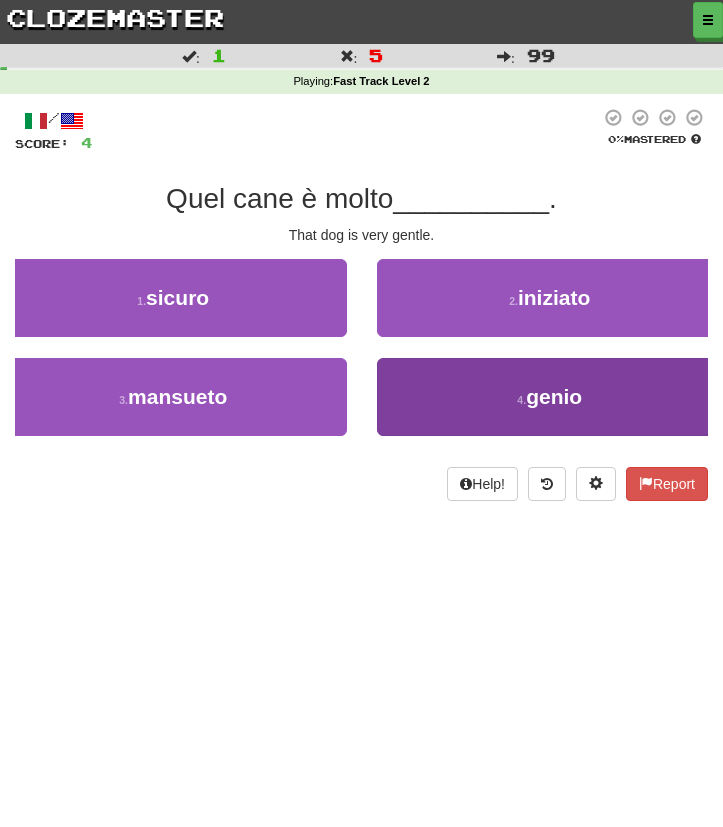 click on "4 .  genio" at bounding box center [550, 397] 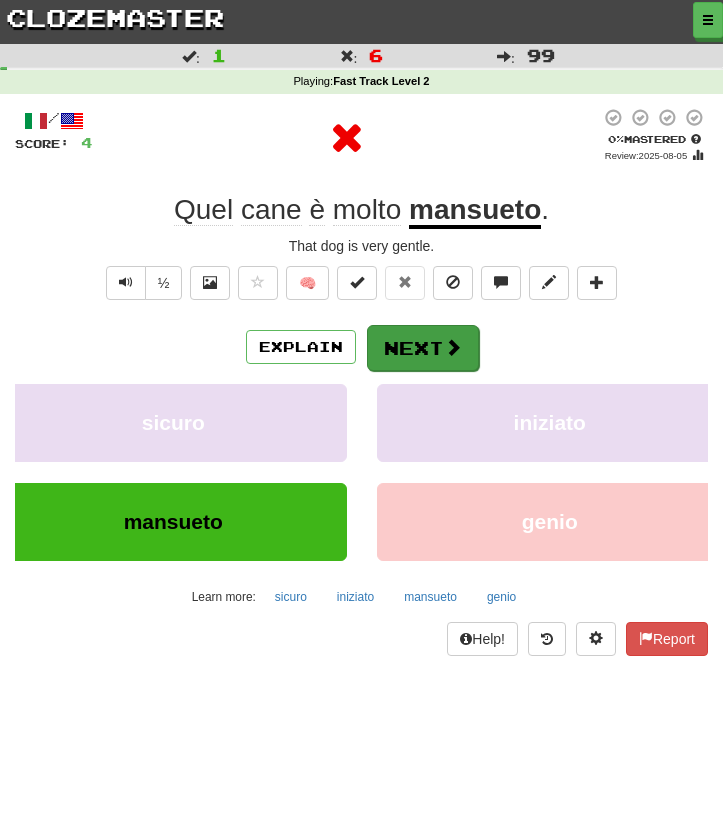 click on "Next" at bounding box center [423, 348] 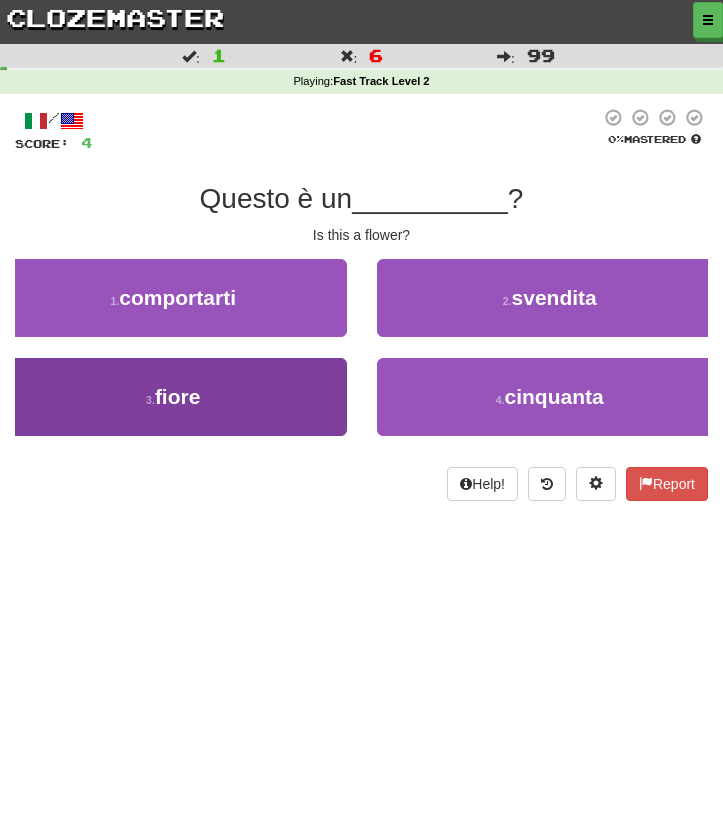 click on "3 .  fiore" at bounding box center [173, 397] 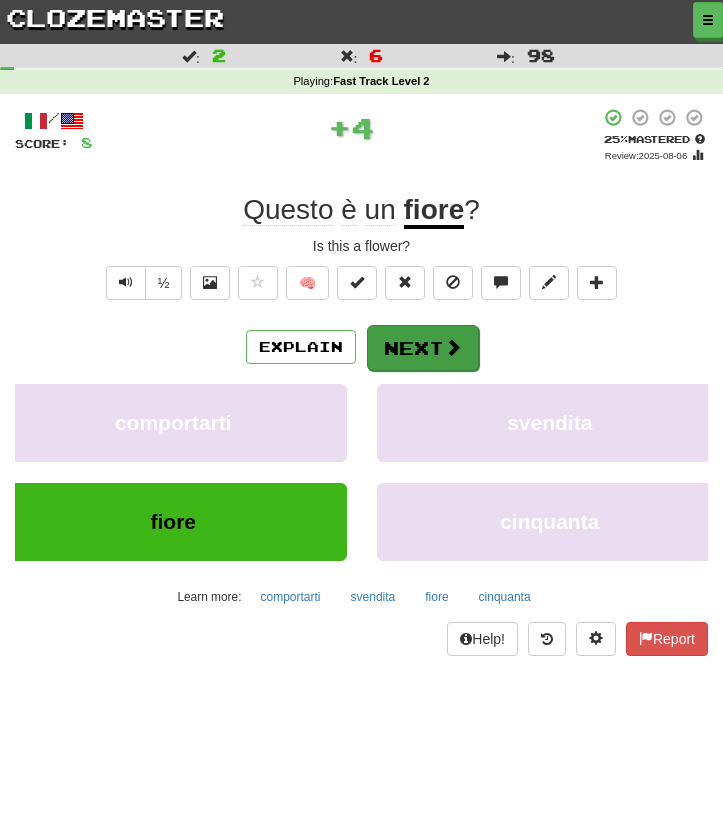 click on "Next" at bounding box center [423, 348] 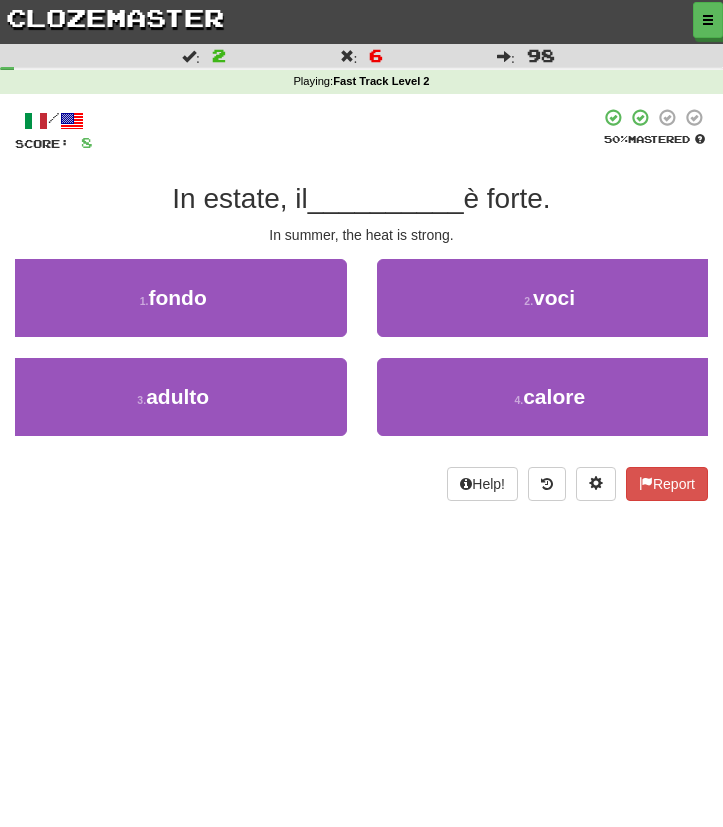 click on "clozemaster" at bounding box center (115, 17) 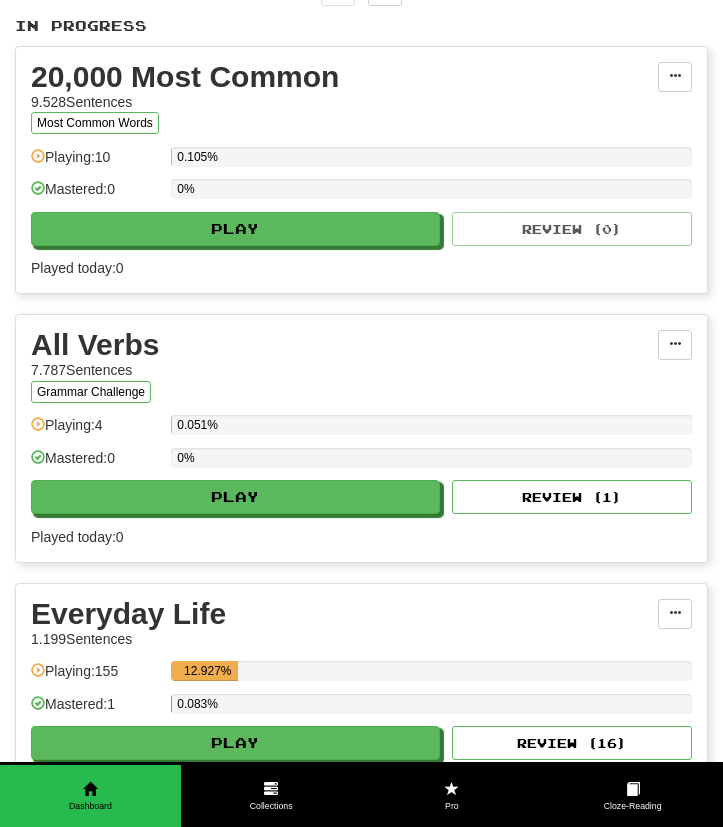 scroll, scrollTop: 0, scrollLeft: 0, axis: both 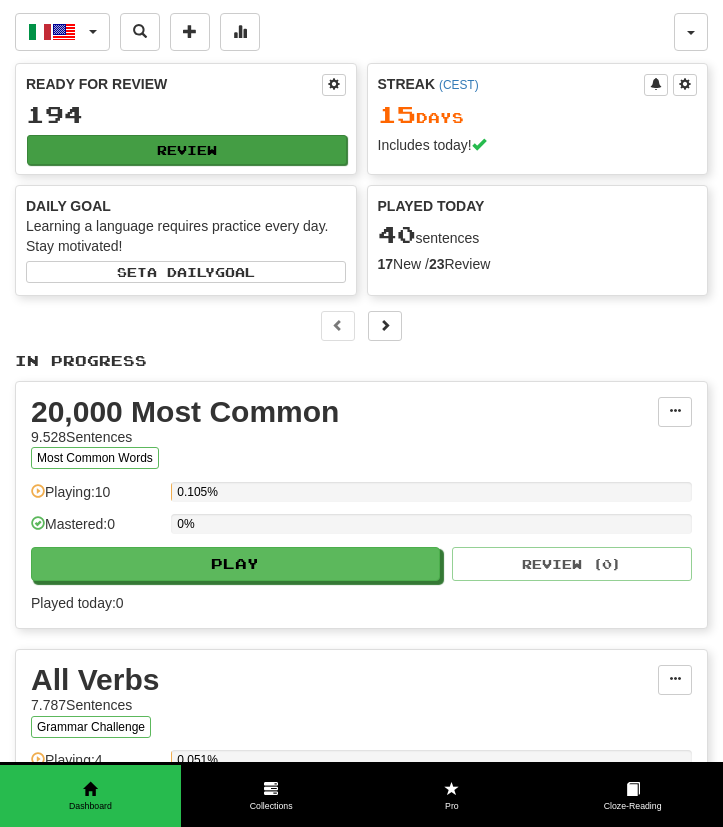 click on "Review" at bounding box center [187, 150] 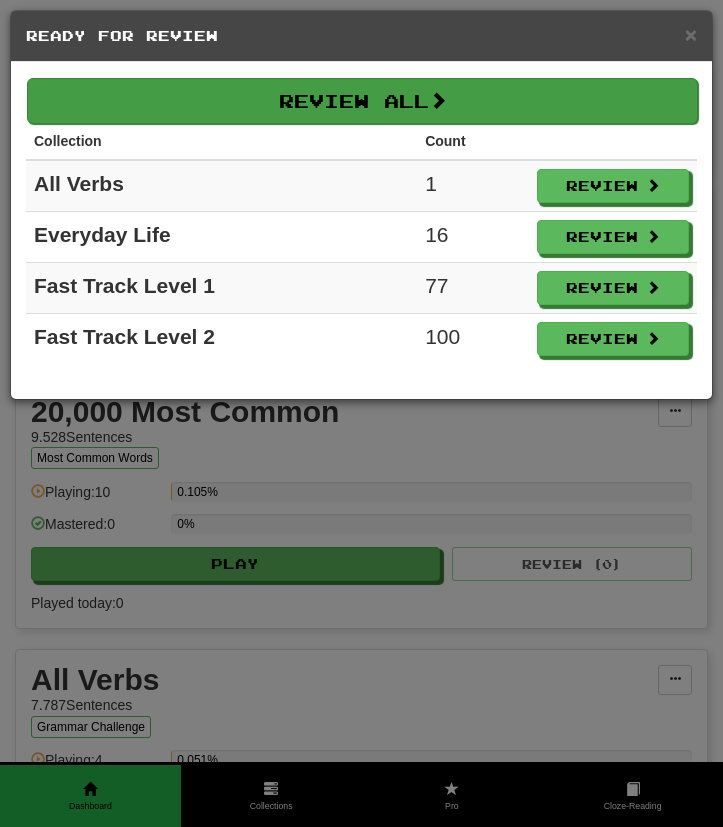 click on "Review All" at bounding box center [362, 101] 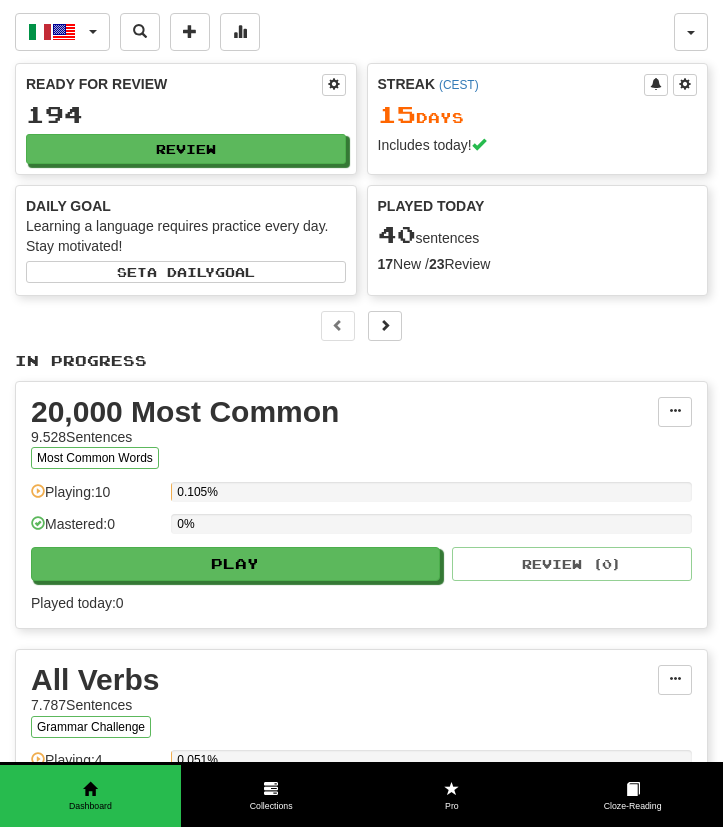 select on "***" 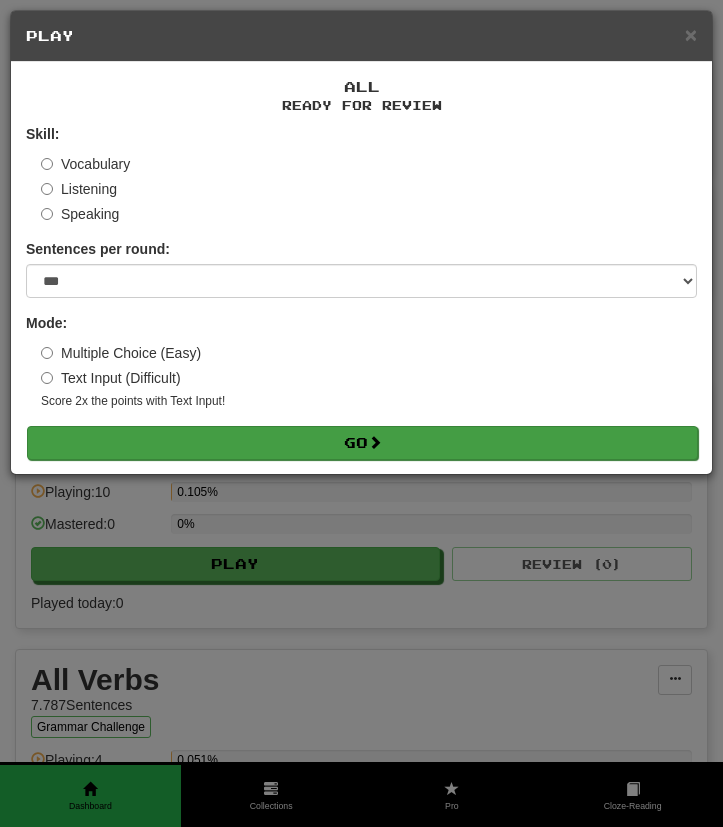 click on "Go" at bounding box center [362, 443] 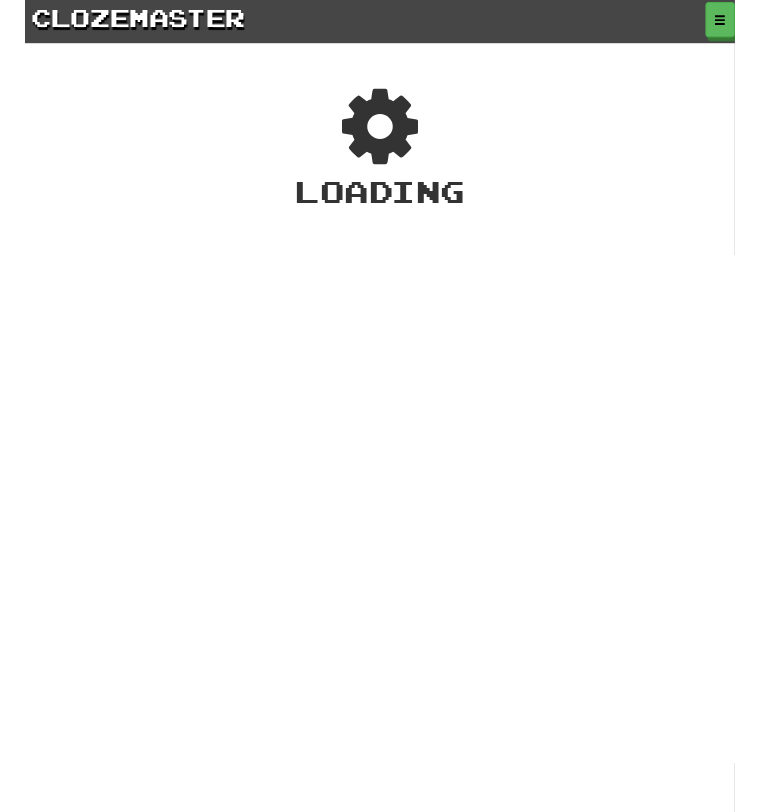 scroll, scrollTop: 0, scrollLeft: 0, axis: both 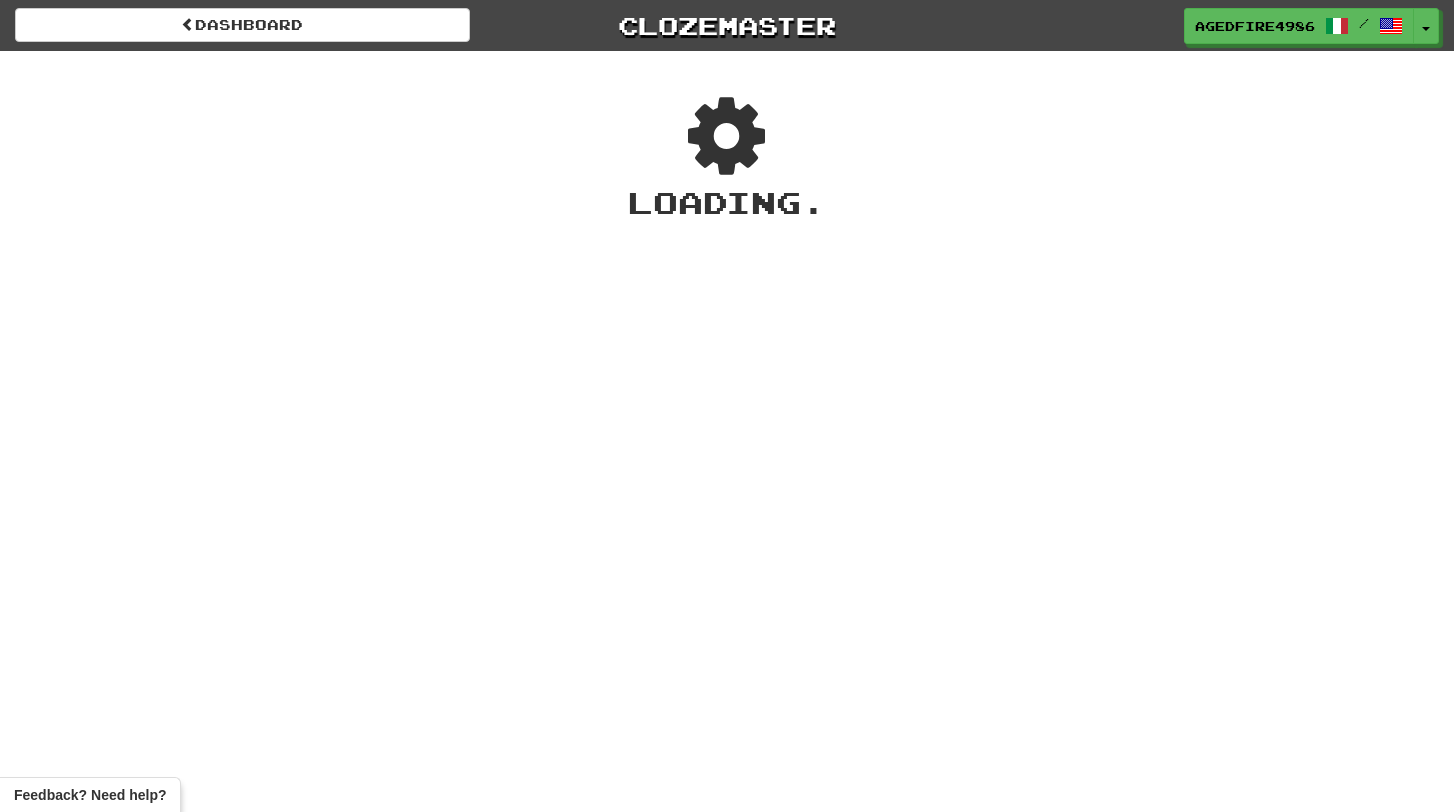 click on "Dashboard
Clozemaster
[USERNAME]
/
Toggle Dropdown
Dashboard
Leaderboard
Activity Feed
Notifications
Profile
Discussions
Italiano
/
English
Streak:
15
Review:
194
Points Today: 292
Languages
Account
Logout
[USERNAME]
/
Toggle Dropdown
Dashboard
Leaderboard
Activity Feed
Notifications
Profile
Discussions
Italiano
/
English
Streak:
15
Review:
194
Points Today: 292
Languages
Account
Logout
clozemaster
Loading .
Feedback? Need help?" at bounding box center (727, 406) 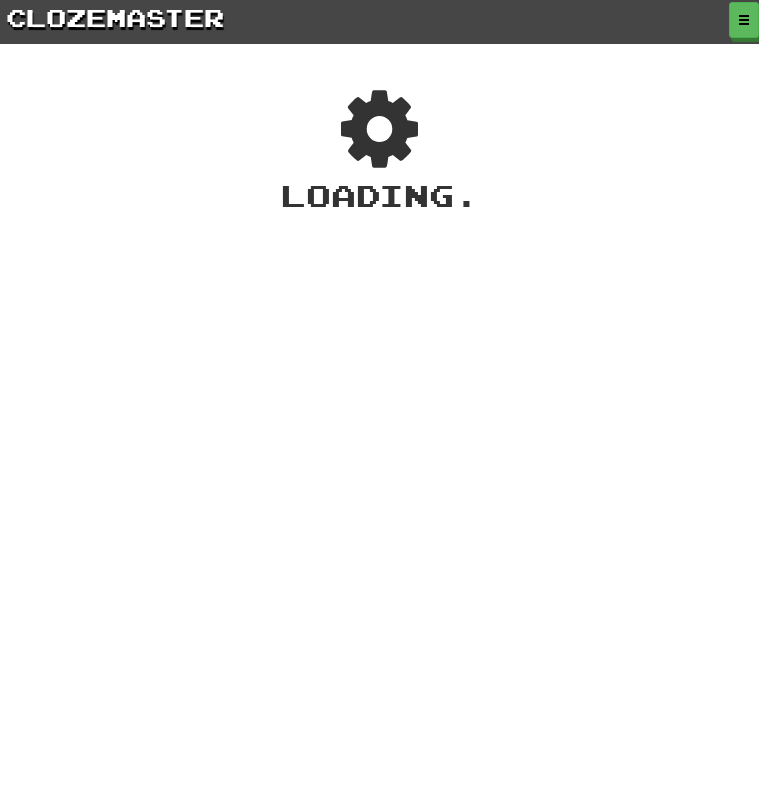 click on "clozemaster" at bounding box center (115, 17) 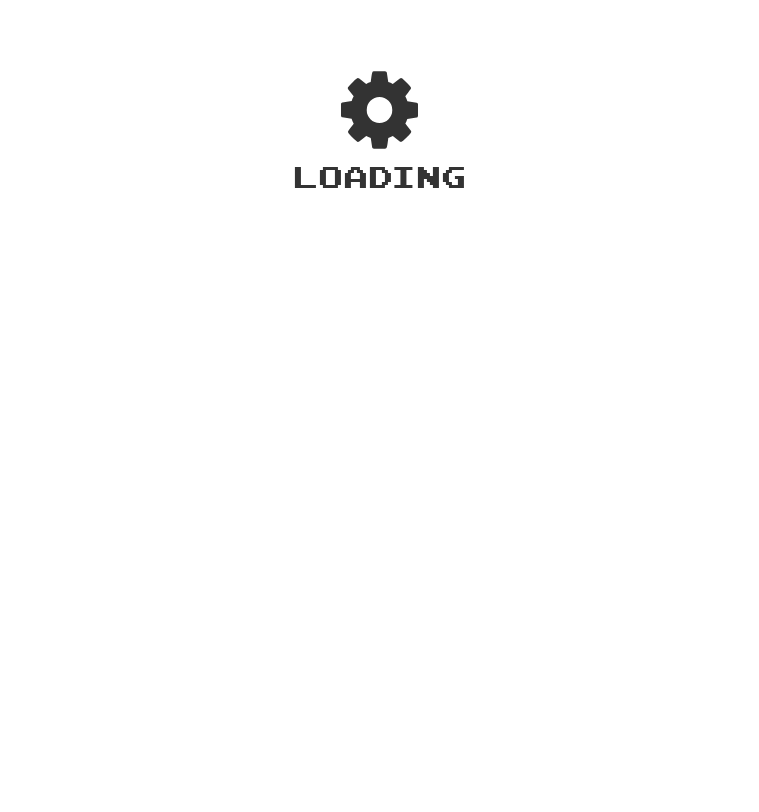 scroll, scrollTop: 0, scrollLeft: 0, axis: both 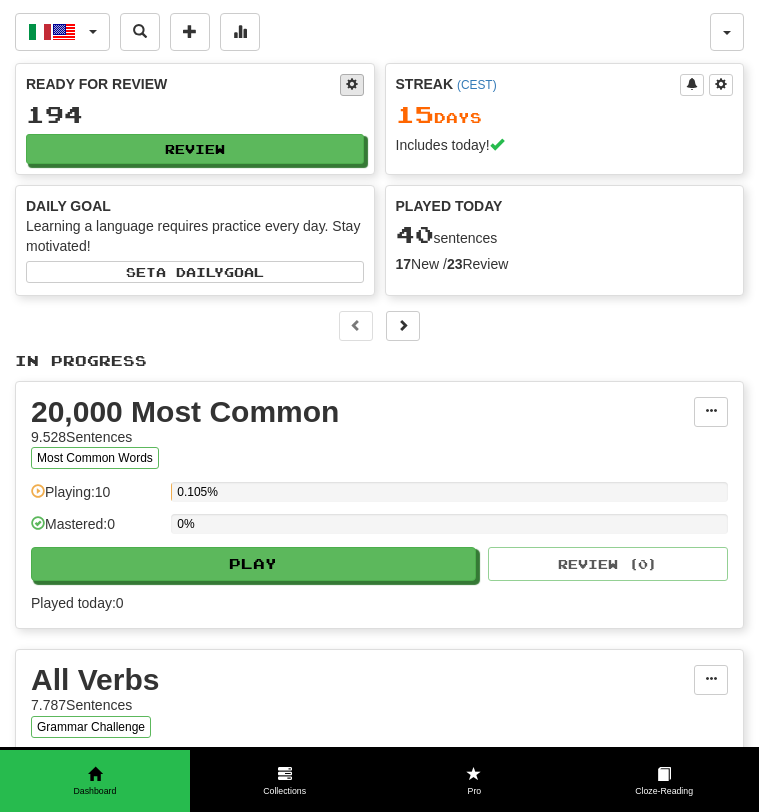 click at bounding box center (352, 84) 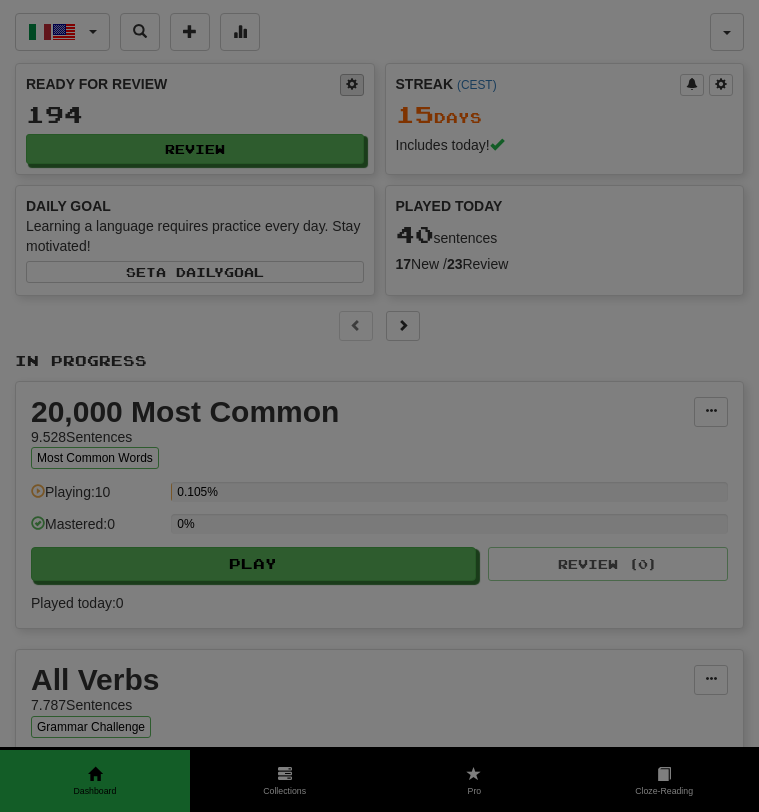 type on "***" 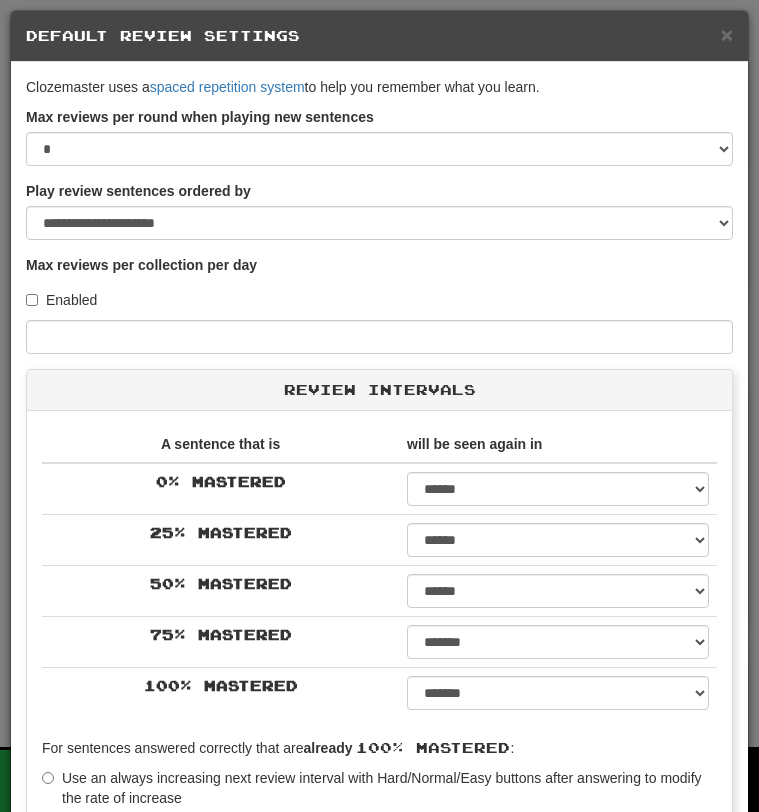 click on "× Default Review Settings" at bounding box center (379, 36) 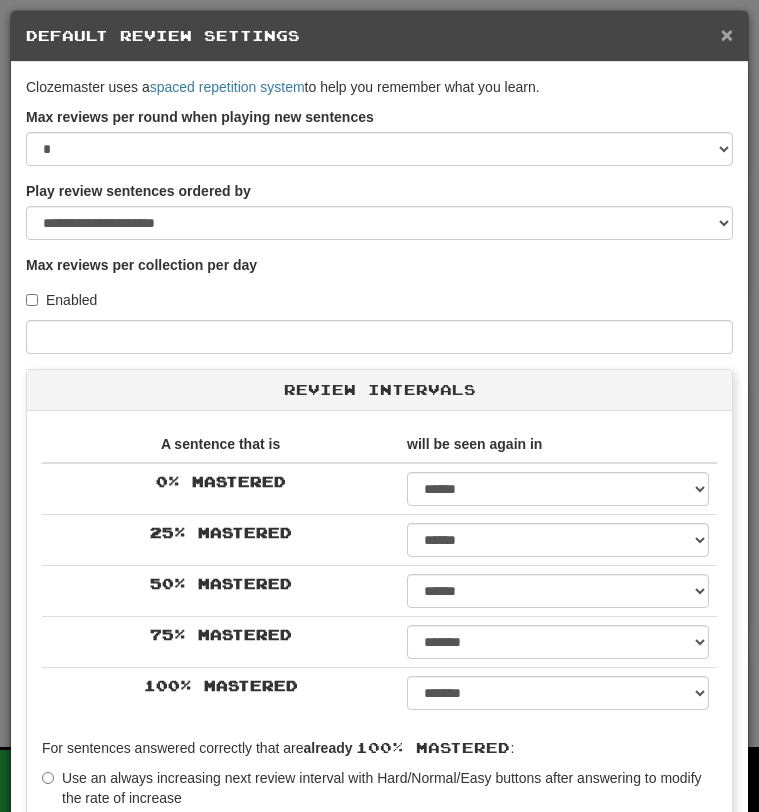 click on "×" at bounding box center (727, 34) 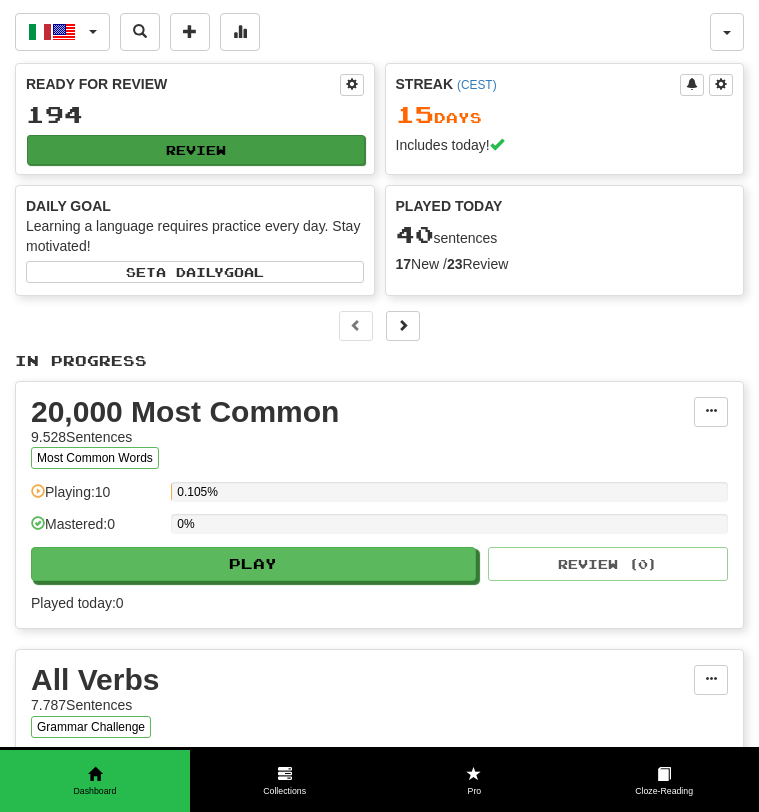 click on "Review" at bounding box center [196, 150] 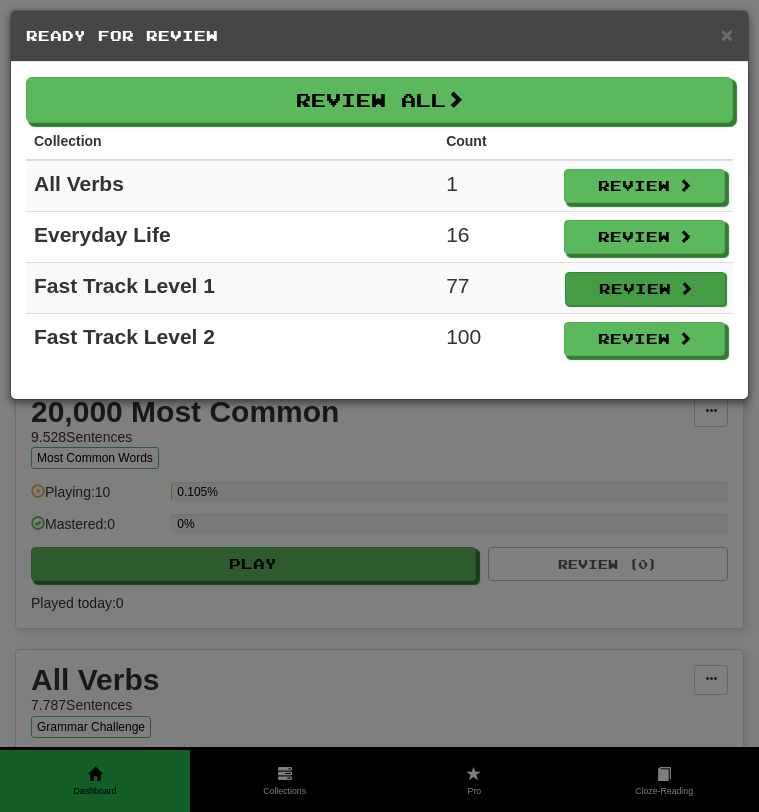 click on "Review" at bounding box center [645, 289] 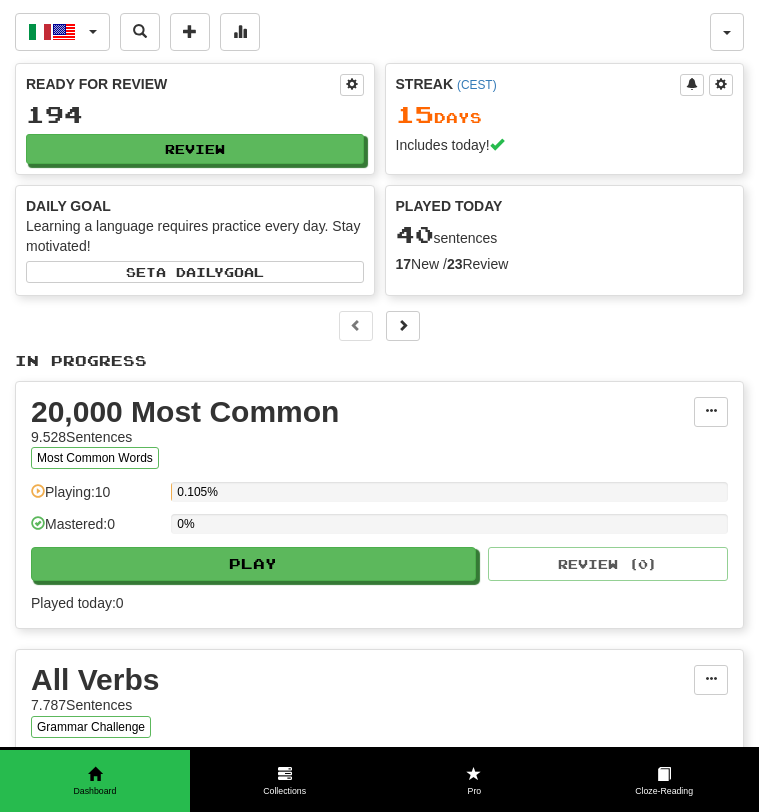 select on "***" 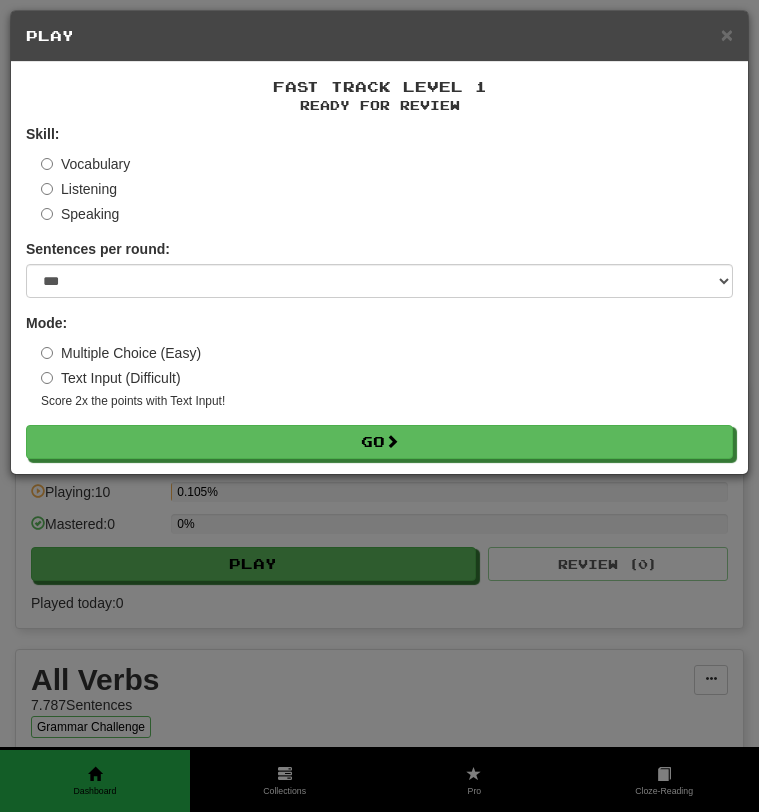 click on "Fast Track Level 1 Ready for Review Skill: Vocabulary Listening Speaking Sentences per round: * ** ** ** ** ** *** ******** Mode: Multiple Choice (Easy) Text Input (Difficult) Score 2x the points with Text Input ! Go" at bounding box center [379, 268] 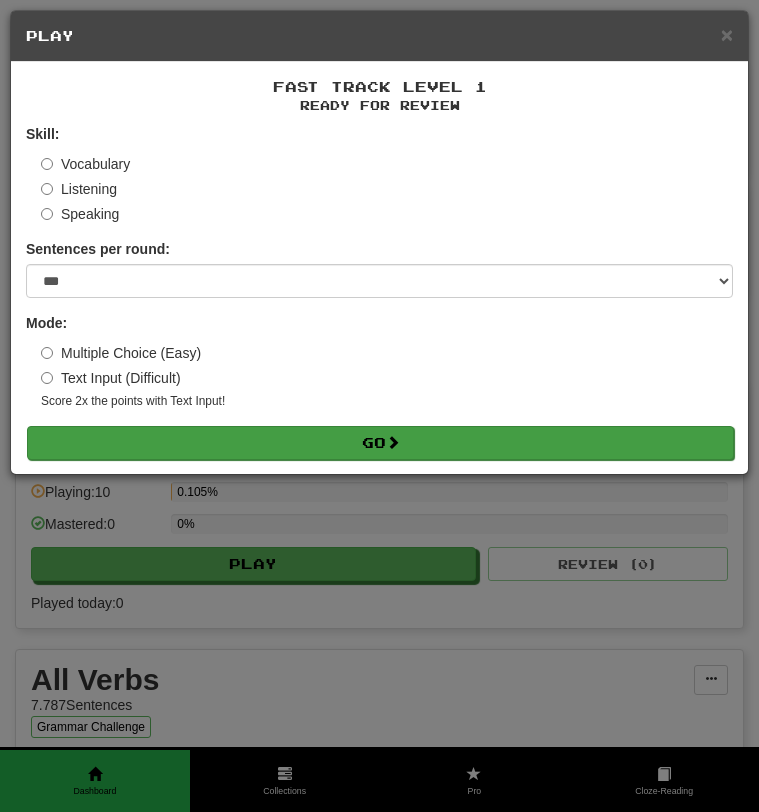 click on "Go" at bounding box center (380, 443) 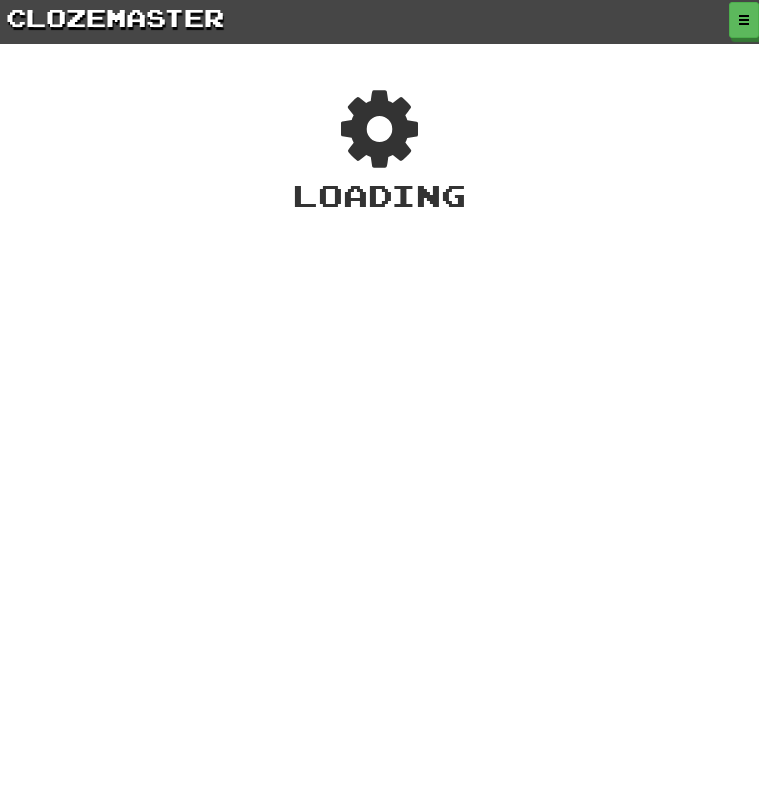 scroll, scrollTop: 0, scrollLeft: 0, axis: both 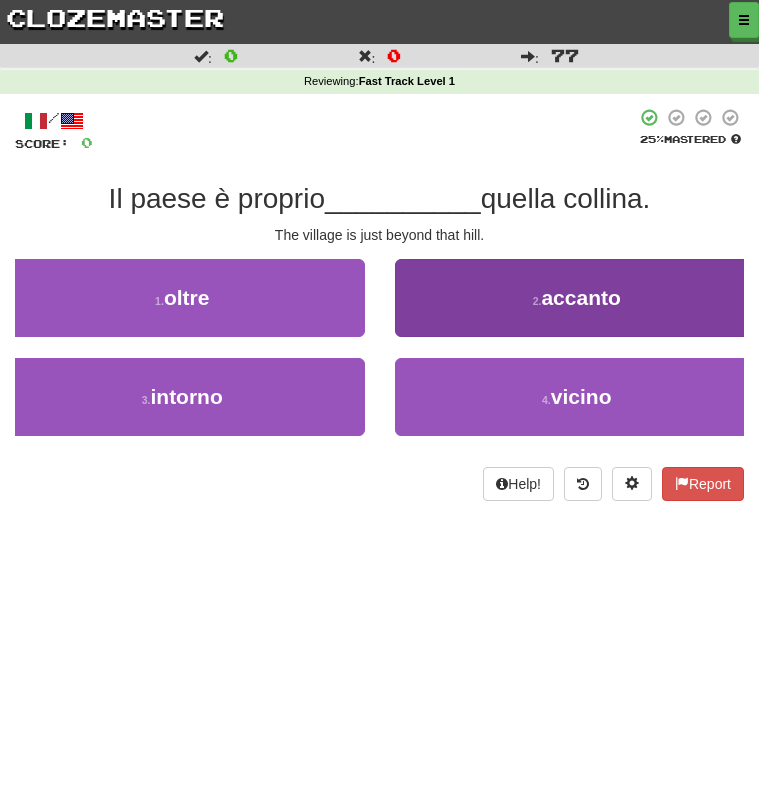 click on "2 .  accanto" at bounding box center (577, 298) 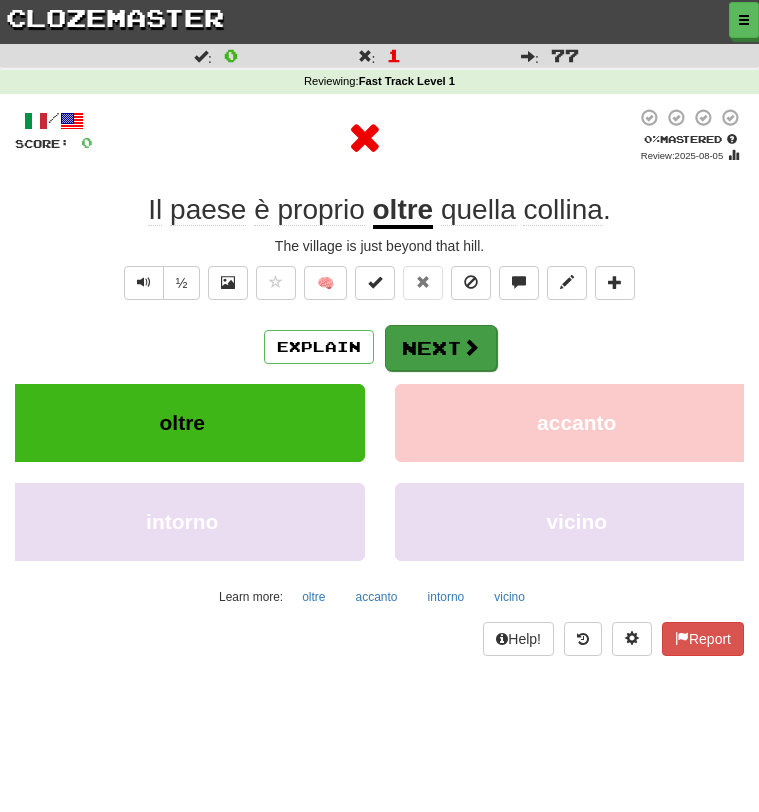 click on "Next" at bounding box center [441, 348] 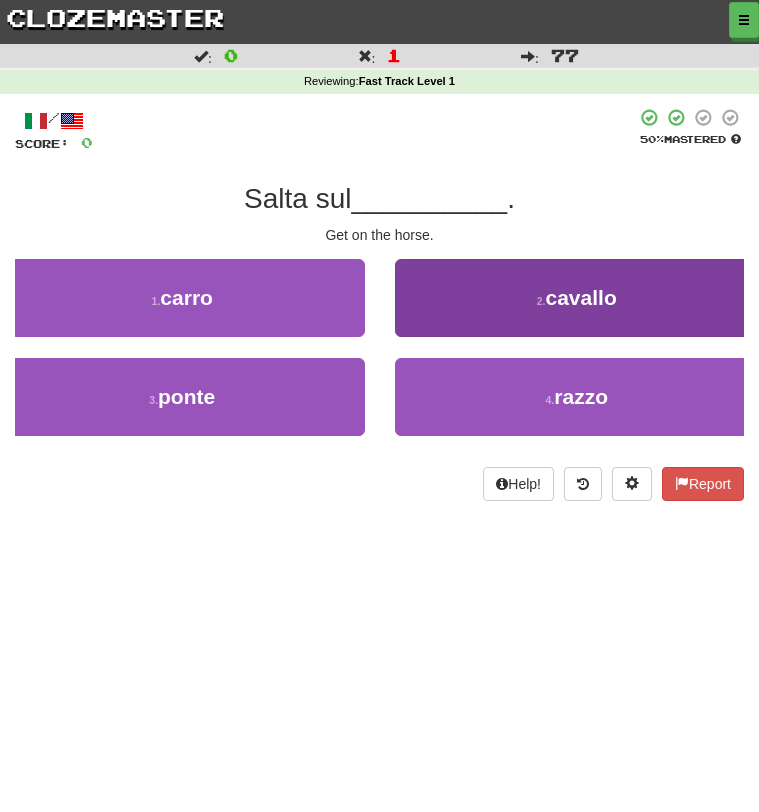 click on "2 .  cavallo" at bounding box center [577, 298] 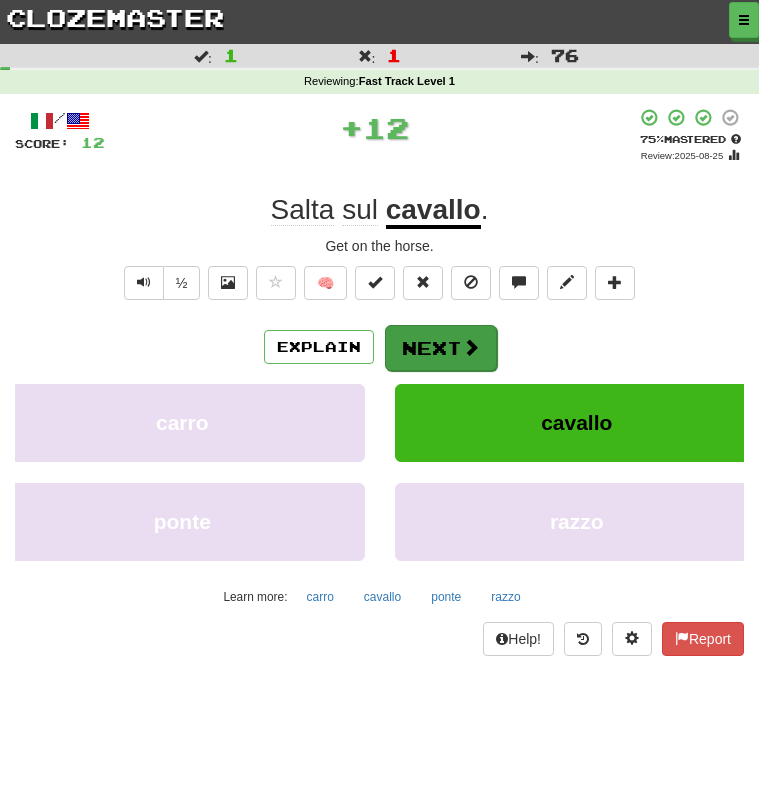 click on "Next" at bounding box center [441, 348] 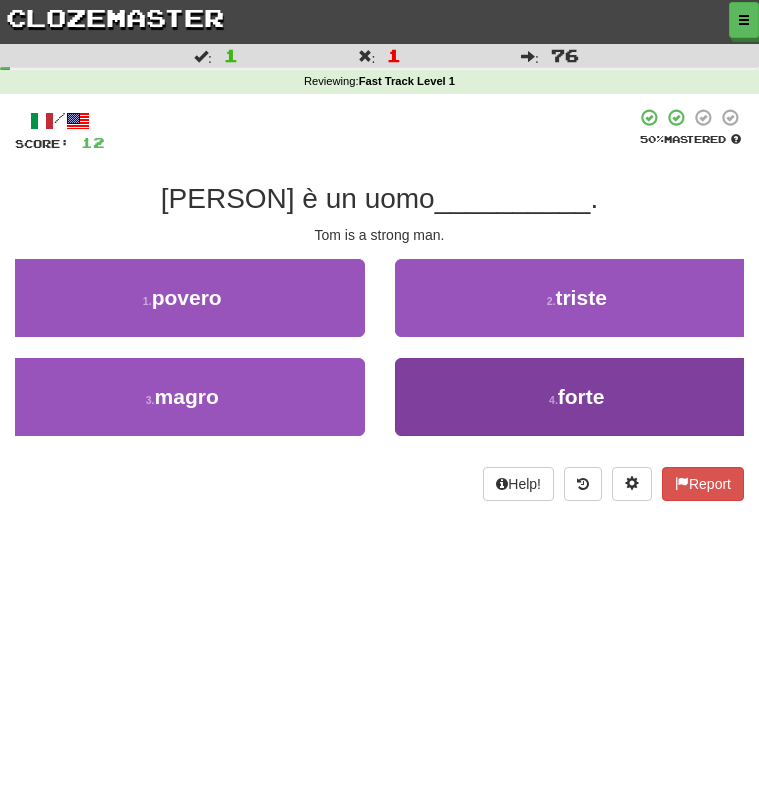 click on "4 .  forte" at bounding box center (577, 397) 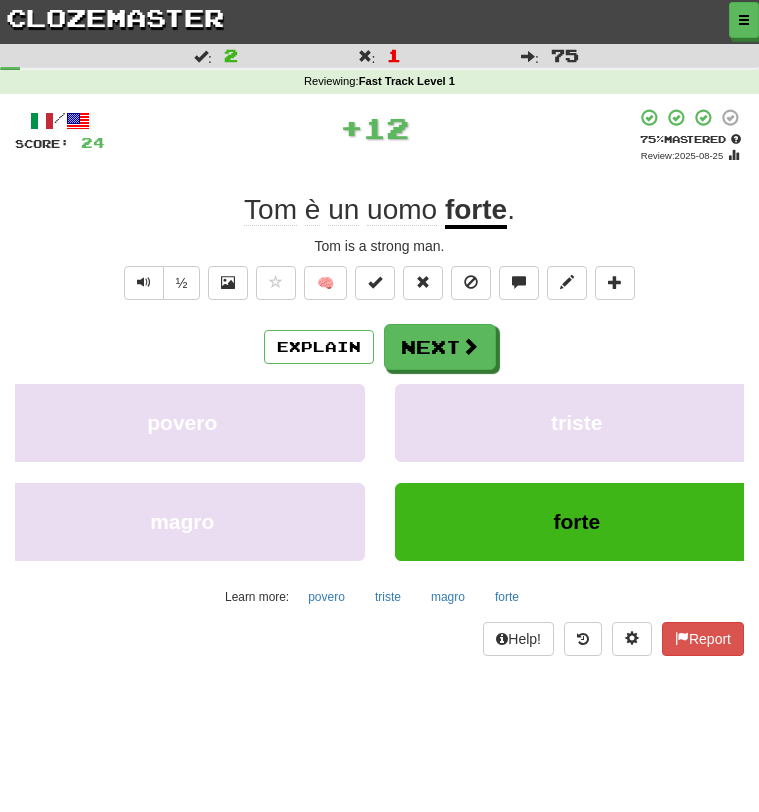 click on "Explain Next povero triste magro forte Learn more: povero triste magro forte" at bounding box center (379, 468) 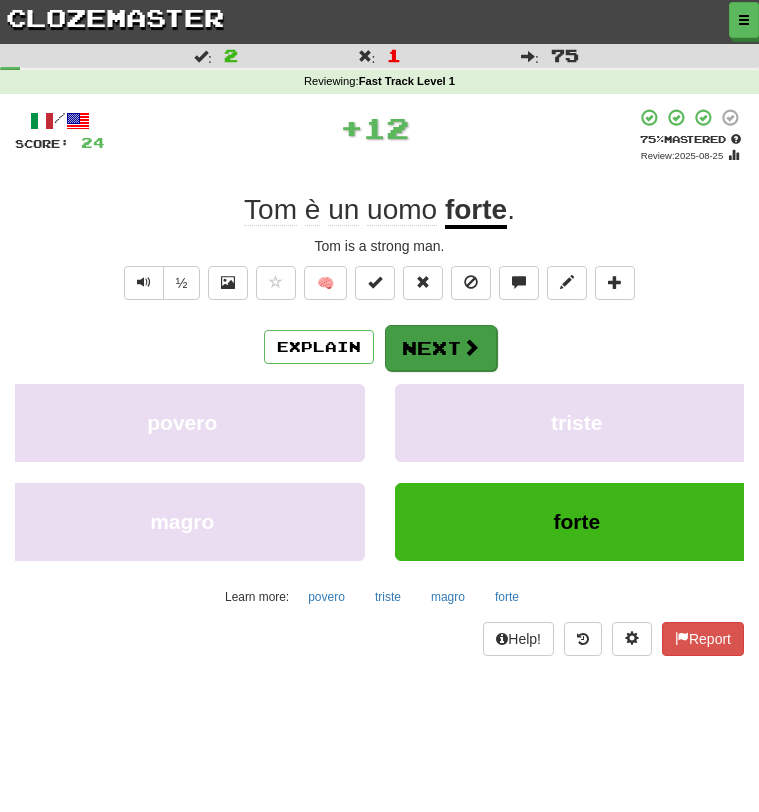 click at bounding box center [471, 347] 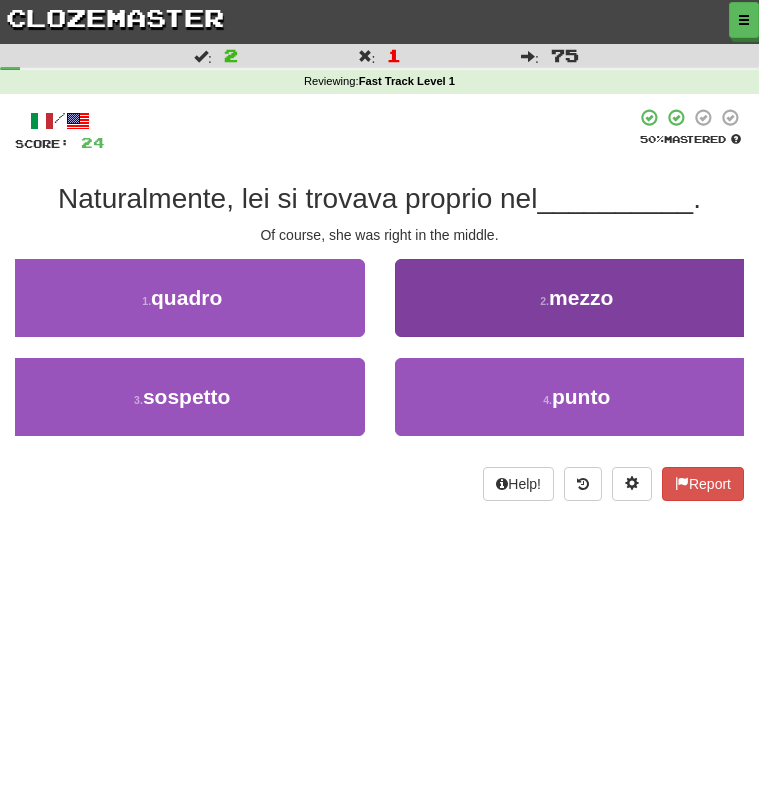 click on "2 . mezzo" at bounding box center (577, 298) 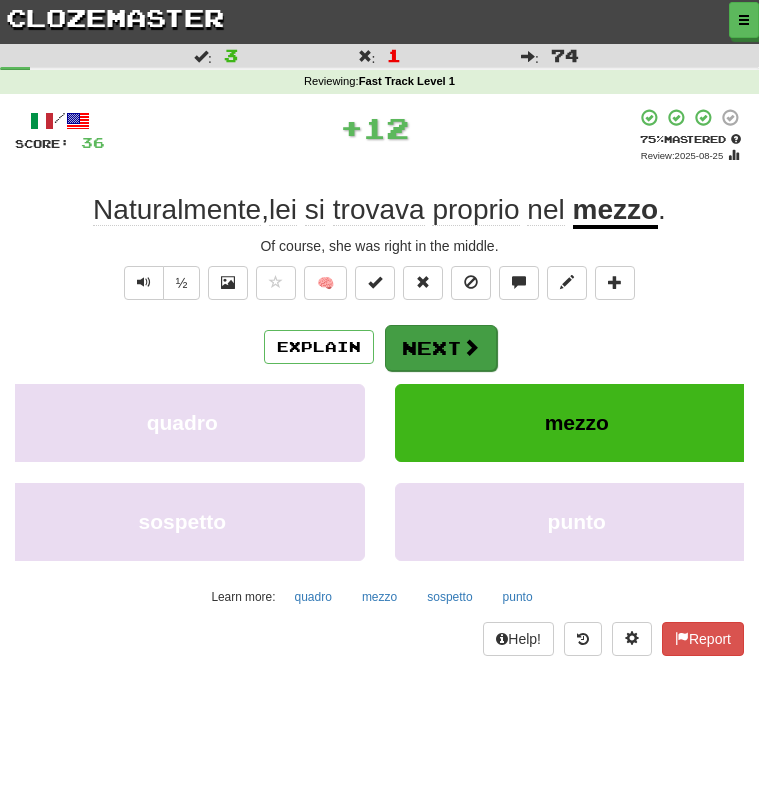 click at bounding box center (471, 347) 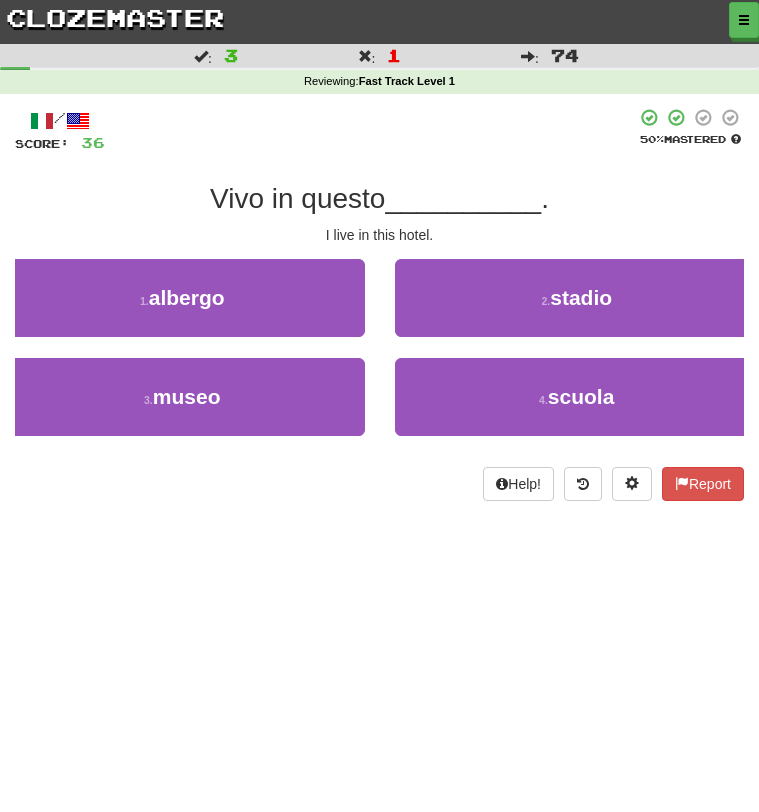 click on "2 .  stadio" at bounding box center (577, 308) 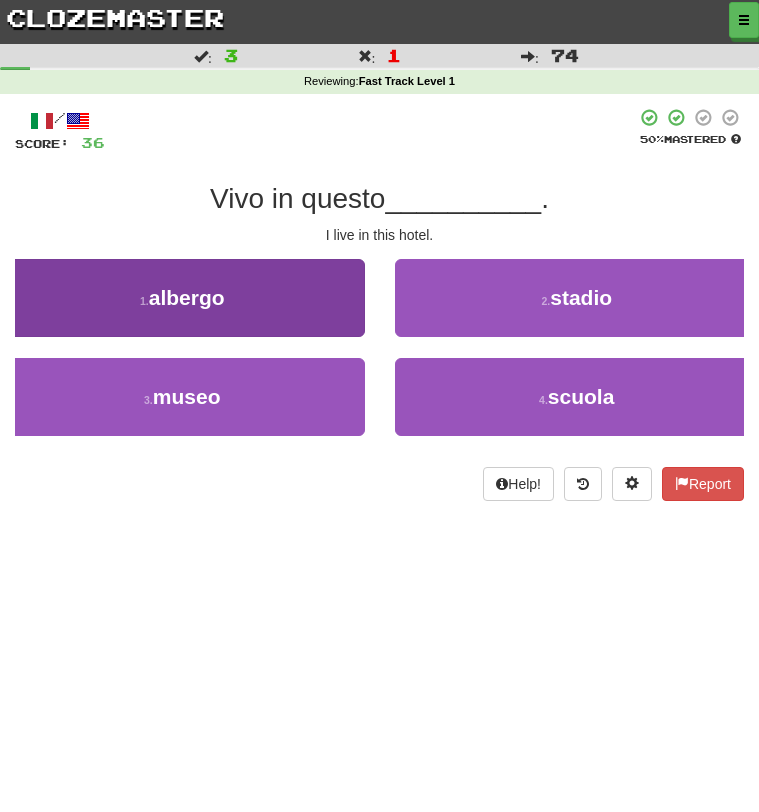 click on "1 .  albergo" at bounding box center [182, 298] 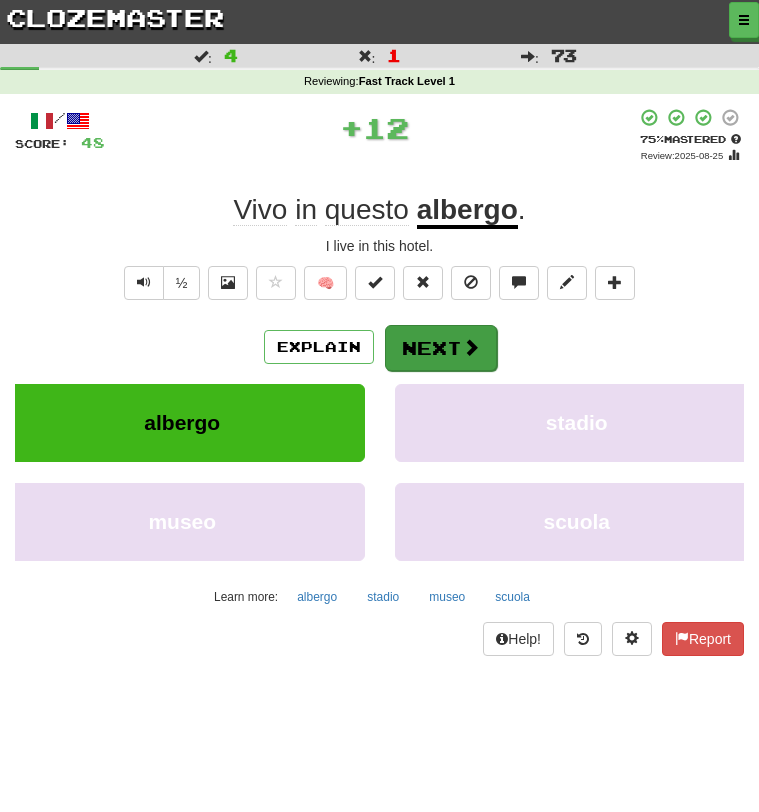 click on "Next" at bounding box center [441, 348] 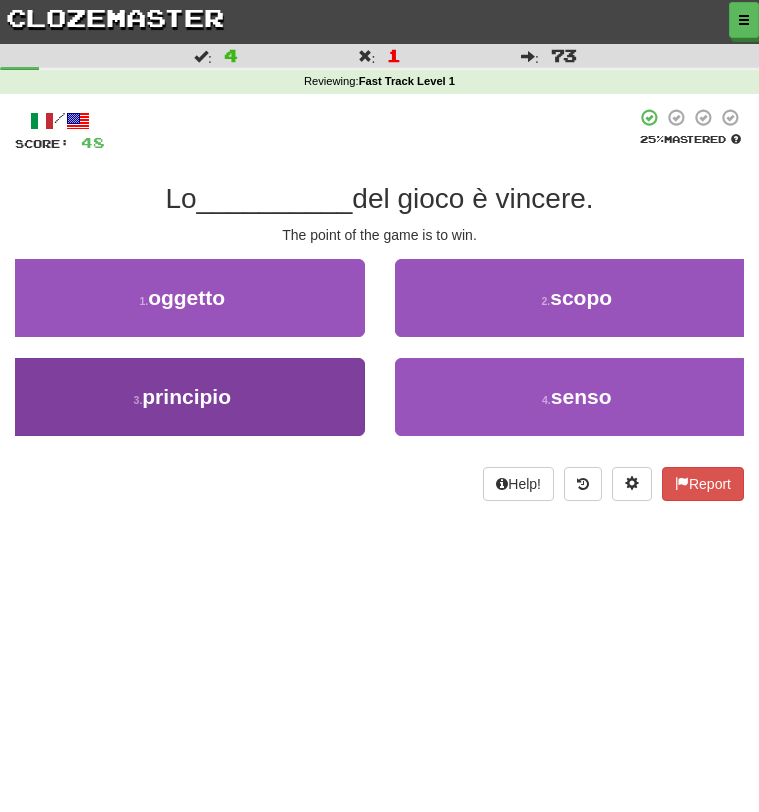 click on "3 .  principio" at bounding box center (182, 397) 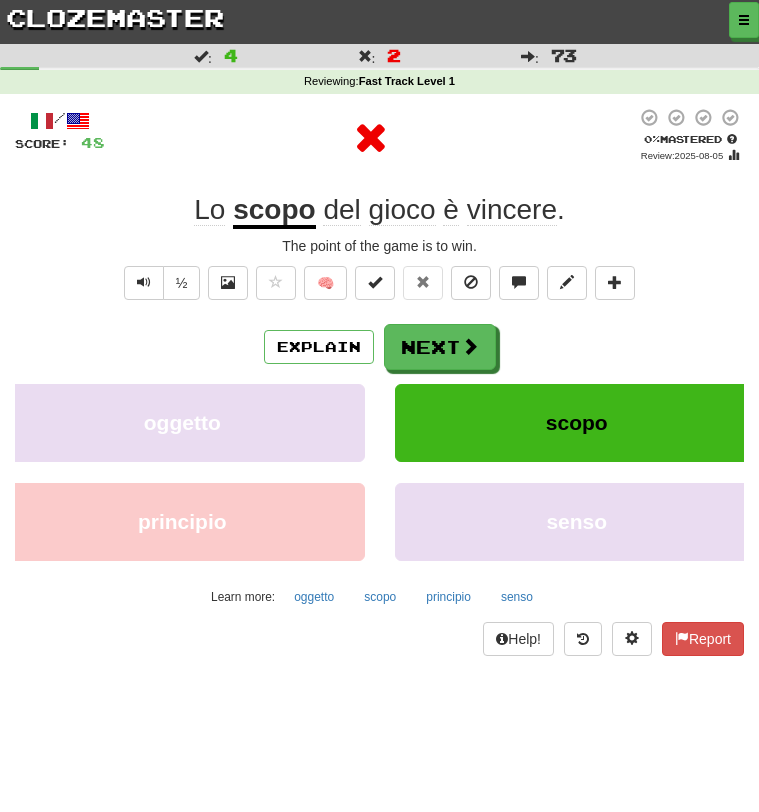 click on "/ Score: 48 0 % Mastered Review: 2025-08-05 Lo scopo del gioco è vincere . The point of the game is to win. ½ 🧠 Explain Next oggetto scopo principio senso Learn more: oggetto scopo principio senso Help! Report" at bounding box center (379, 382) 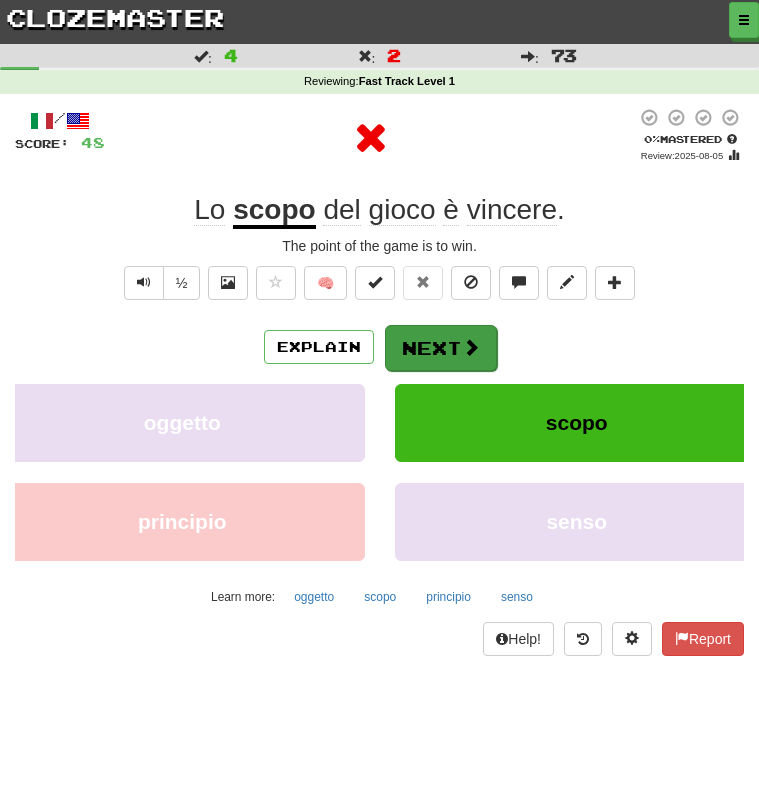 click on "Next" at bounding box center (441, 348) 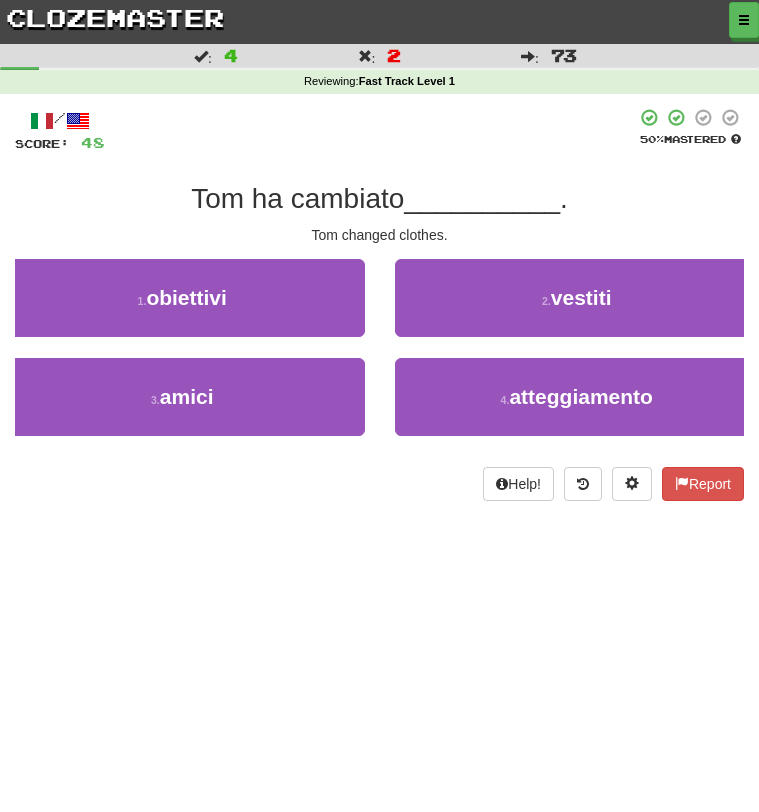 click on "2 .  vestiti" at bounding box center [577, 308] 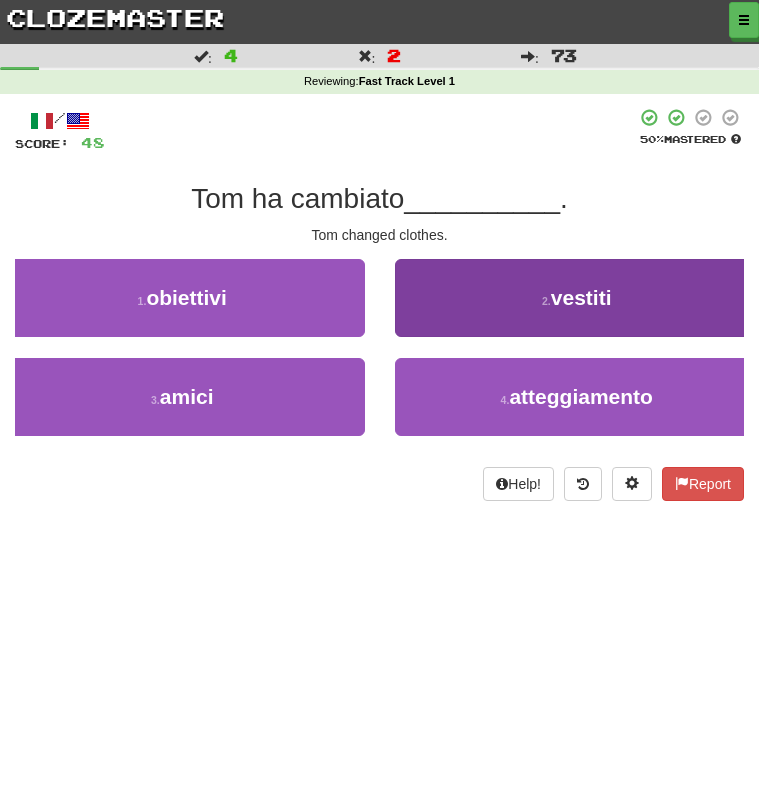 click on "2 .  vestiti" at bounding box center (577, 298) 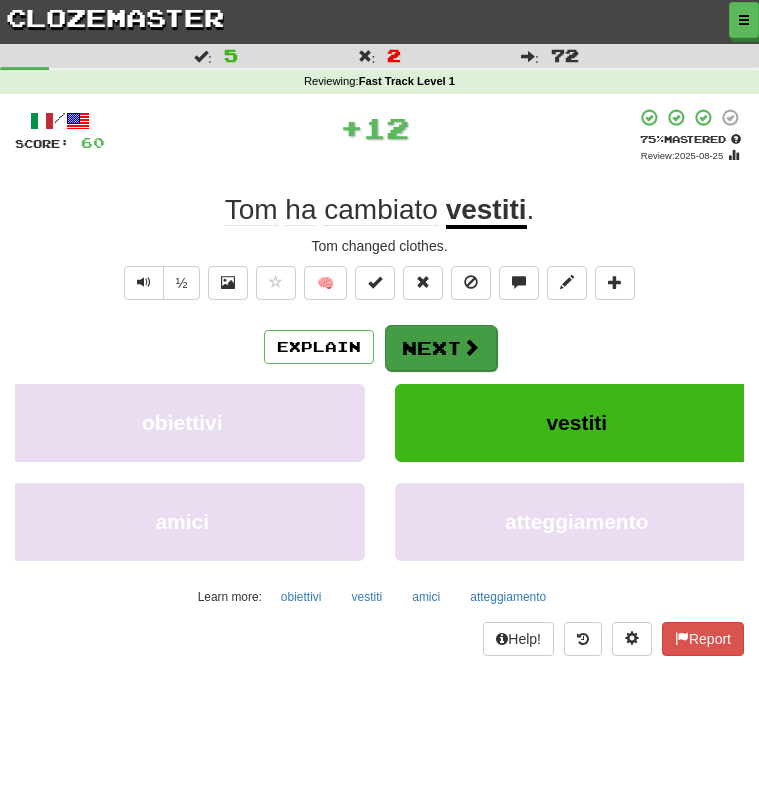 click on "Next" at bounding box center [441, 348] 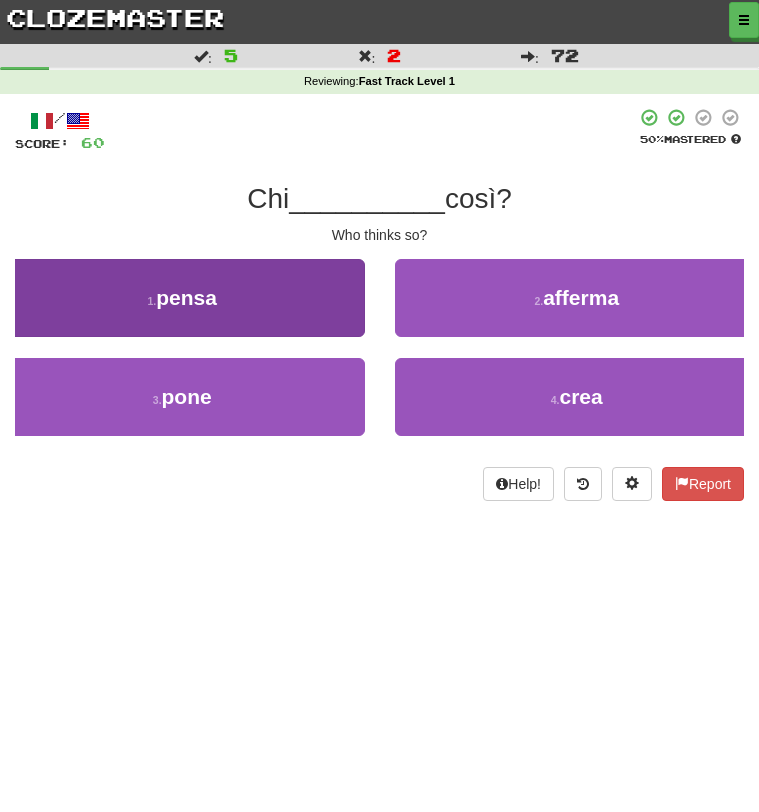 click on "1 .  pensa" at bounding box center (182, 298) 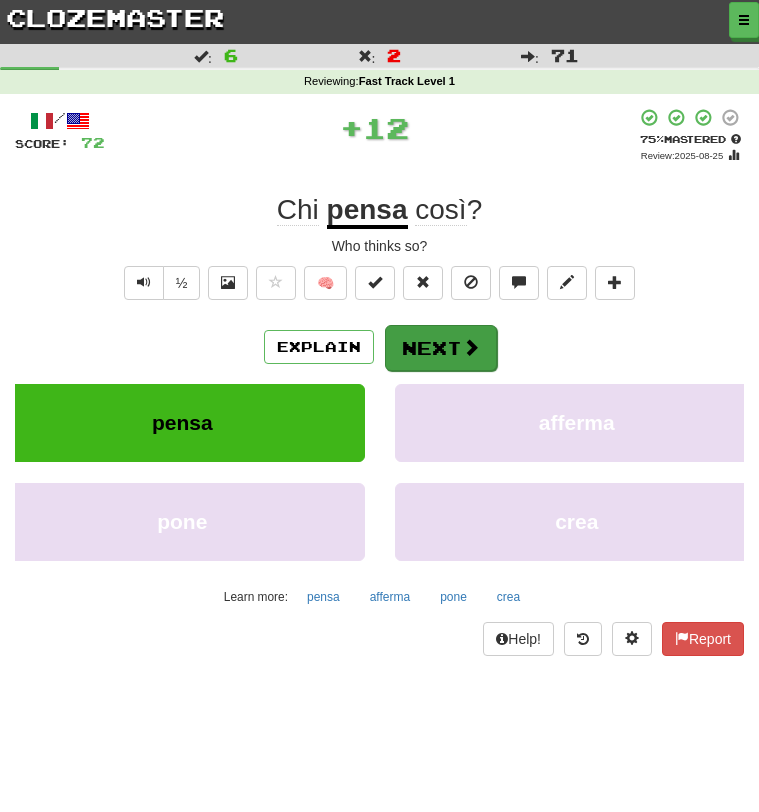 click on "Next" at bounding box center [441, 348] 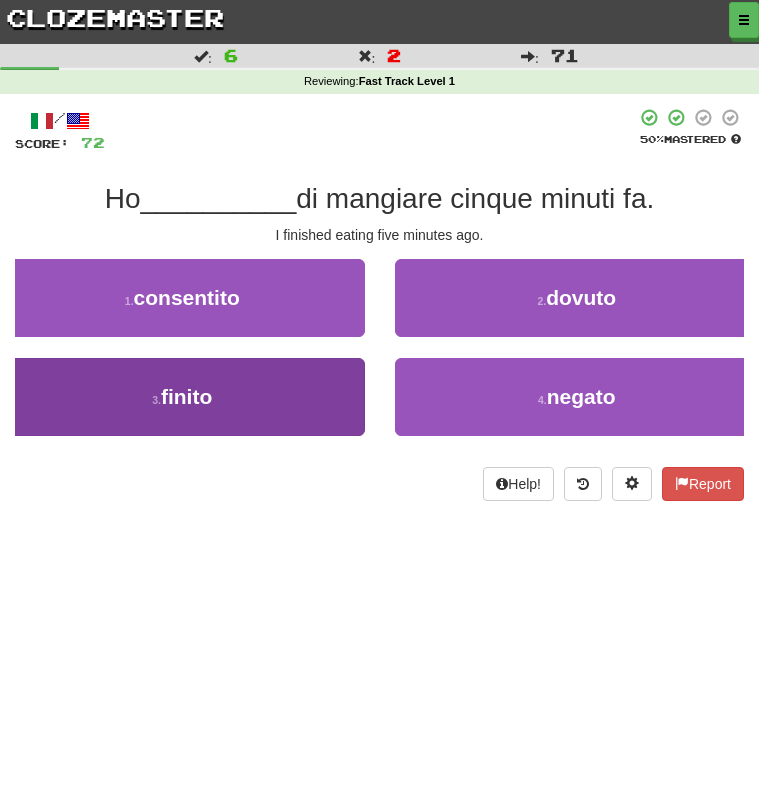 click on "3 .  finito" at bounding box center [182, 397] 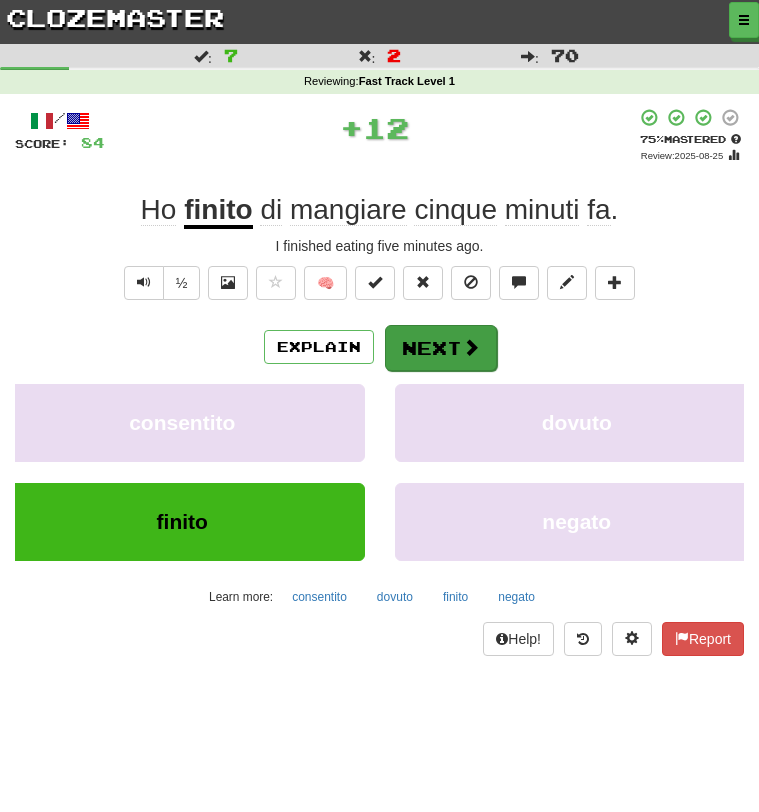 click on "Next" at bounding box center [441, 348] 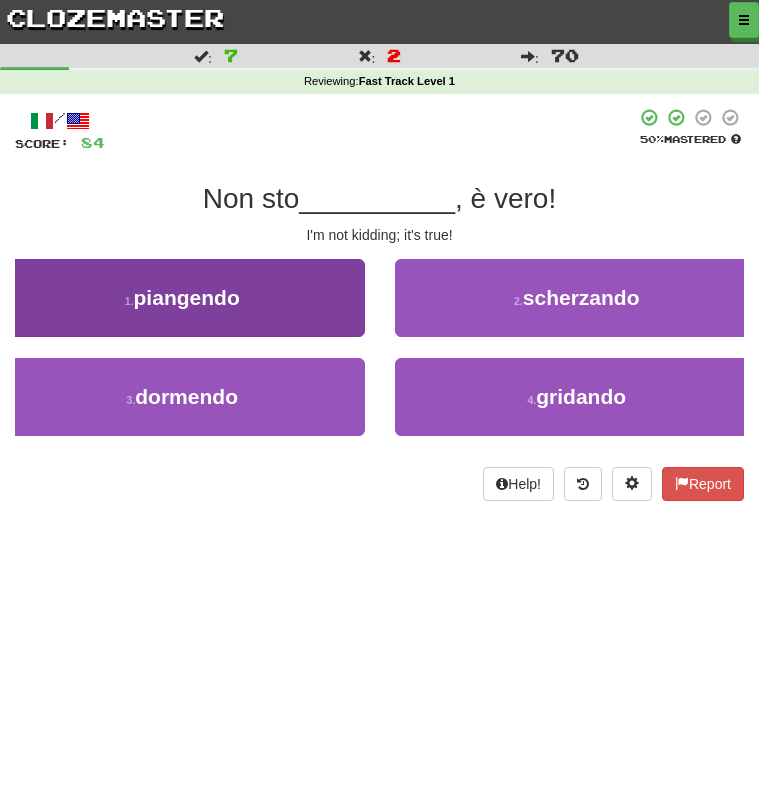 click on "1 .  piangendo" at bounding box center [182, 298] 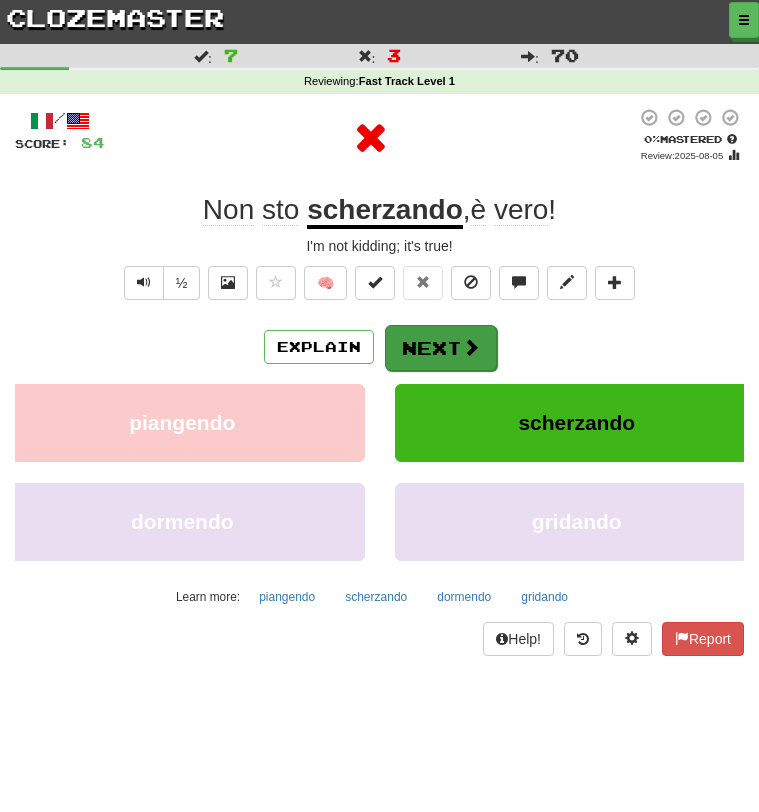click on "Next" at bounding box center (441, 348) 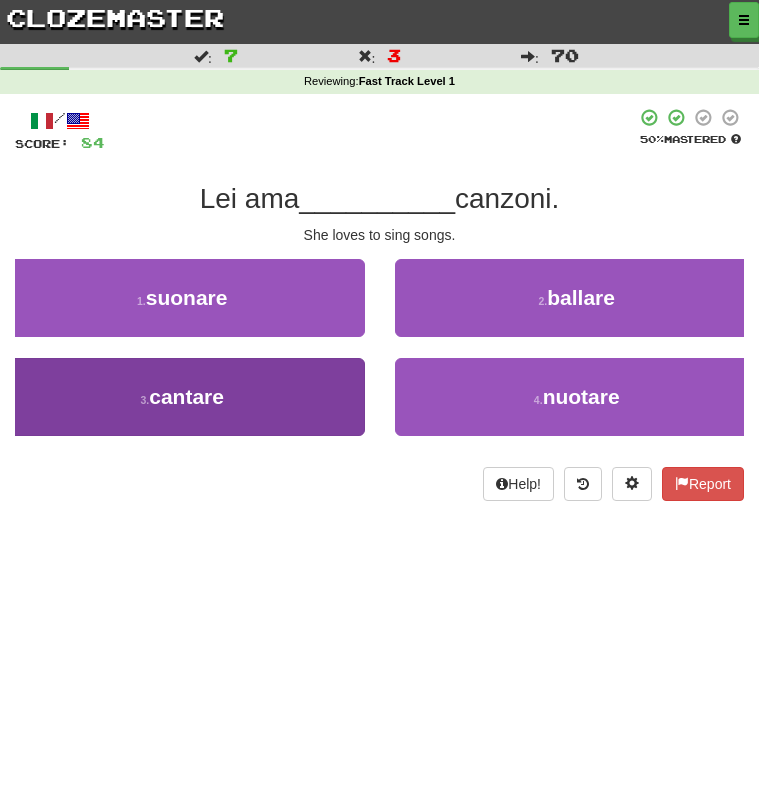 click on "3 . cantare" at bounding box center [182, 397] 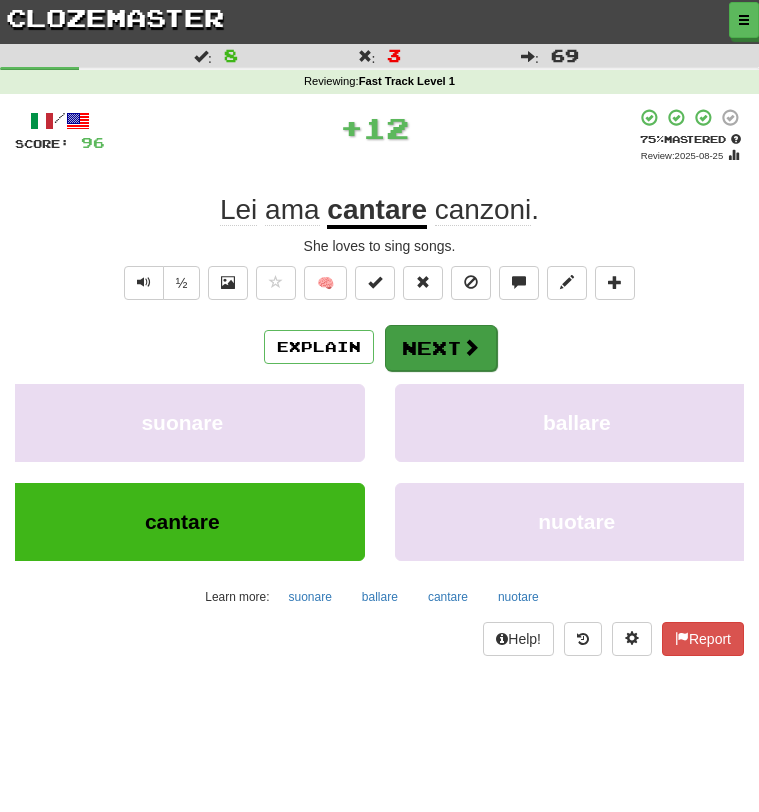 click on "Next" at bounding box center [441, 348] 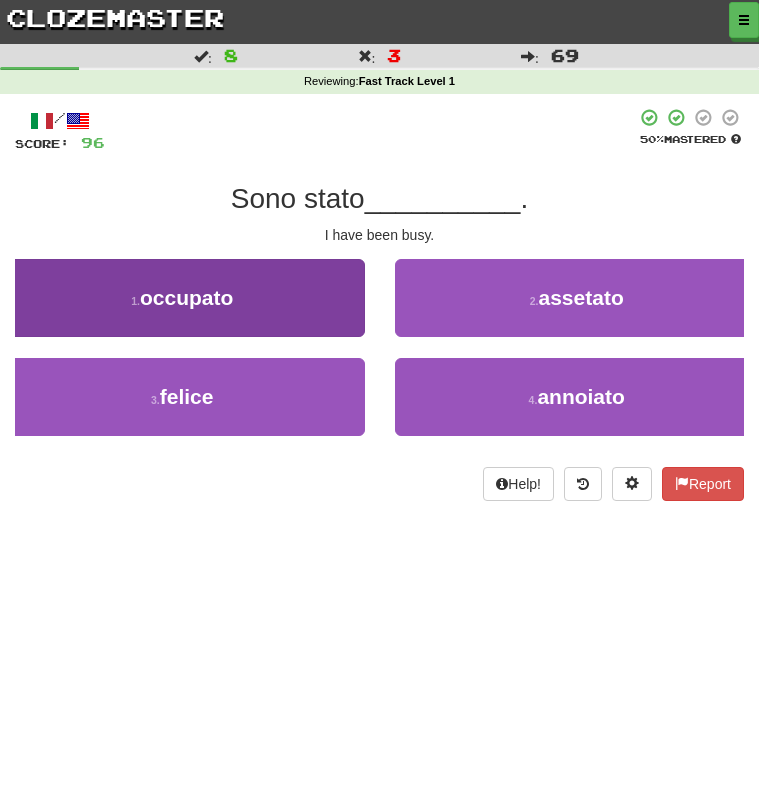 click on "1 .  occupato" at bounding box center (182, 298) 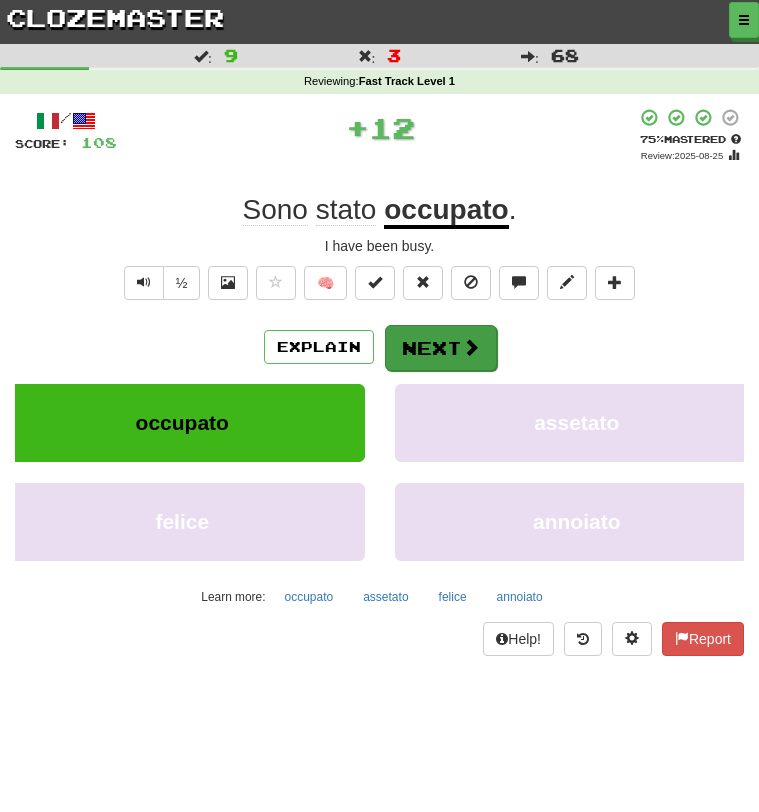 click on "Next" at bounding box center (441, 348) 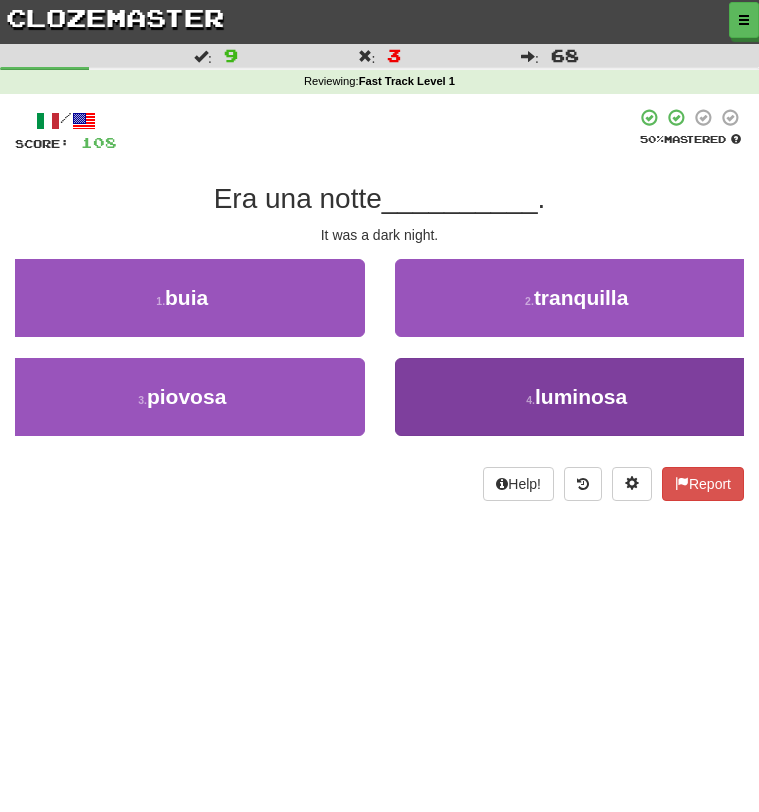 click on "4 . luminosa" at bounding box center [577, 397] 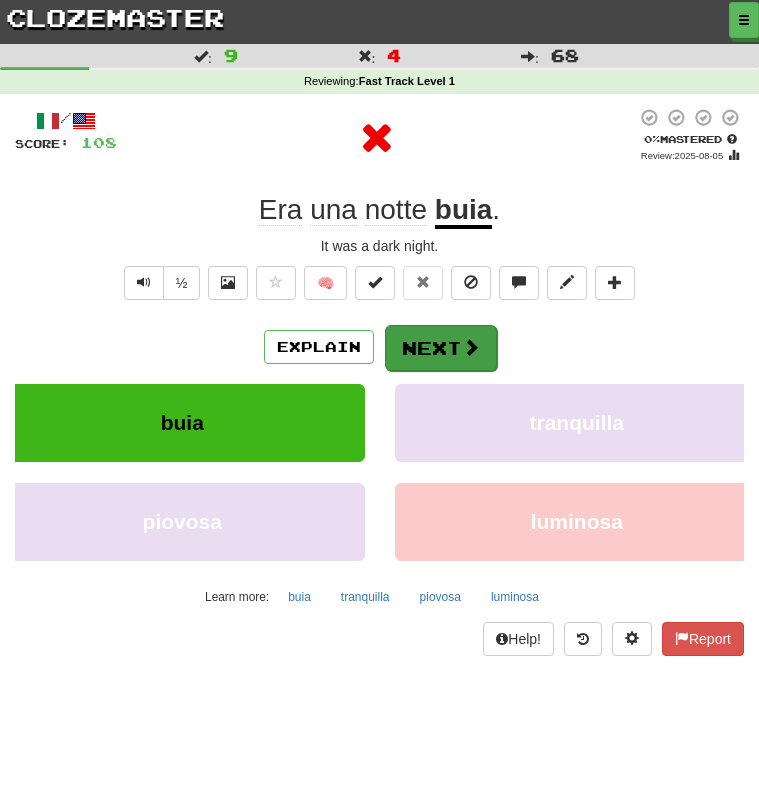 click on "Next" at bounding box center [441, 348] 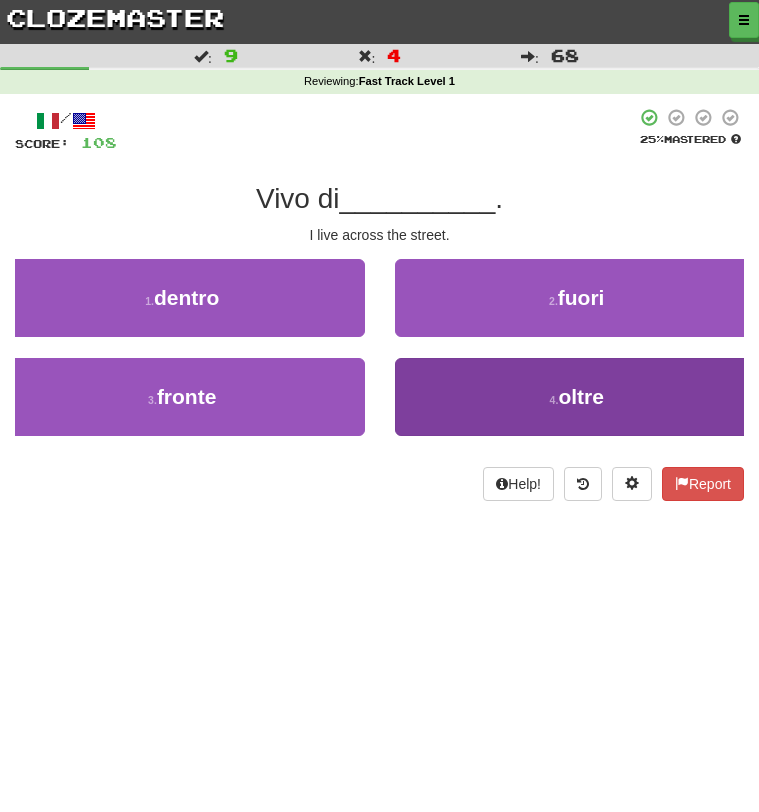 click on "4 .  oltre" at bounding box center [577, 397] 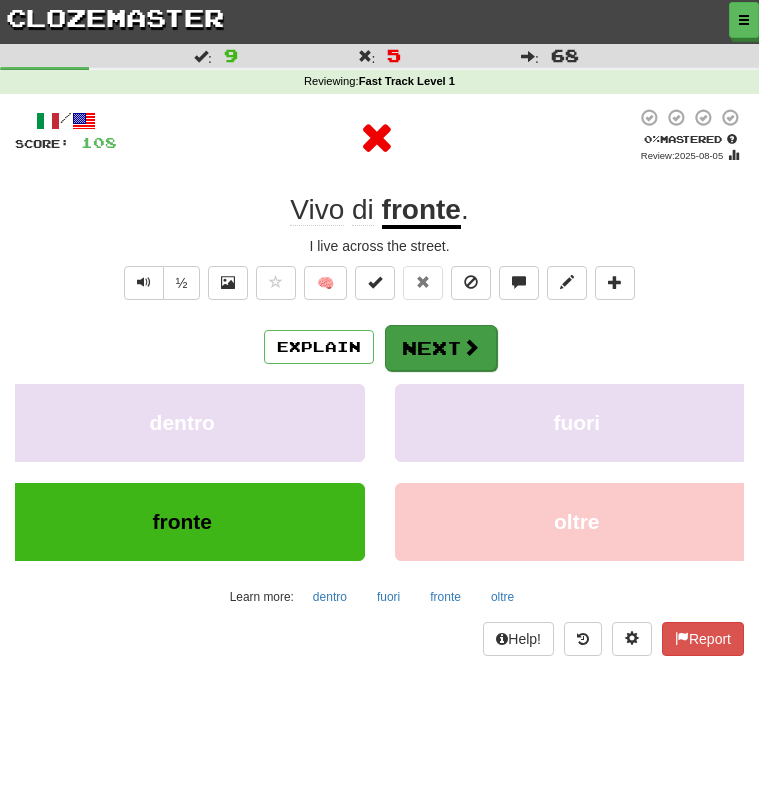 click on "Next" at bounding box center (441, 348) 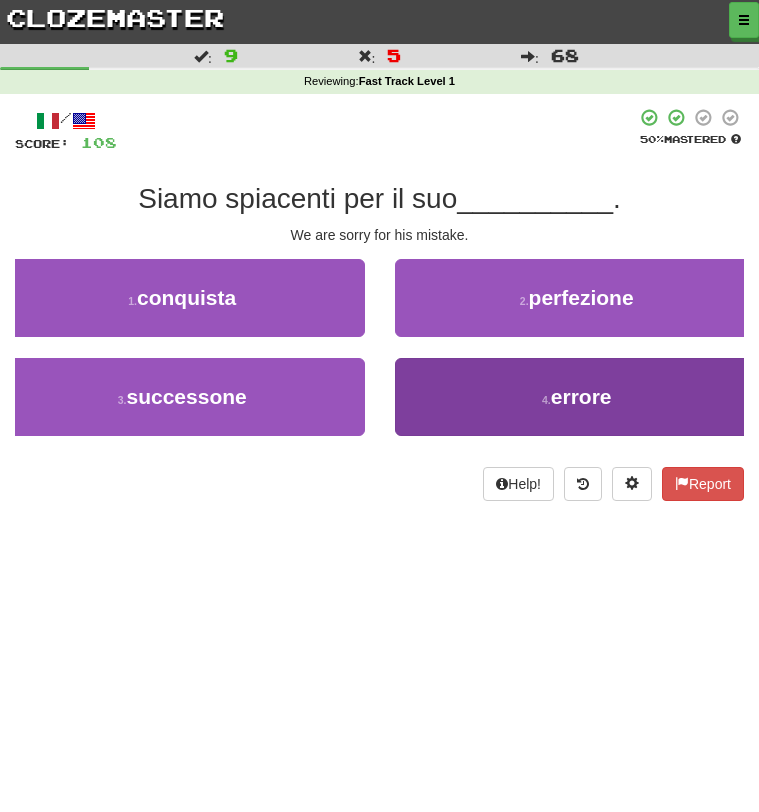 click on "4 .  errore" at bounding box center [577, 397] 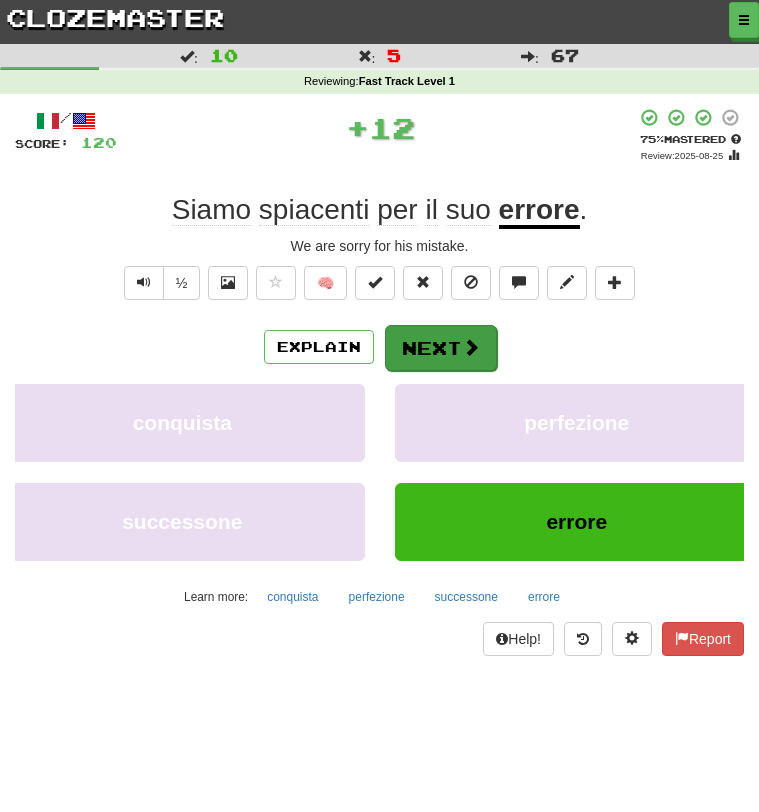 click on "Next" at bounding box center [441, 348] 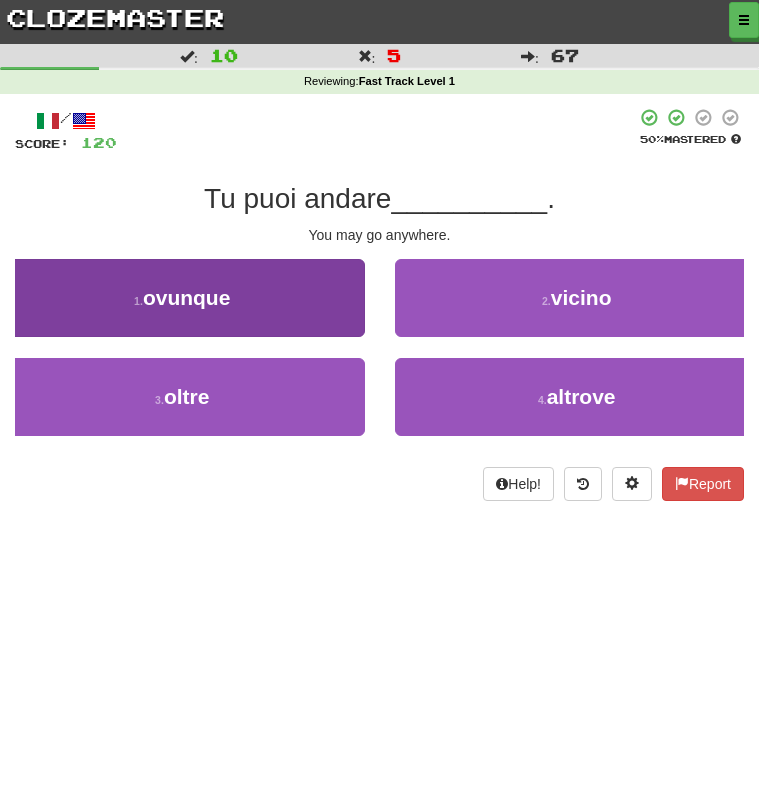 click on "1 .  ovunque" at bounding box center [182, 298] 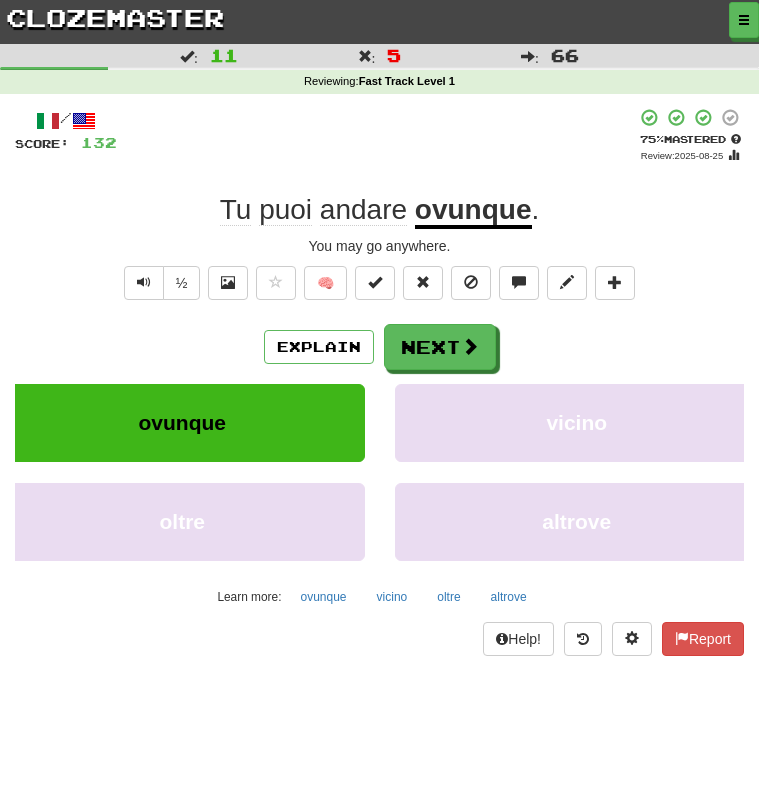 click on "Next" at bounding box center (440, 347) 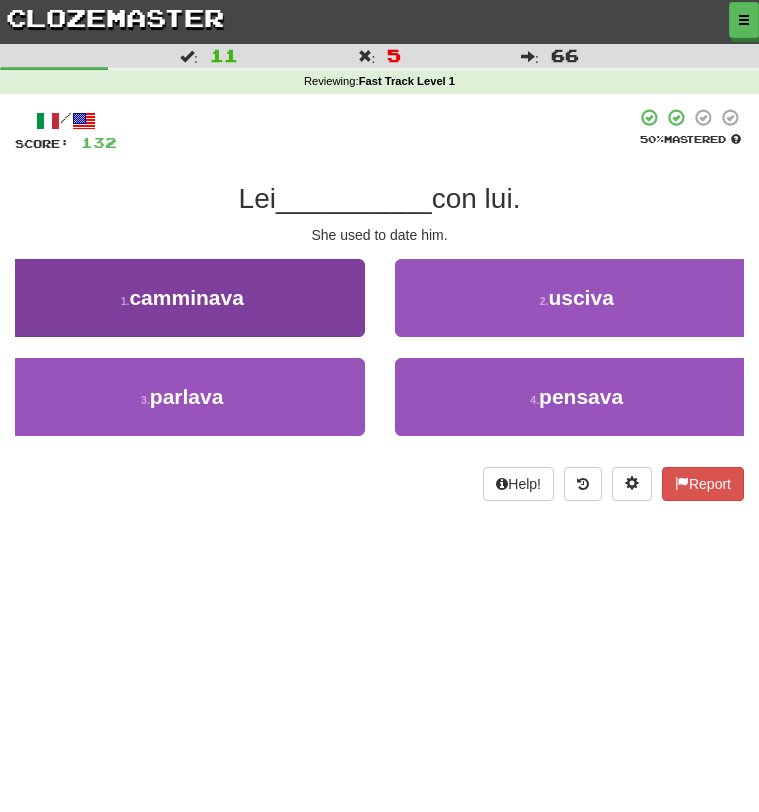 click on "1 .  camminava" at bounding box center (182, 298) 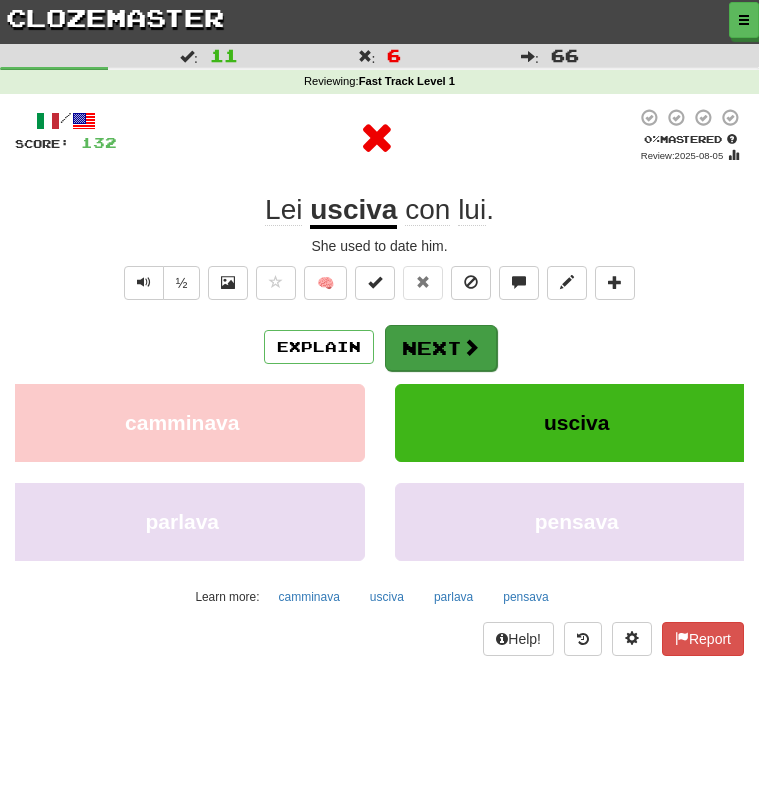 click at bounding box center (471, 347) 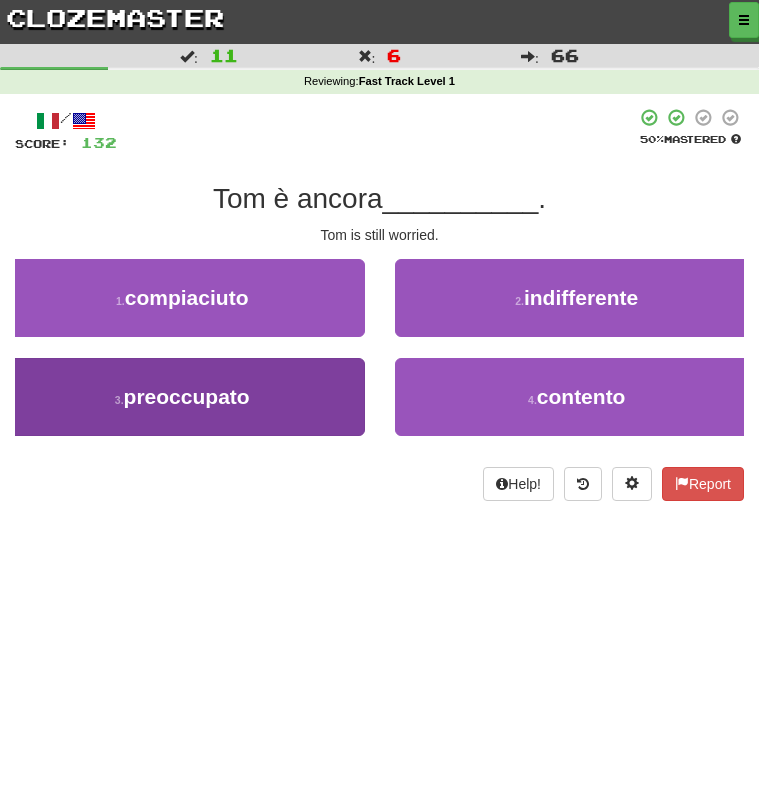 click on "3 .  preoccupato" at bounding box center [182, 397] 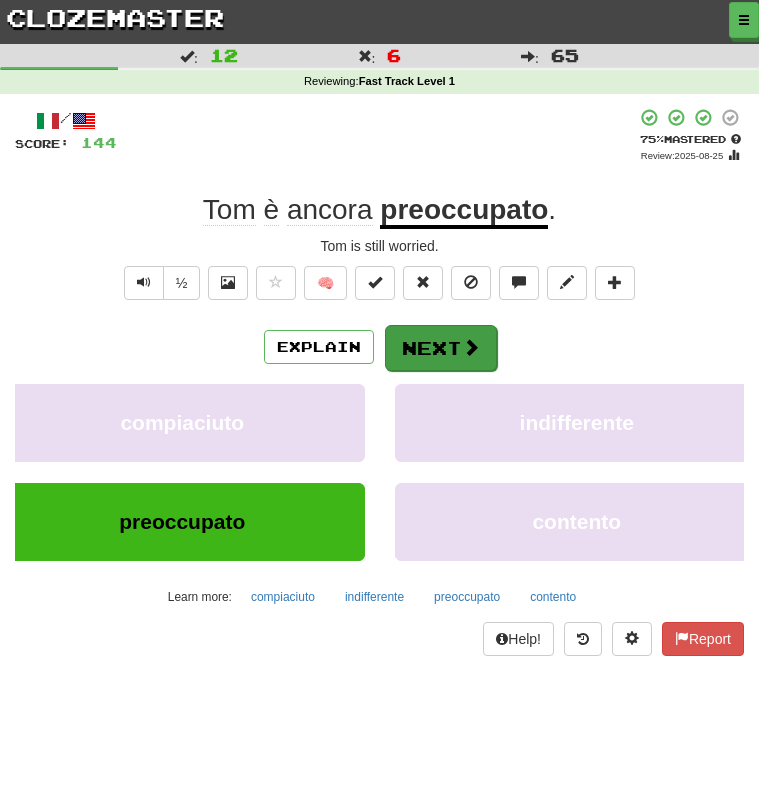 click at bounding box center (471, 347) 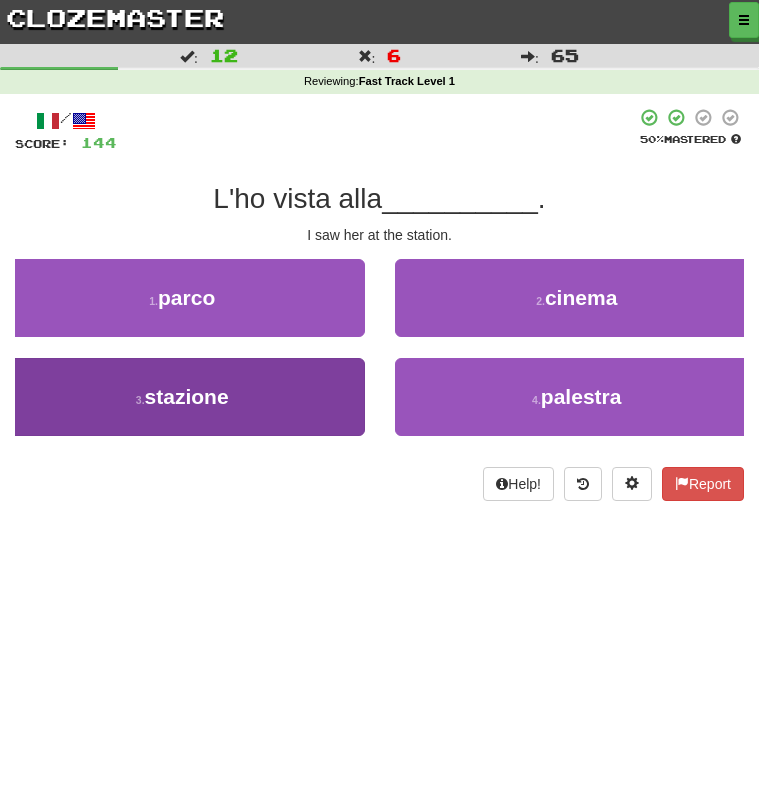 click on "3 . stazione" at bounding box center (182, 397) 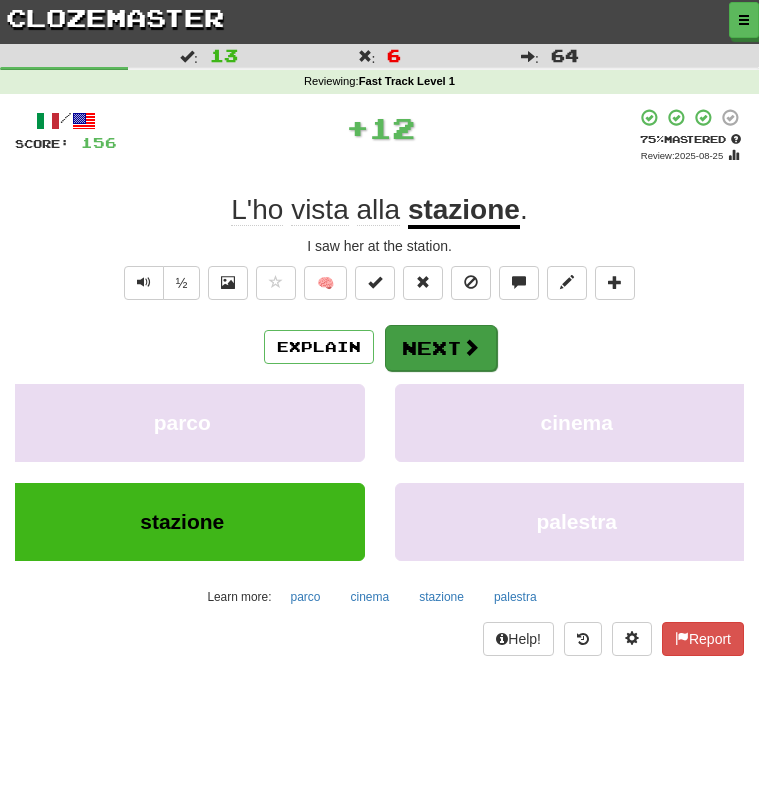 click on "Next" at bounding box center [441, 348] 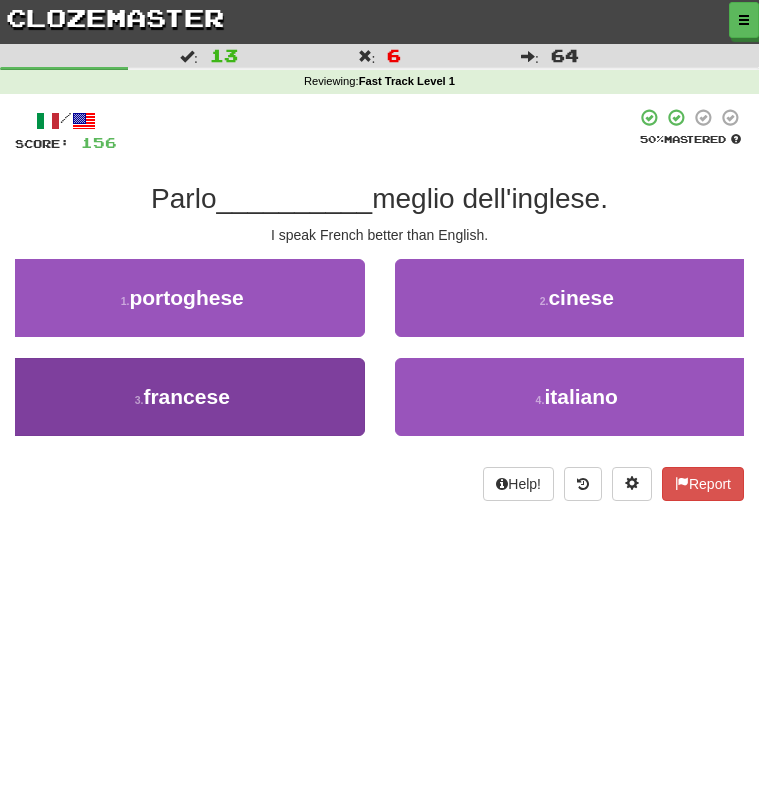 click on "3 . francese" at bounding box center (182, 397) 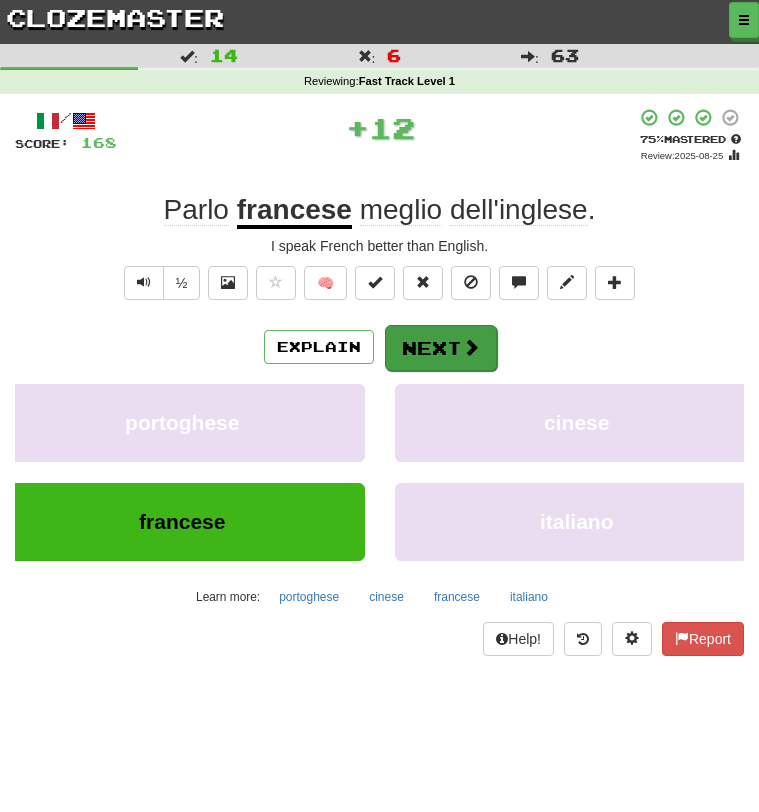 click on "Next" at bounding box center (441, 348) 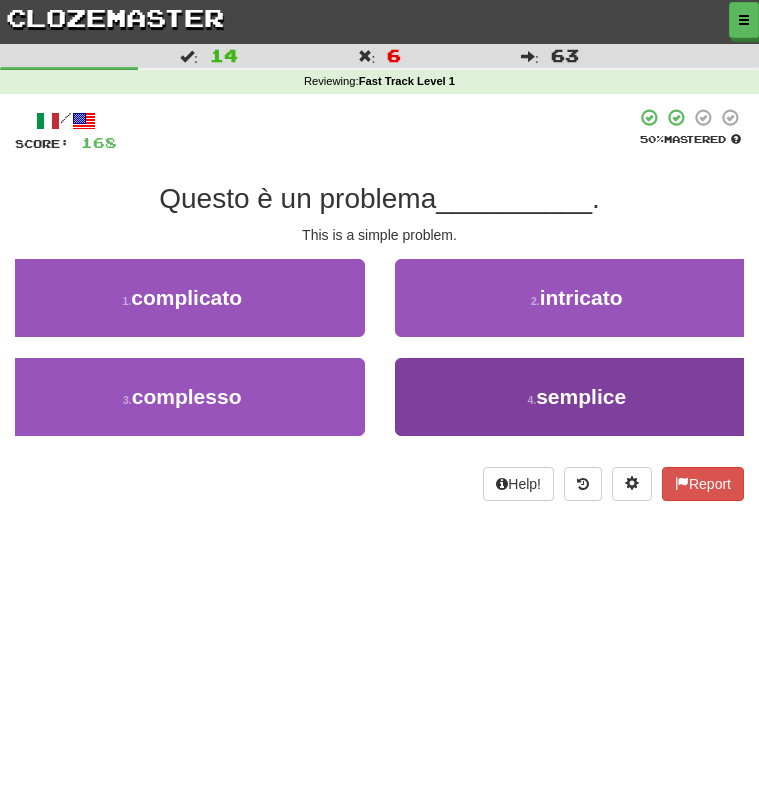 click on "4 . semplice" at bounding box center [577, 397] 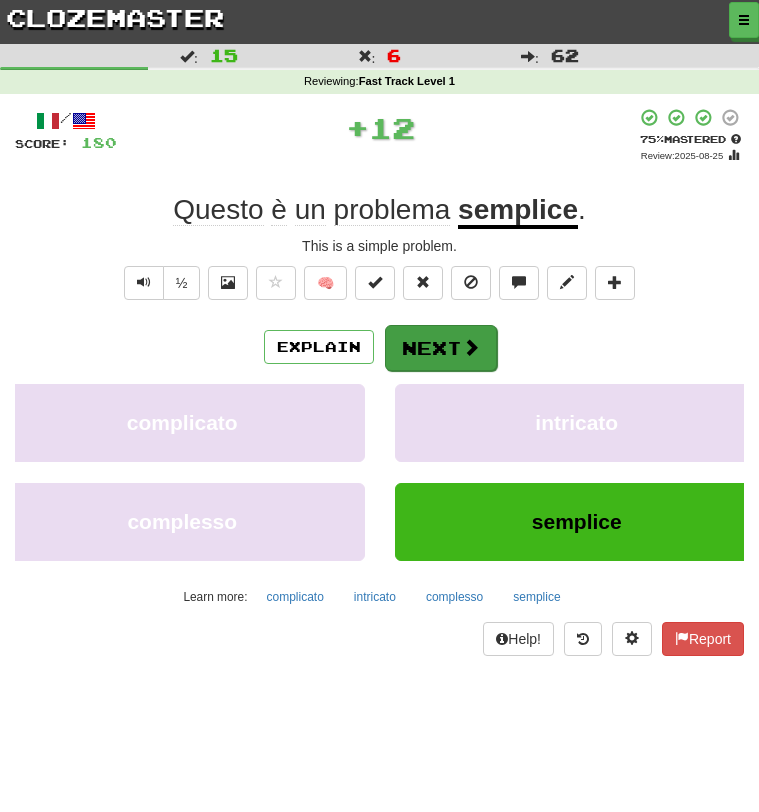 click on "Next" at bounding box center (441, 348) 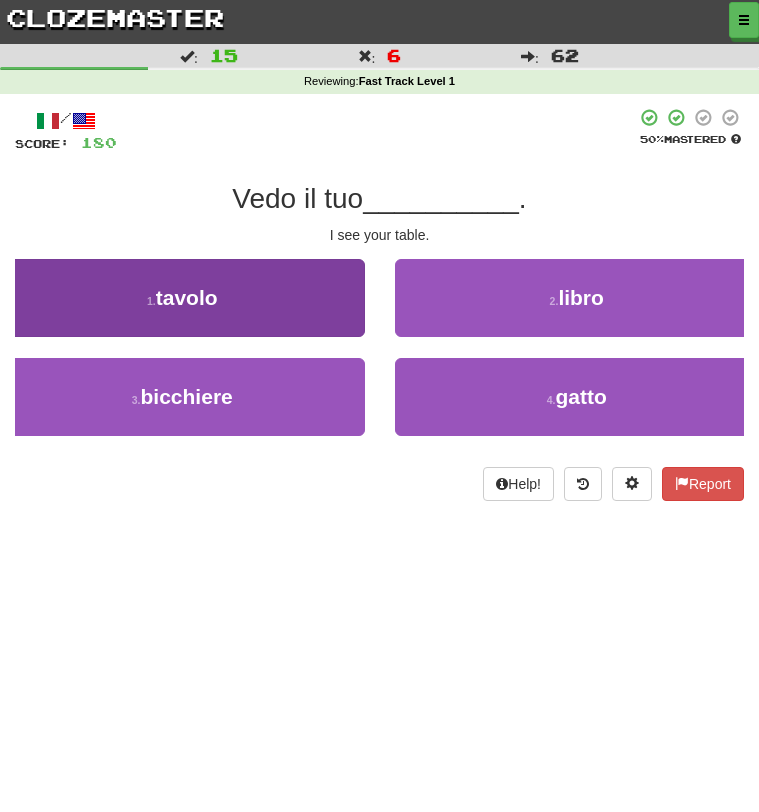 click on "1 .  tavolo" at bounding box center [182, 298] 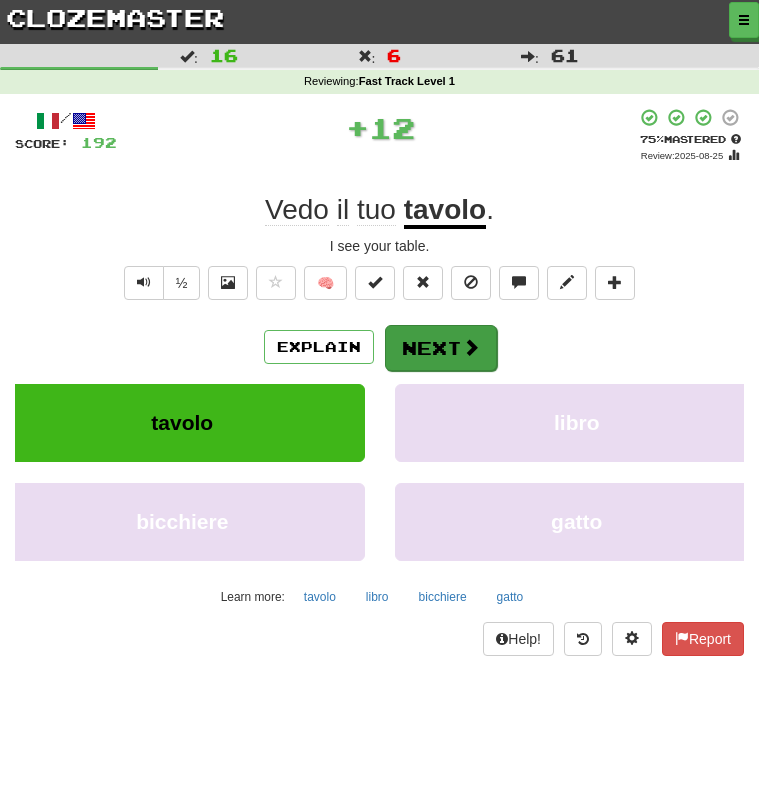 click on "Next" at bounding box center [441, 348] 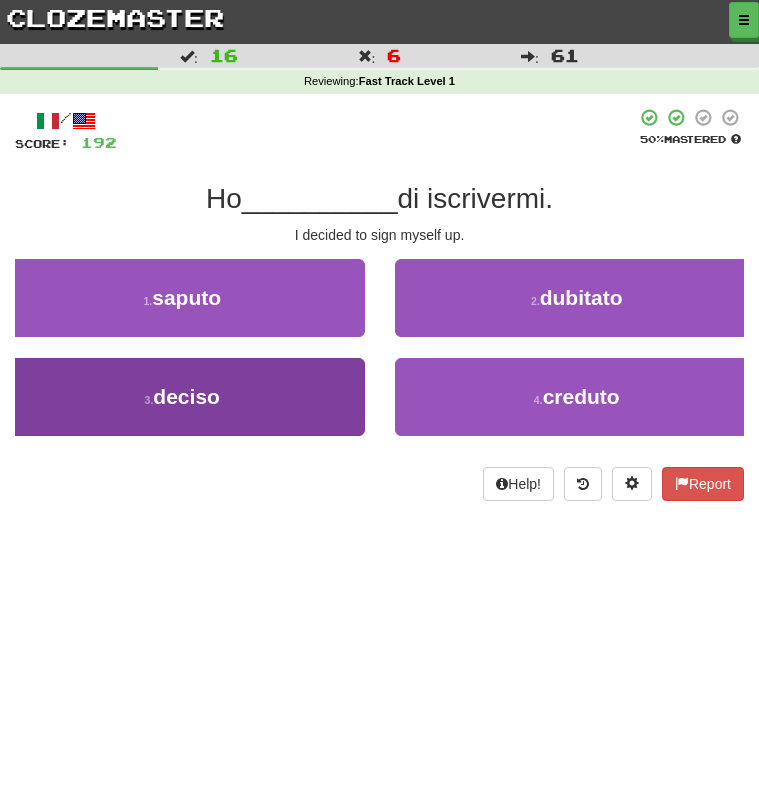 click on "3 . deciso" at bounding box center [182, 397] 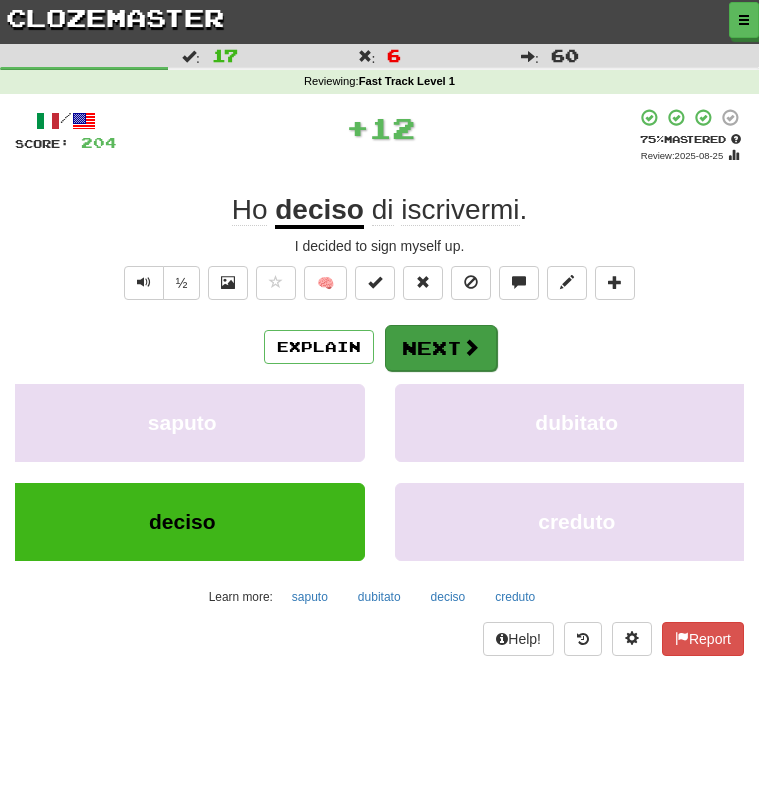 click on "Next" at bounding box center (441, 348) 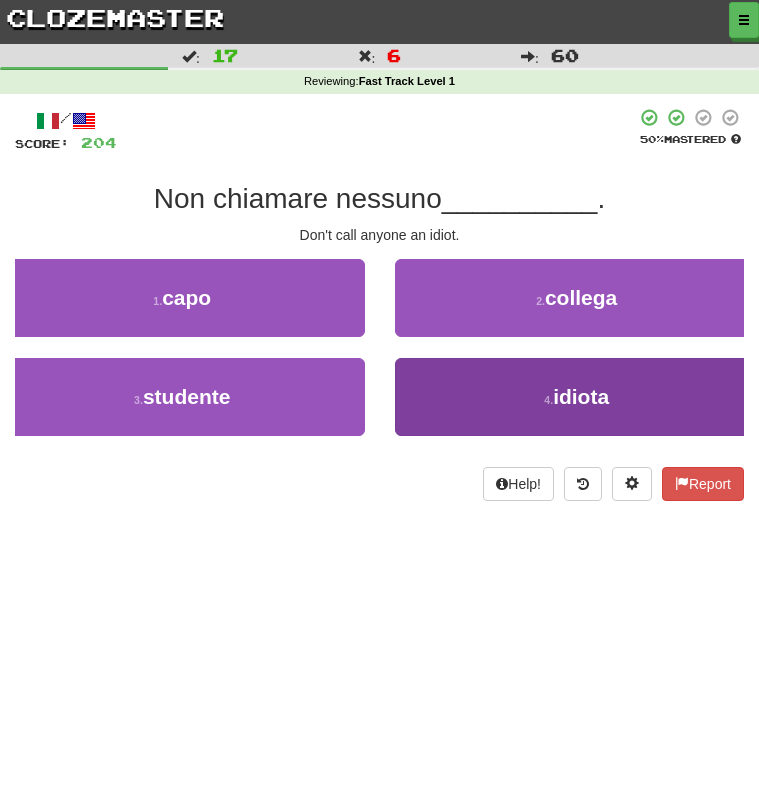 click on "4 . idiota" at bounding box center (577, 397) 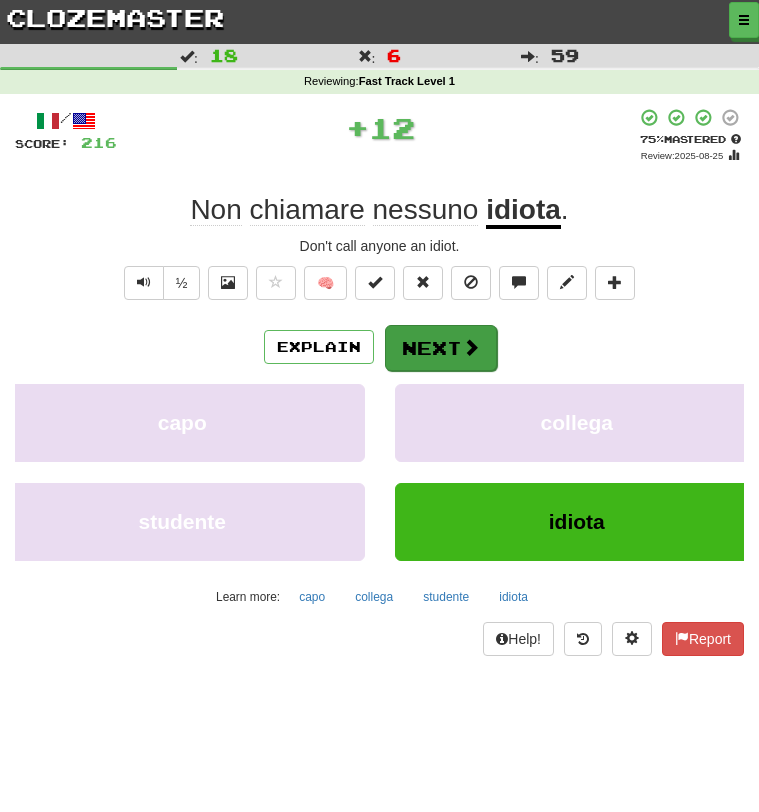 click on "Next" at bounding box center (441, 348) 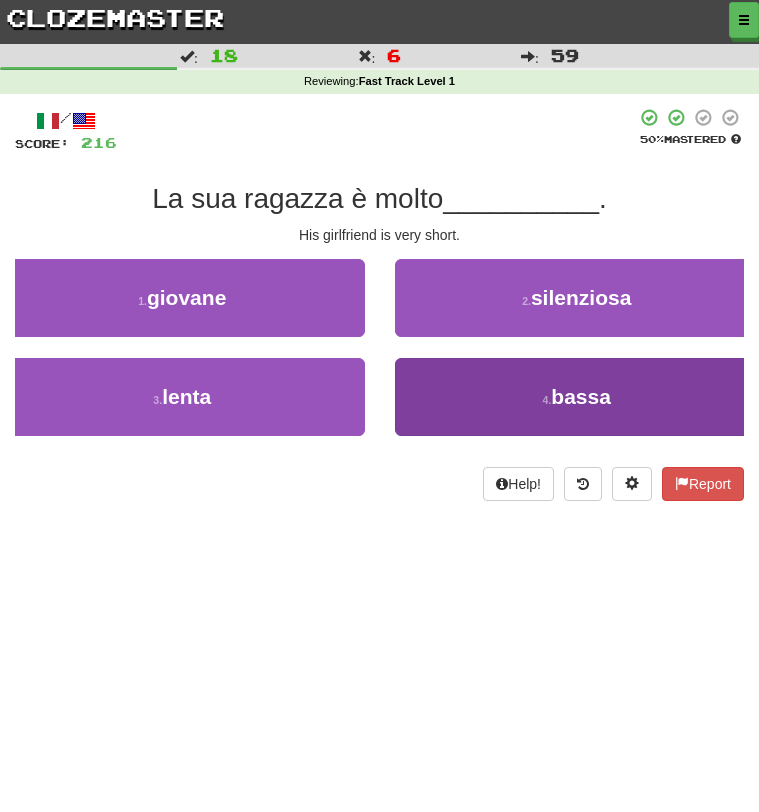 click on "4 . bassa" at bounding box center [577, 397] 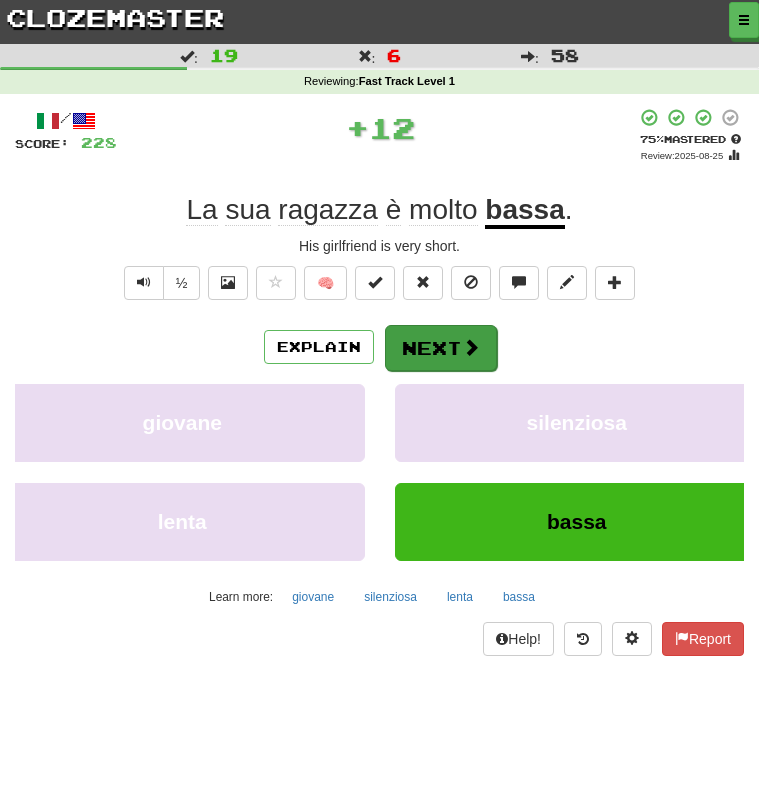 click on "Next" at bounding box center [441, 348] 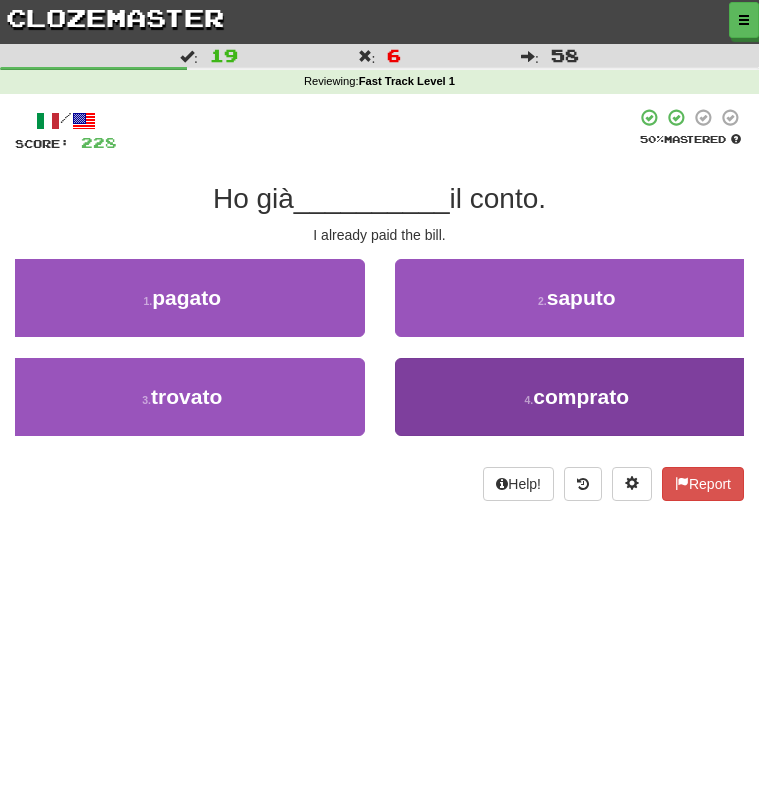click on "4 .  comprato" at bounding box center (577, 397) 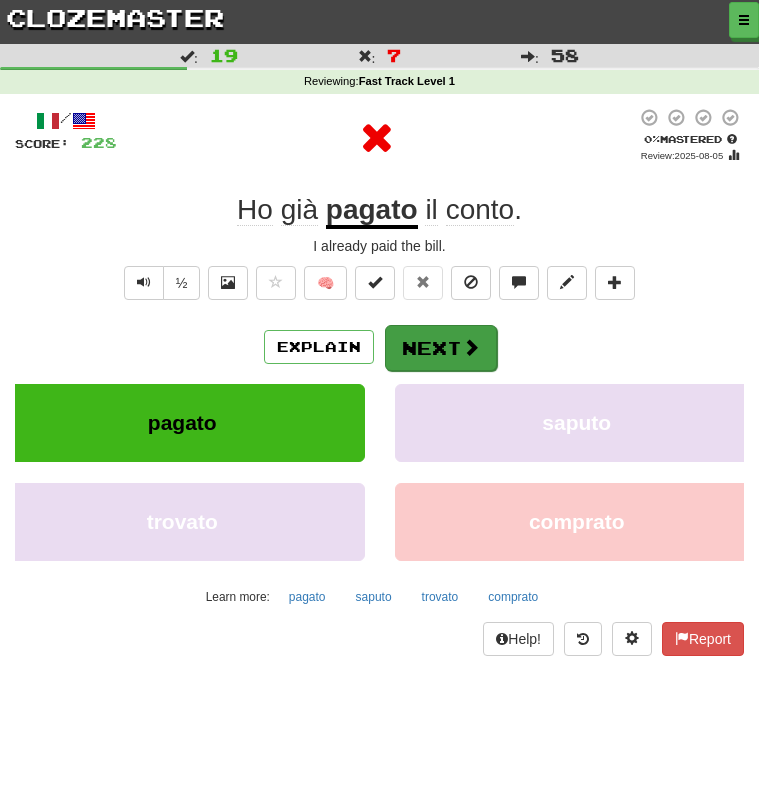 click on "Next" at bounding box center [441, 348] 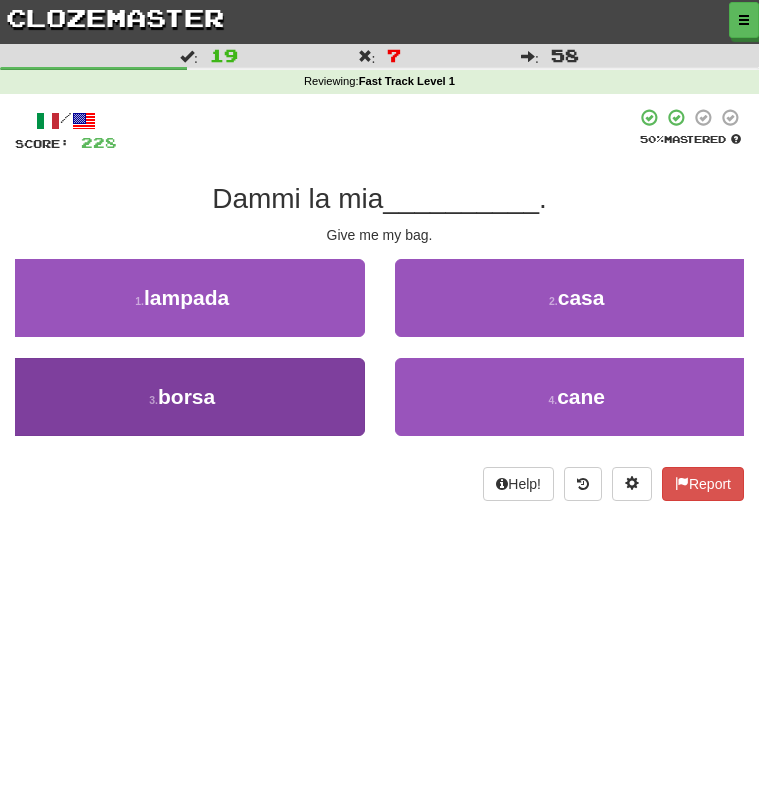 click on "3 .  borsa" at bounding box center [182, 397] 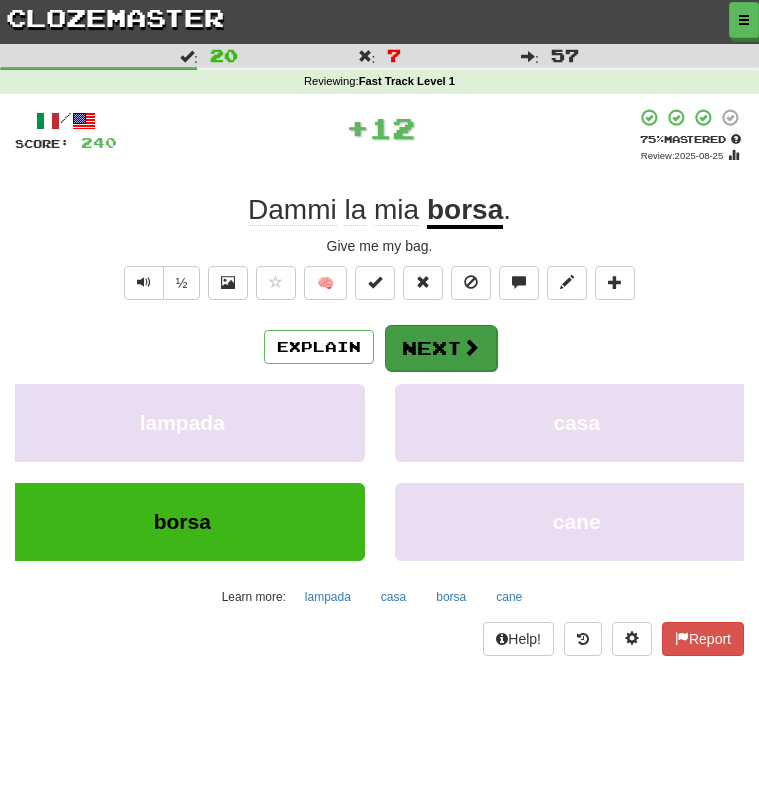 click on "Next" at bounding box center (441, 348) 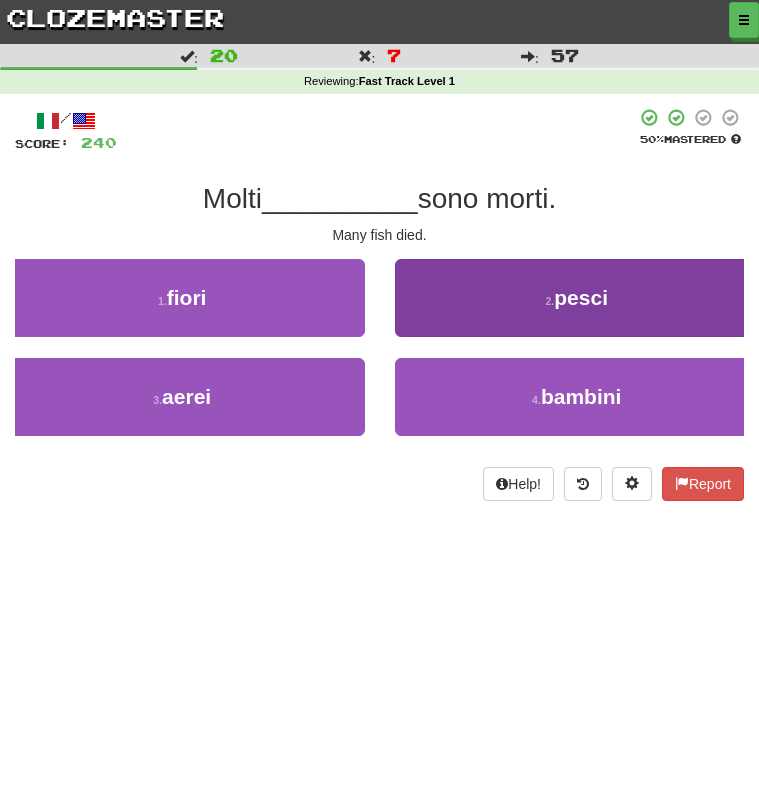 click on "2 . pesci" at bounding box center [577, 298] 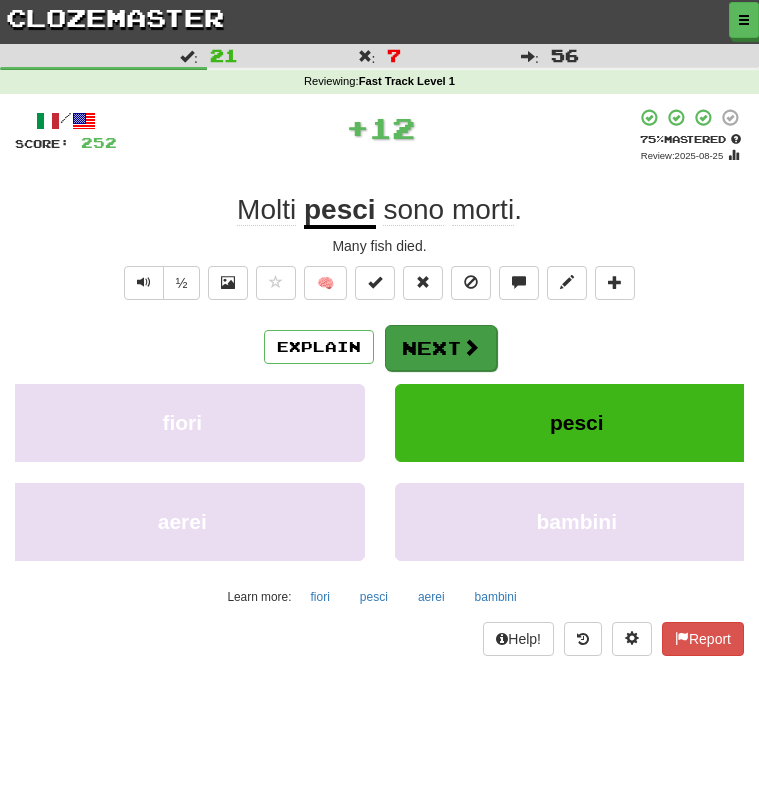 click on "Next" at bounding box center (441, 348) 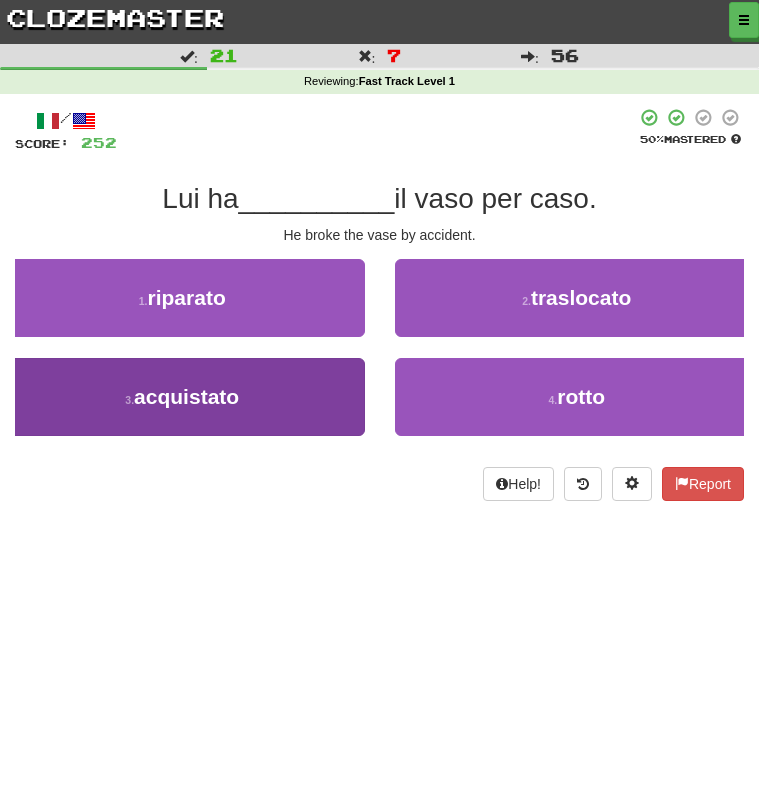 click on "3 . acquistato" at bounding box center [182, 397] 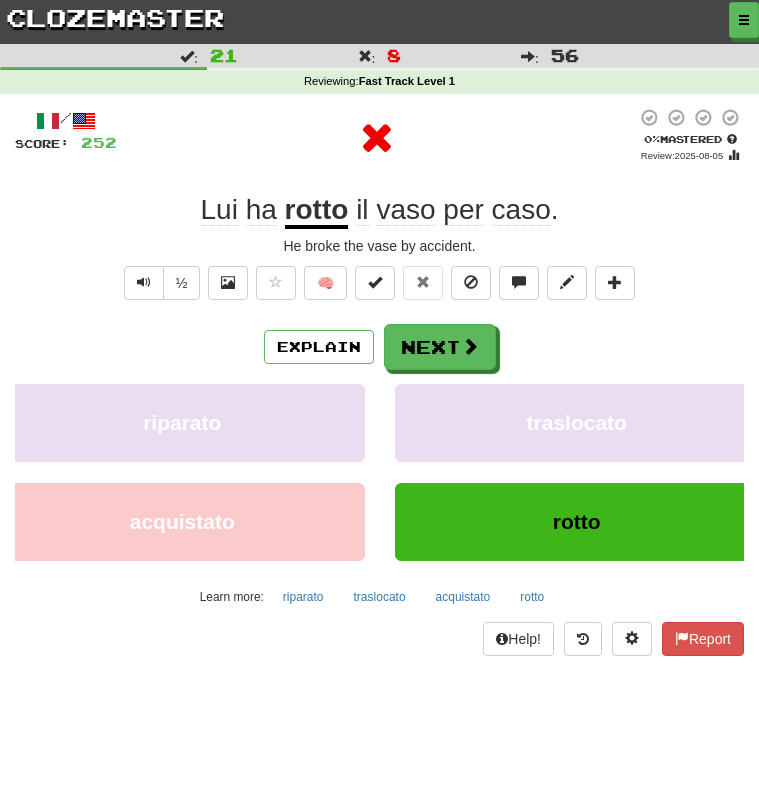 click on "Explain Next riparato traslocato acquistato rotto Learn more: riparato traslocato acquistato rotto" at bounding box center (379, 468) 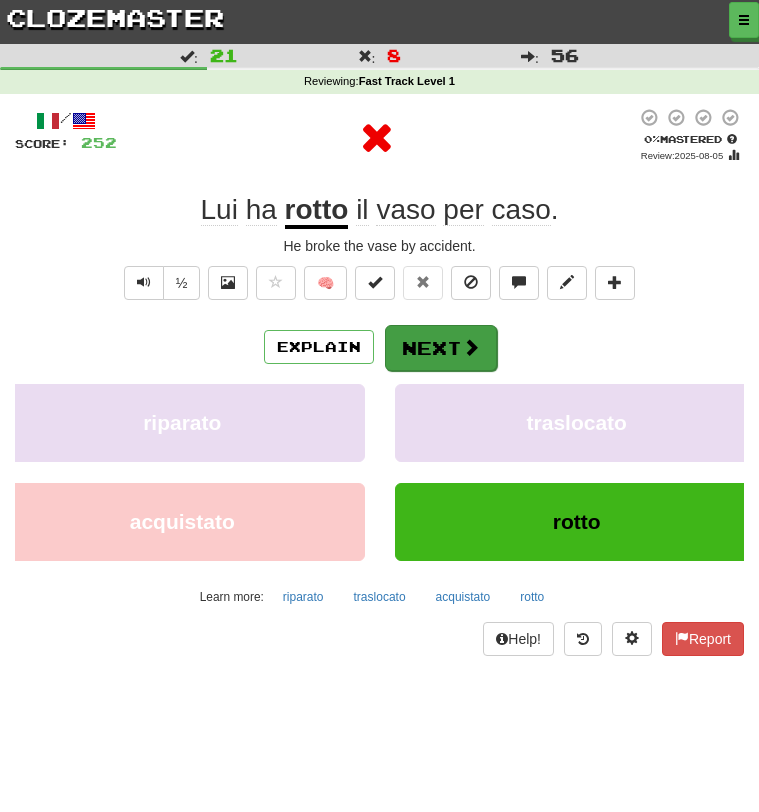 click on "Next" at bounding box center (441, 348) 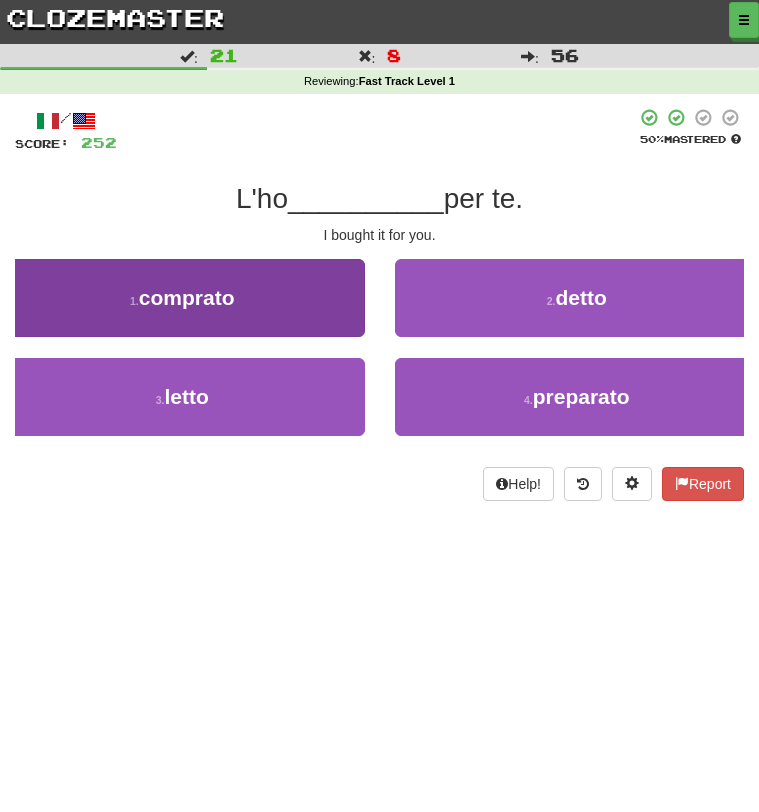 click on "1 .  comprato" at bounding box center (182, 298) 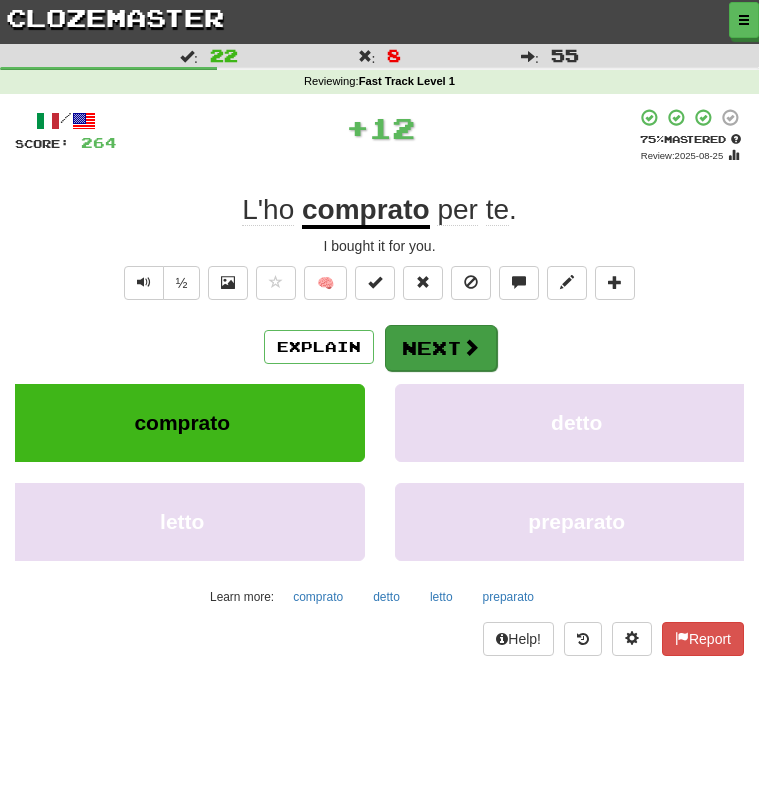 click at bounding box center (471, 347) 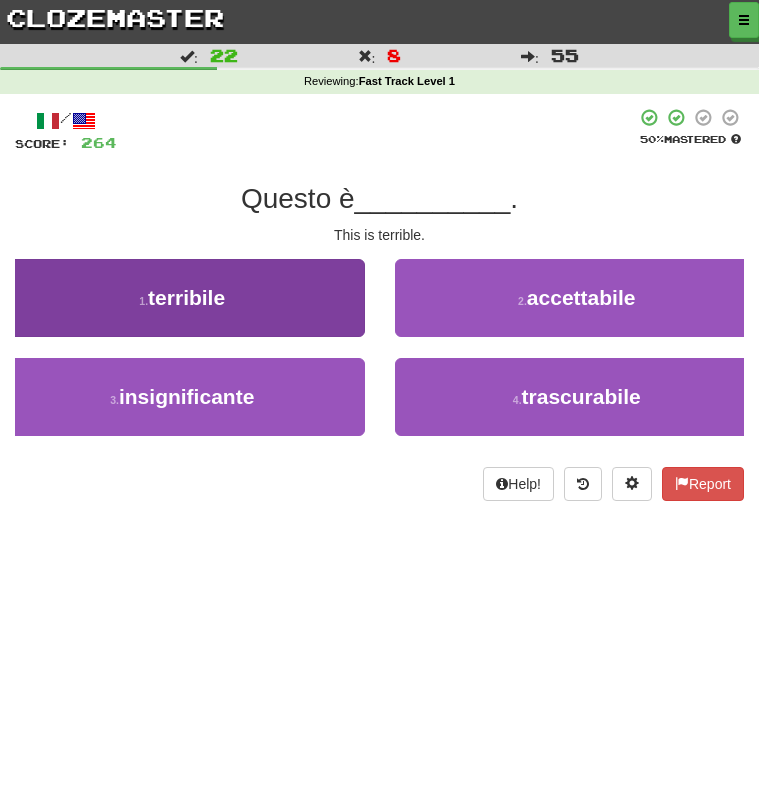 click on "1 . terribile" at bounding box center (182, 298) 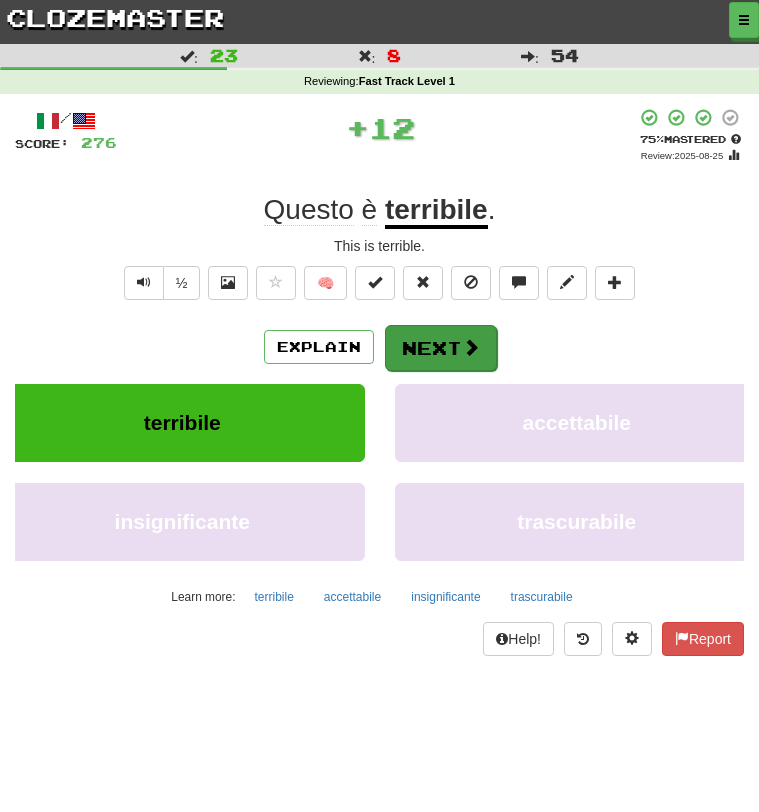 click at bounding box center (471, 347) 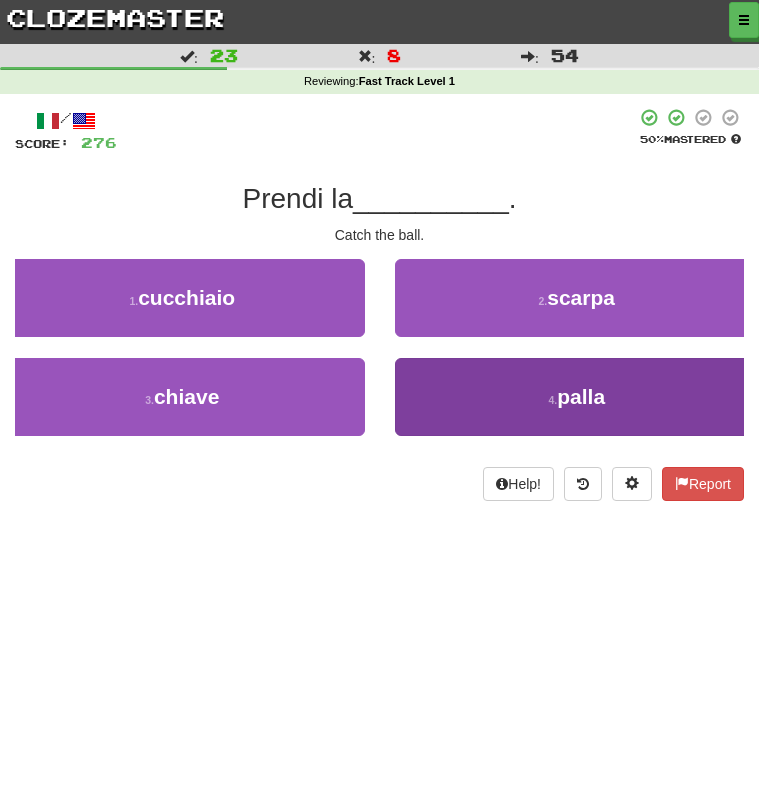 click on "4 .  palla" at bounding box center (577, 397) 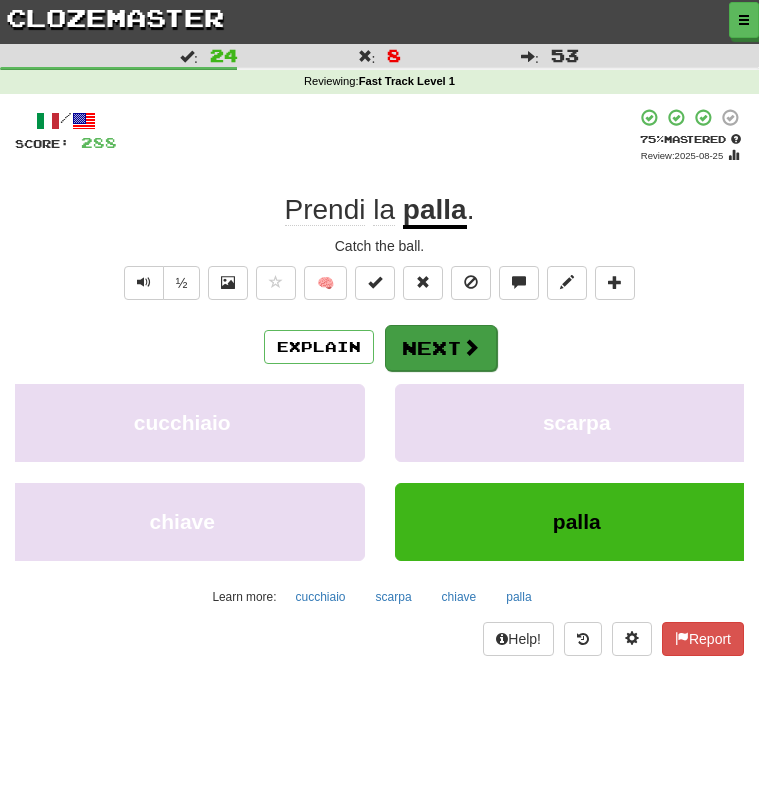 click at bounding box center [471, 347] 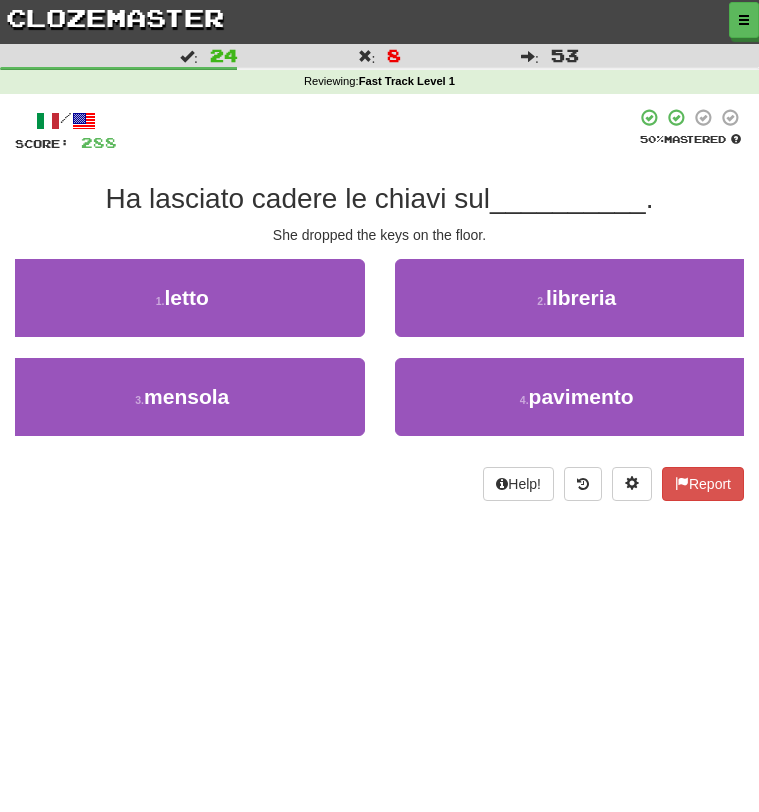 click on "2 .  libreria" at bounding box center (577, 308) 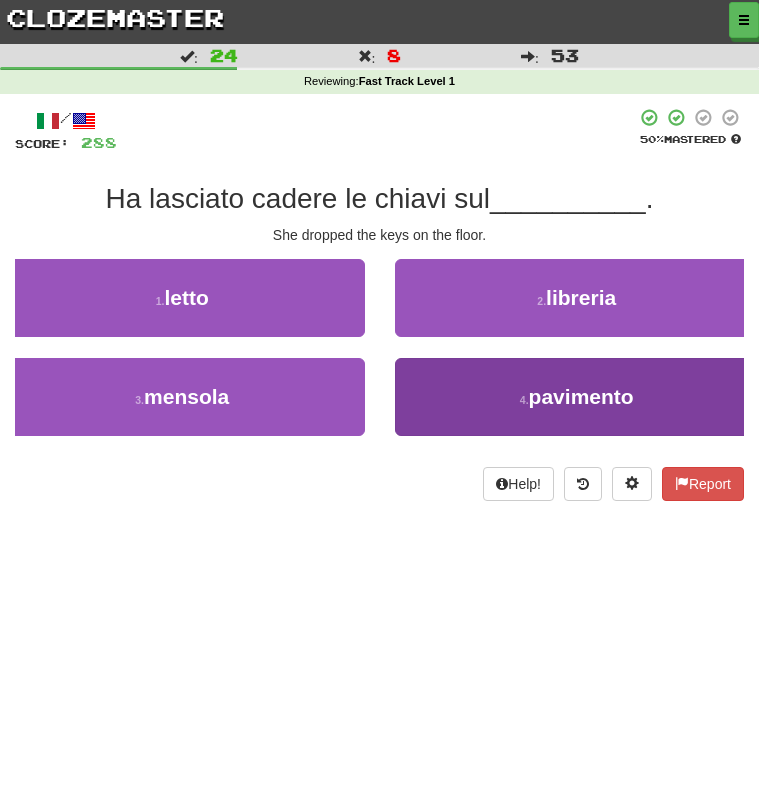 click on "4 .  pavimento" at bounding box center [577, 397] 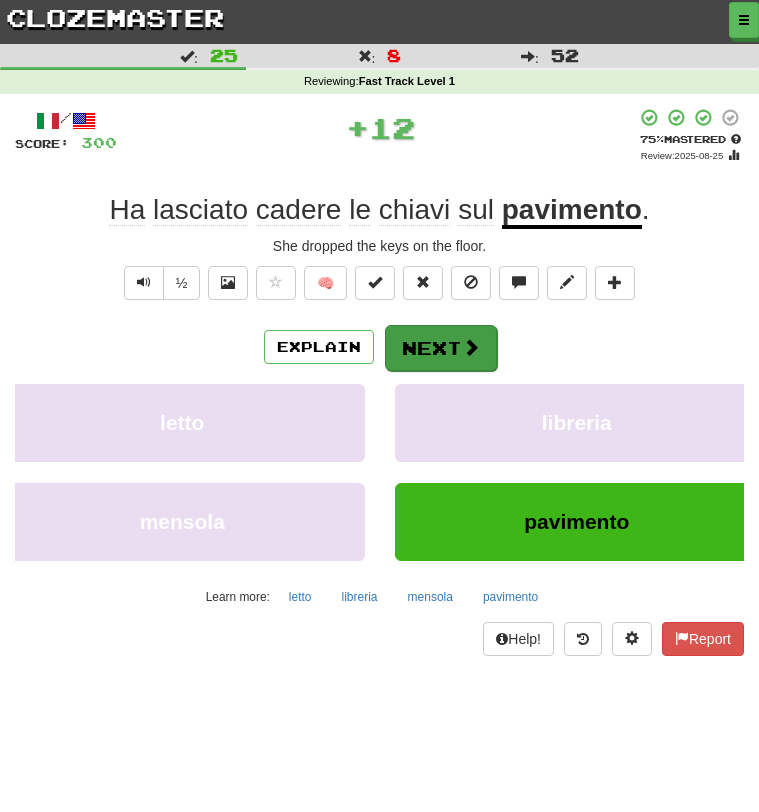 click on "Next" at bounding box center [441, 348] 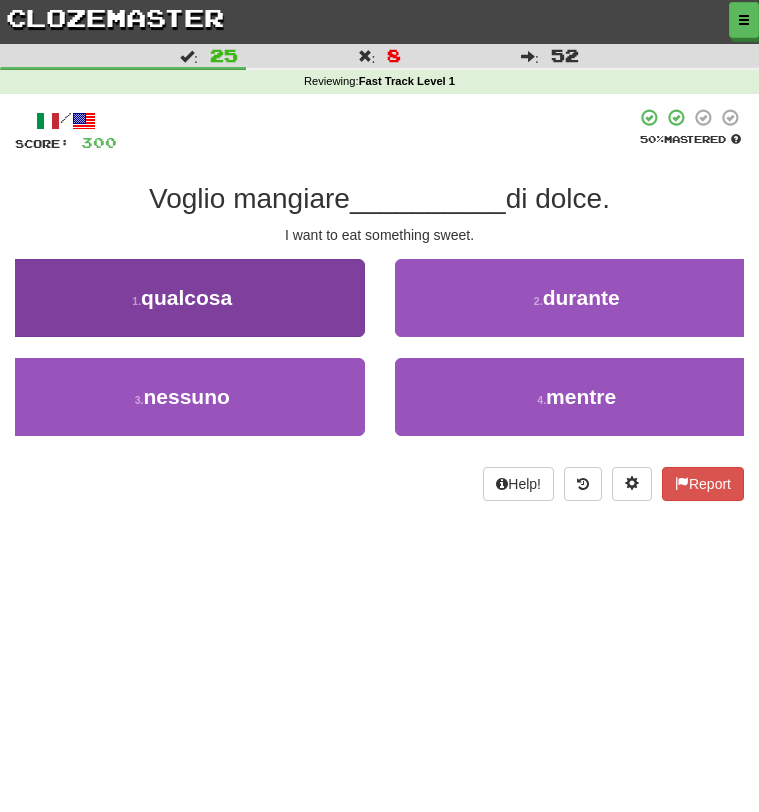 click on "1 . qualcosa" at bounding box center [182, 298] 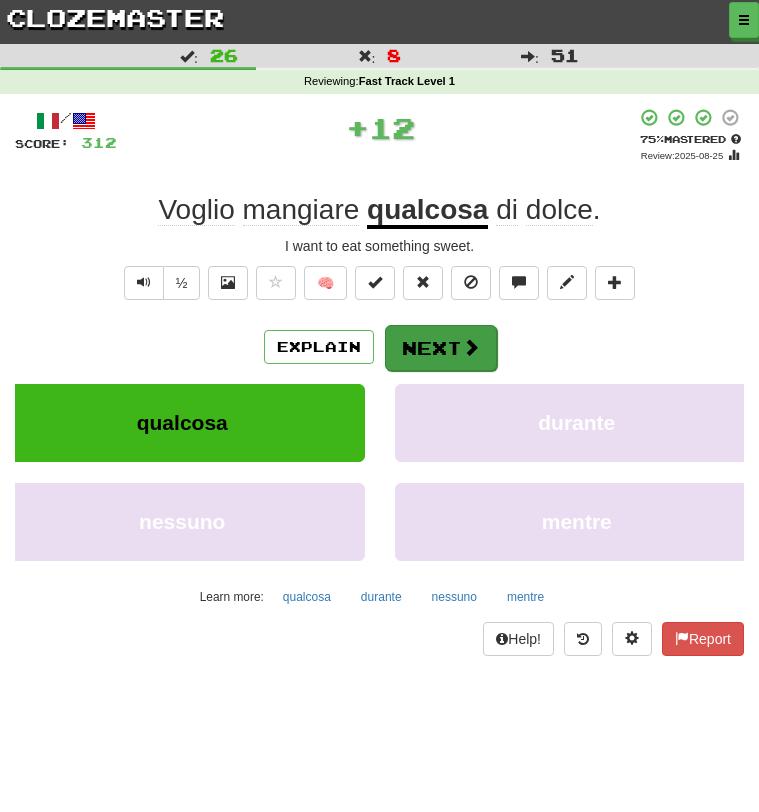 click on "Next" at bounding box center (441, 348) 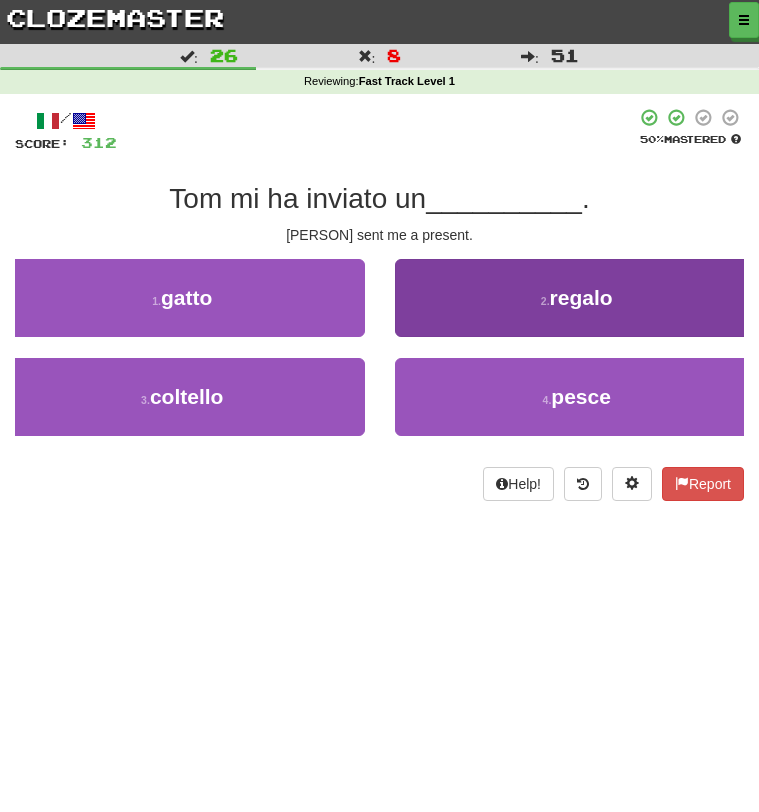 click on "2 .  regalo" at bounding box center (577, 298) 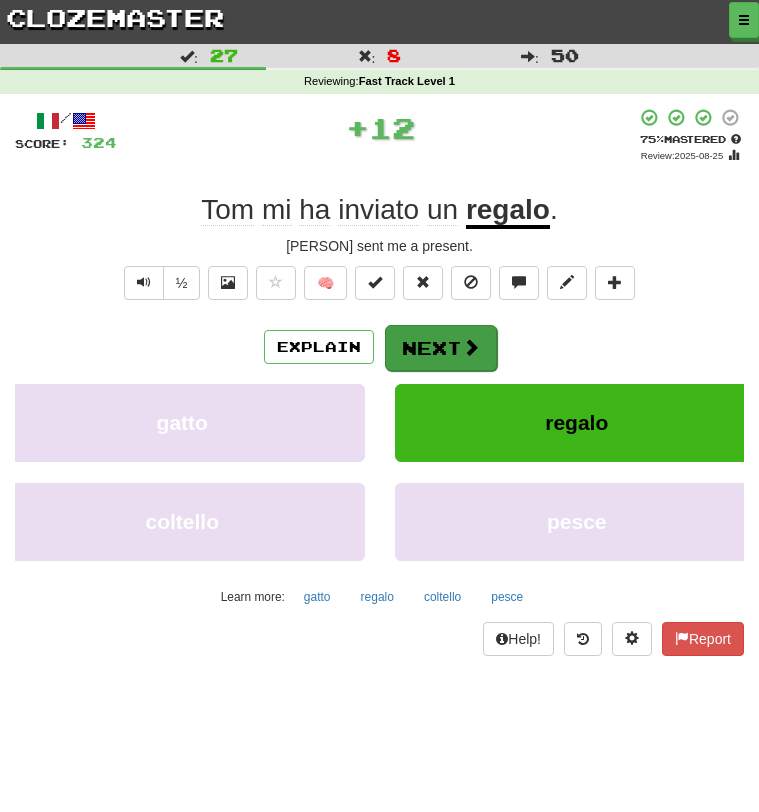 click on "Next" at bounding box center [441, 348] 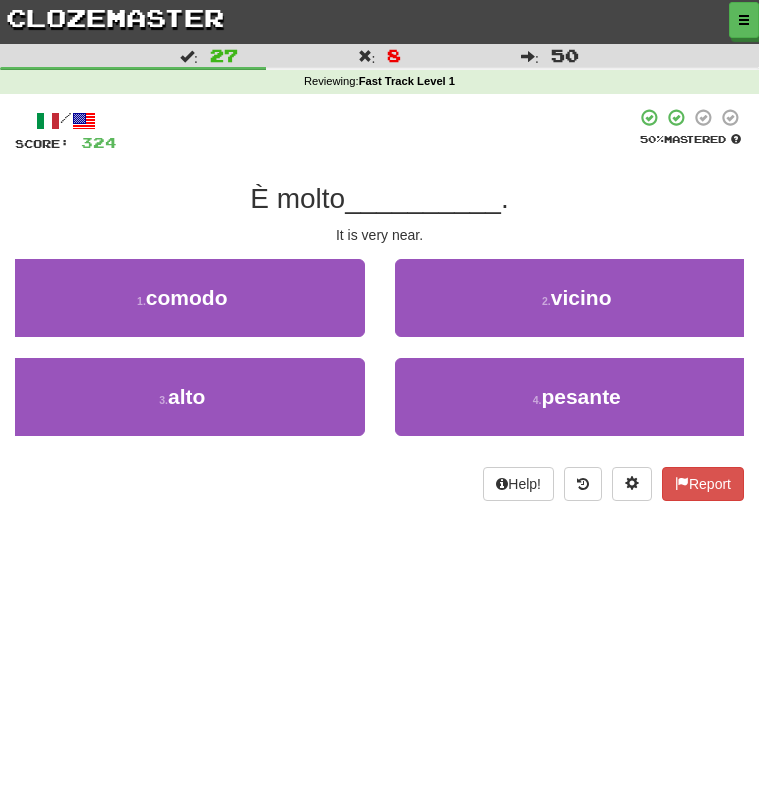 click on "2 . vicino" at bounding box center (577, 298) 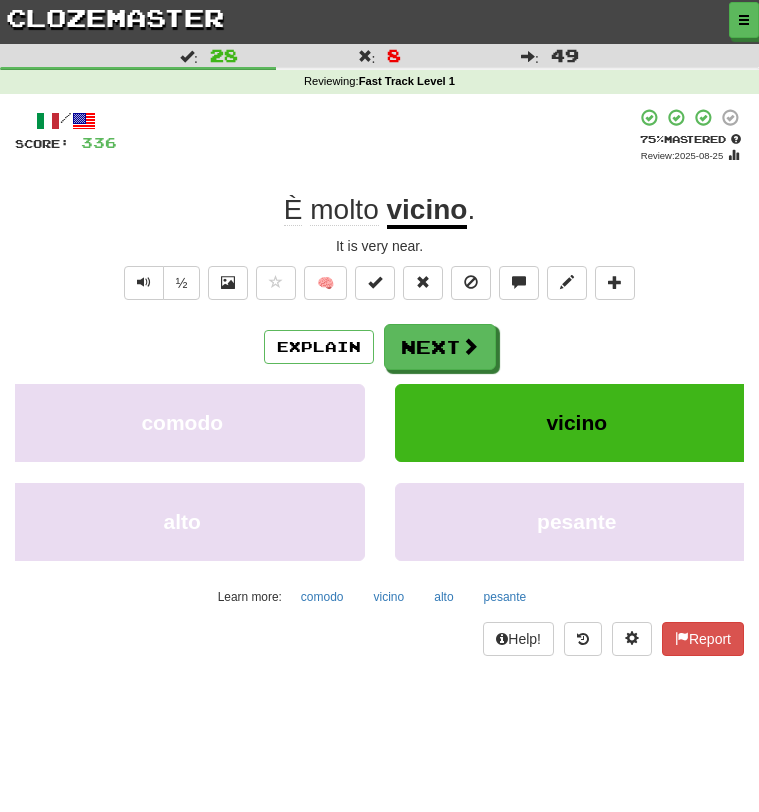 click on "Explain Next" at bounding box center (379, 347) 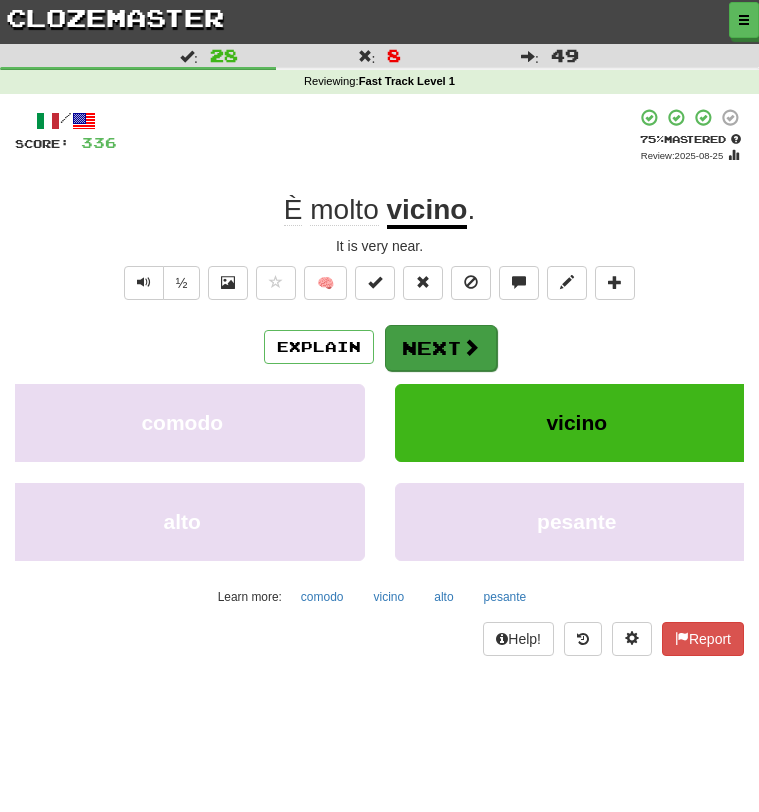 click on "Next" at bounding box center (441, 348) 